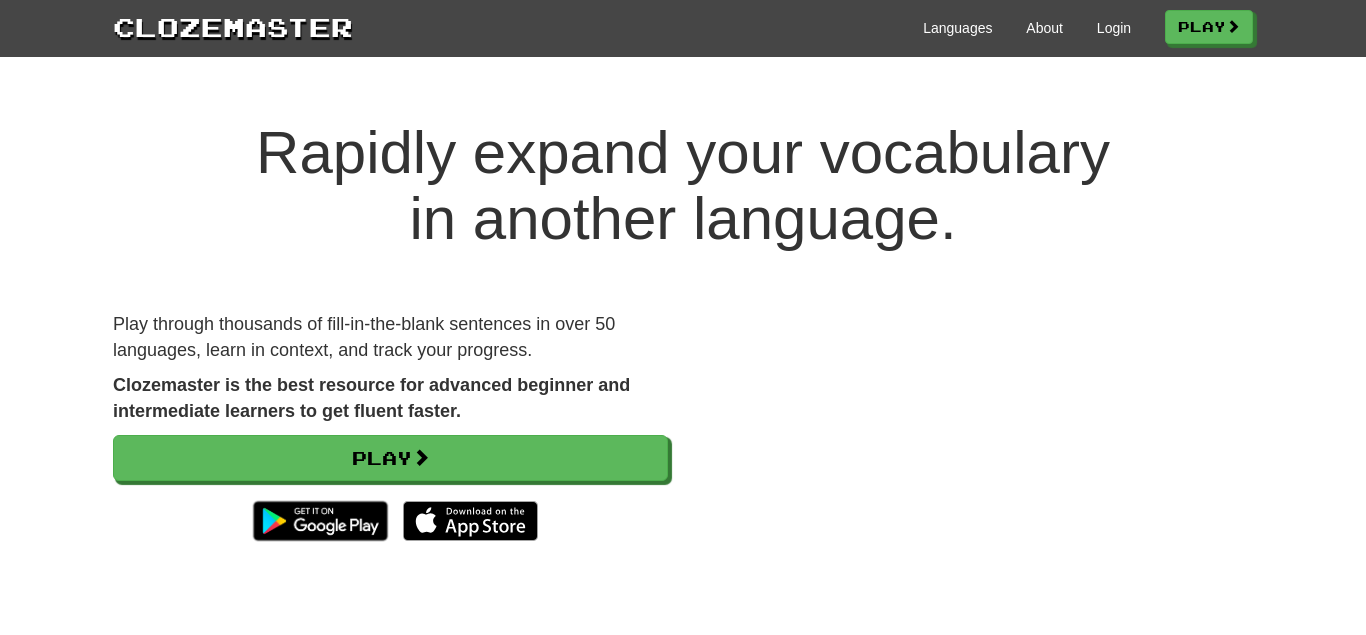scroll, scrollTop: 0, scrollLeft: 0, axis: both 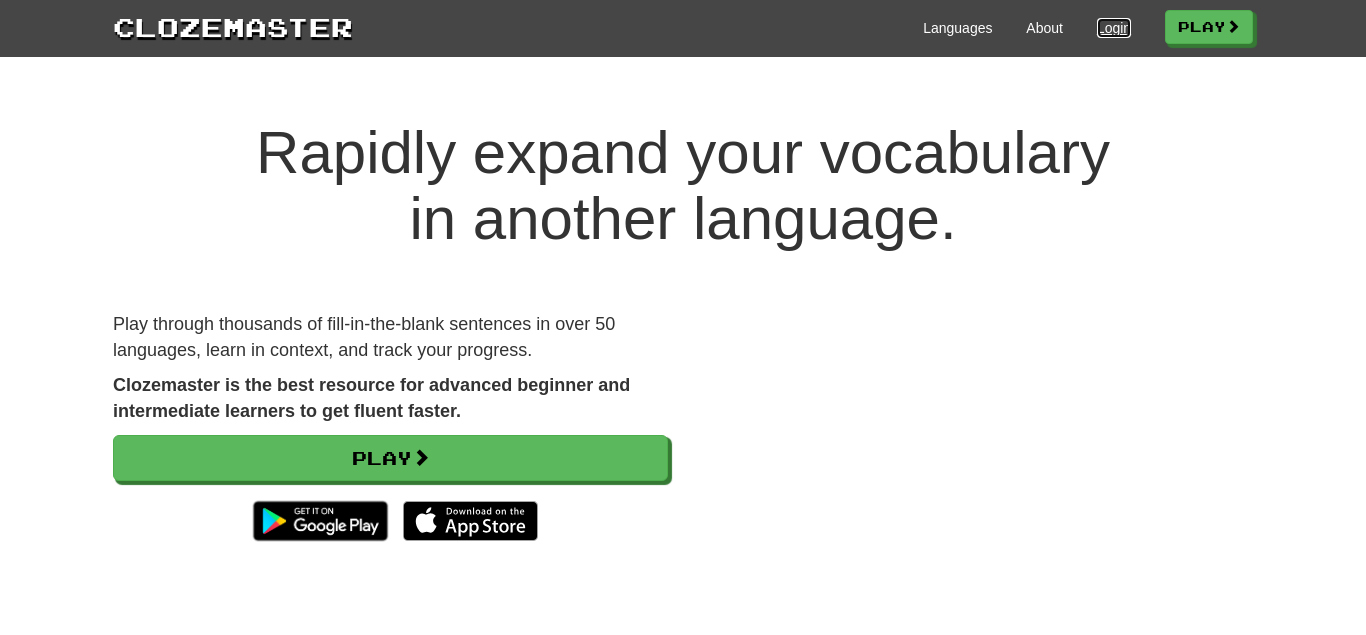 click on "Login" at bounding box center [1114, 28] 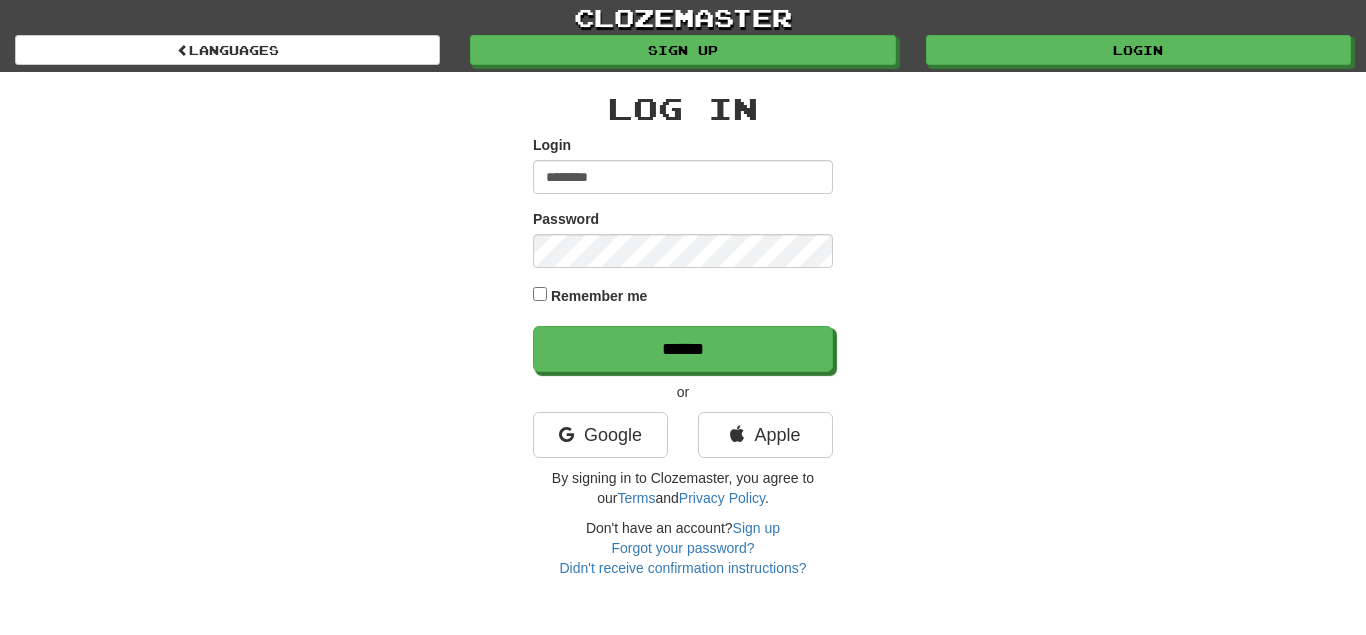 scroll, scrollTop: 0, scrollLeft: 0, axis: both 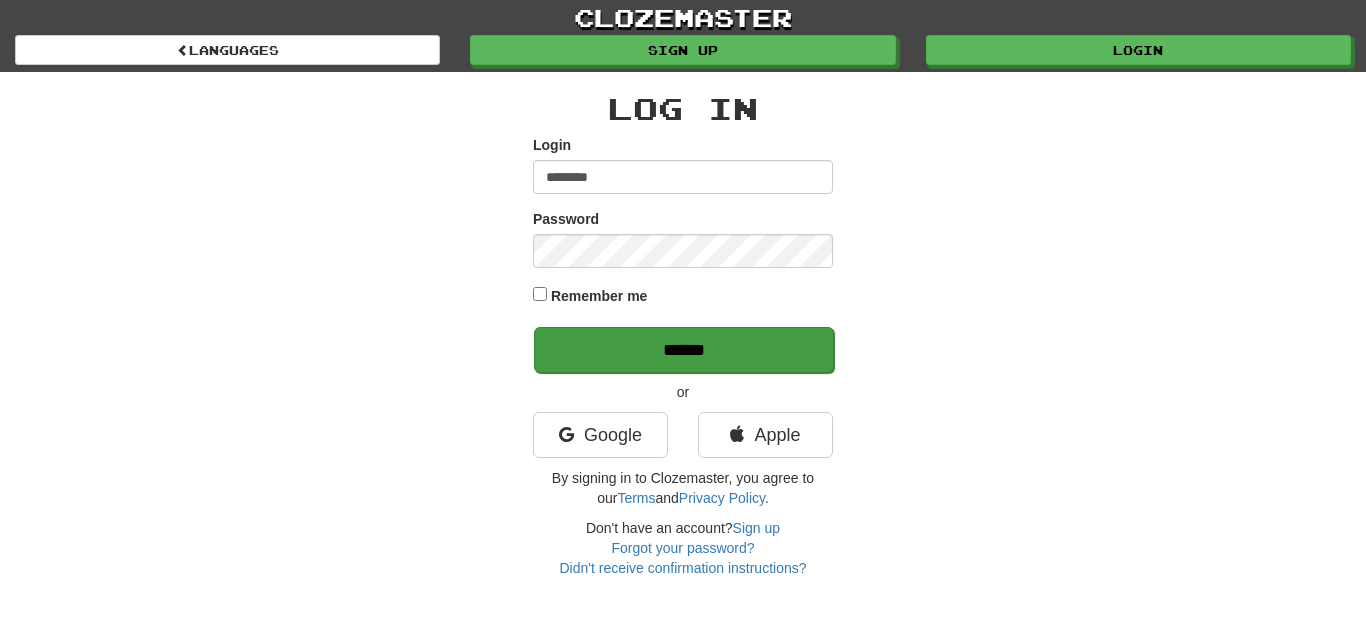 type on "********" 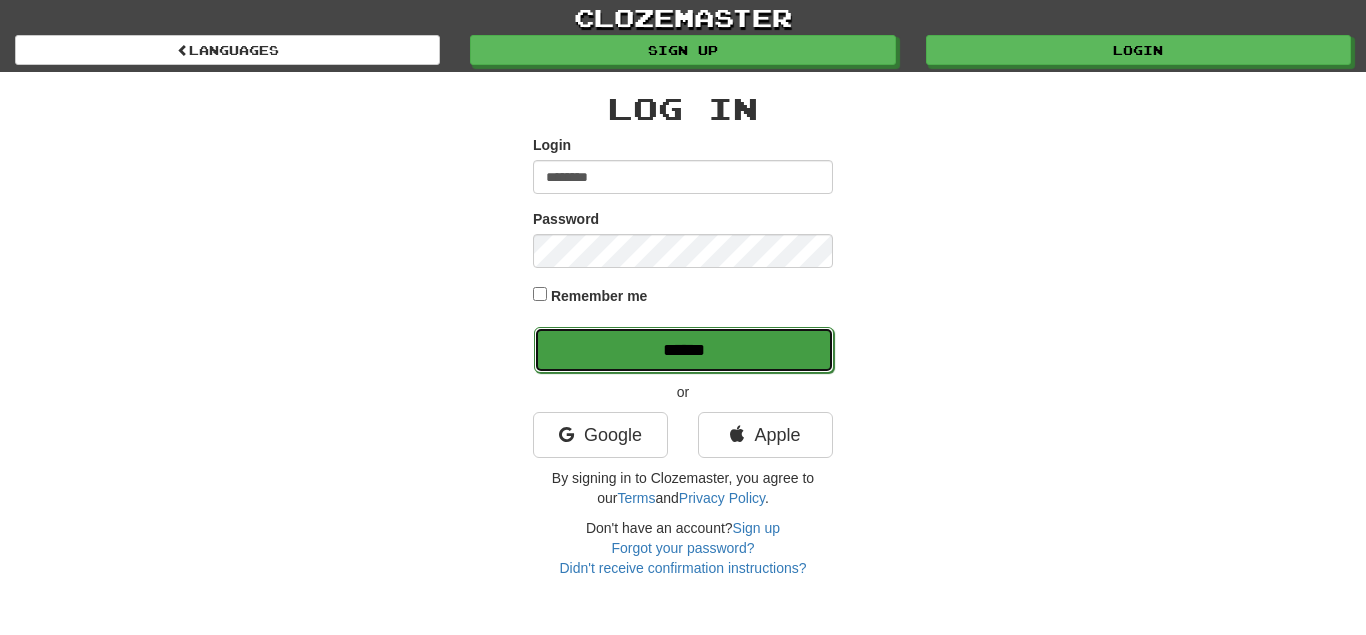 click on "******" at bounding box center (684, 350) 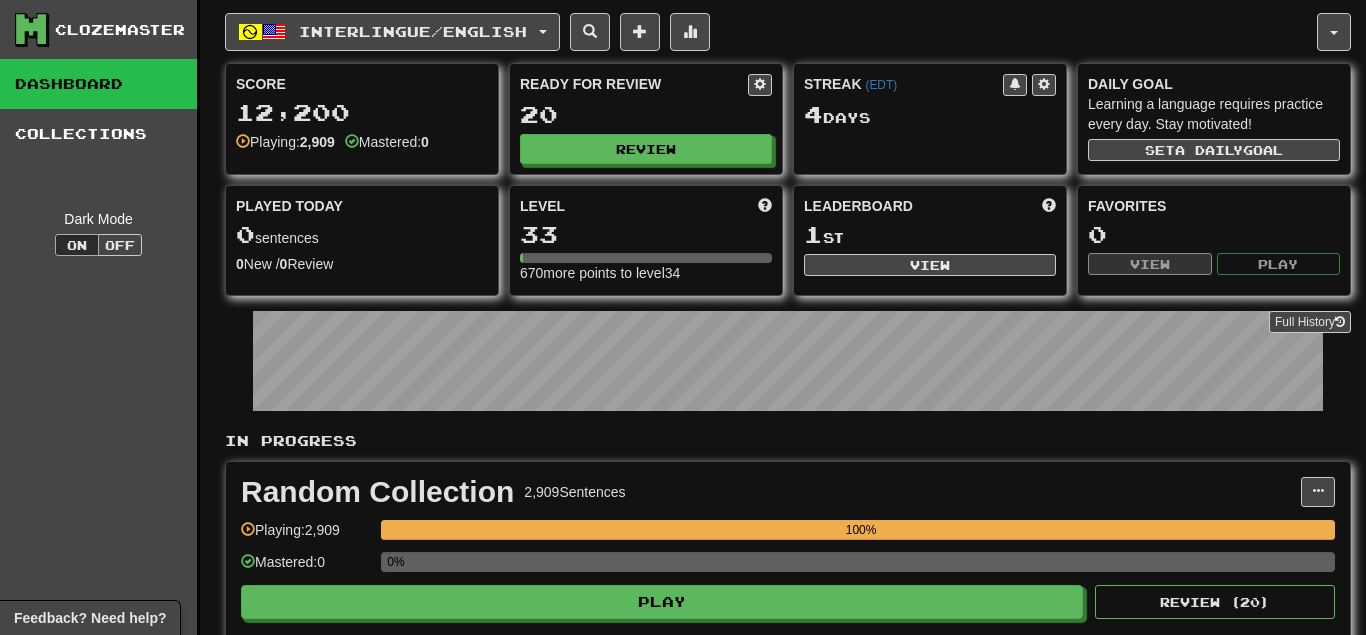 scroll, scrollTop: 0, scrollLeft: 0, axis: both 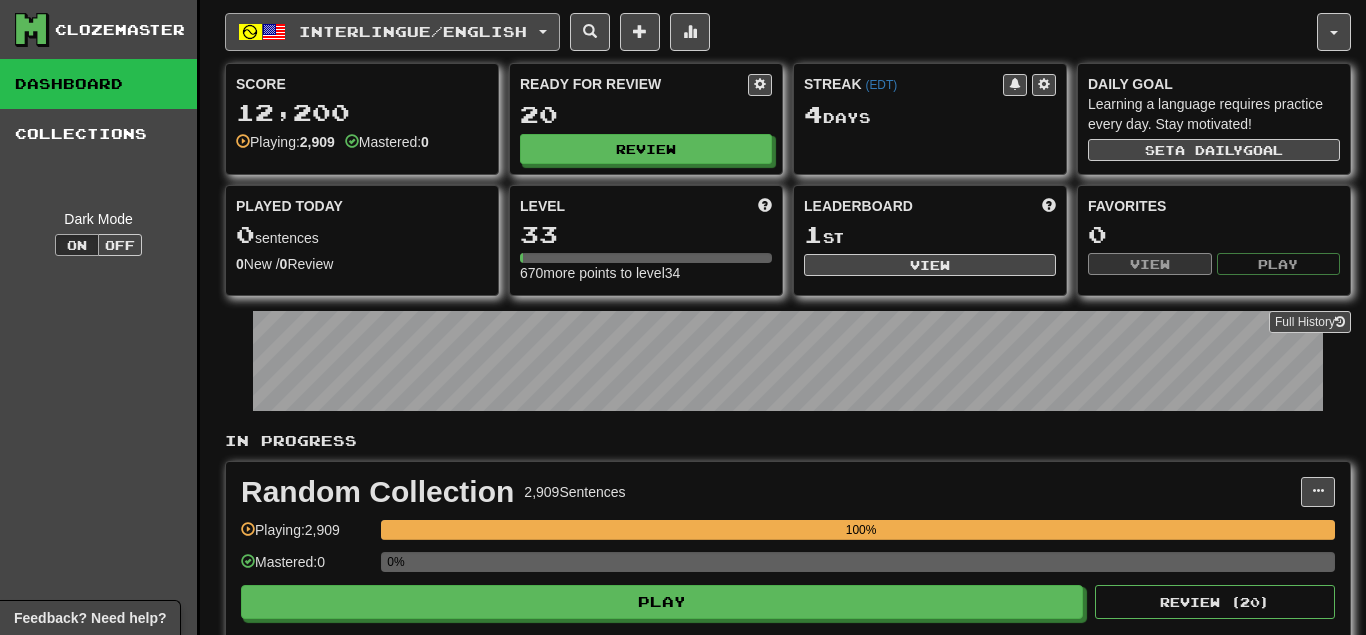 click on "Interlingue  /  English" at bounding box center [392, 32] 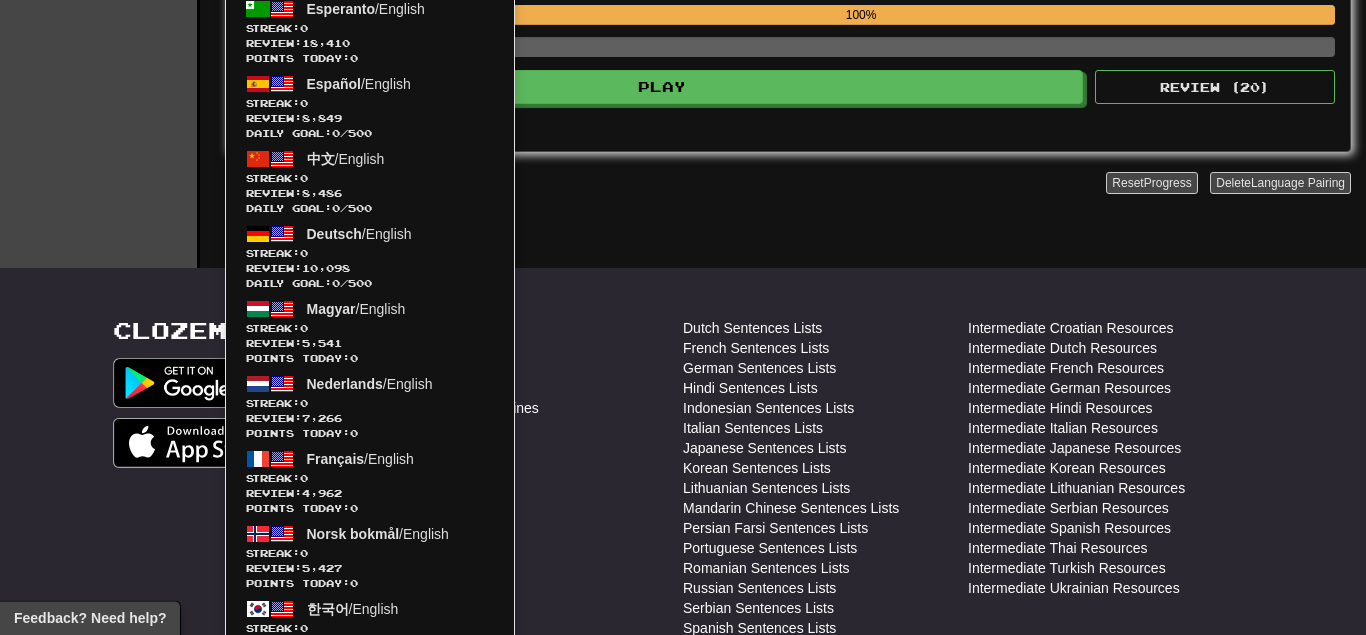 scroll, scrollTop: 612, scrollLeft: 0, axis: vertical 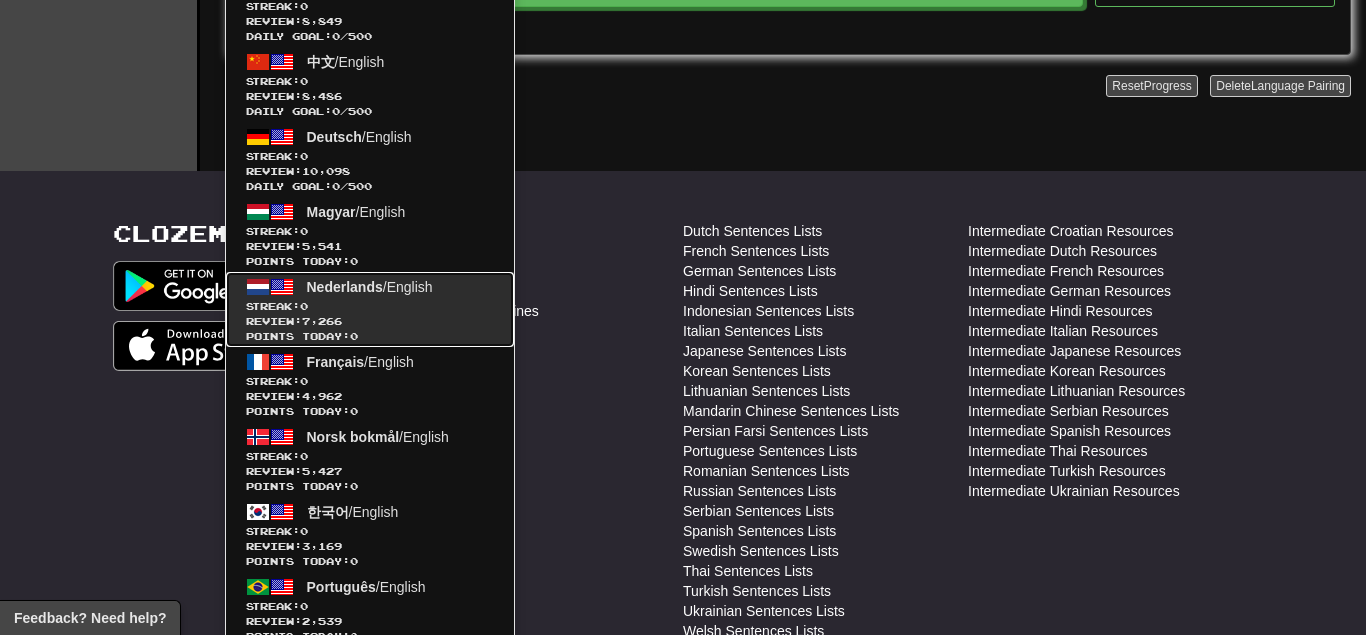 click on "Nederlands  /  English" at bounding box center (370, 287) 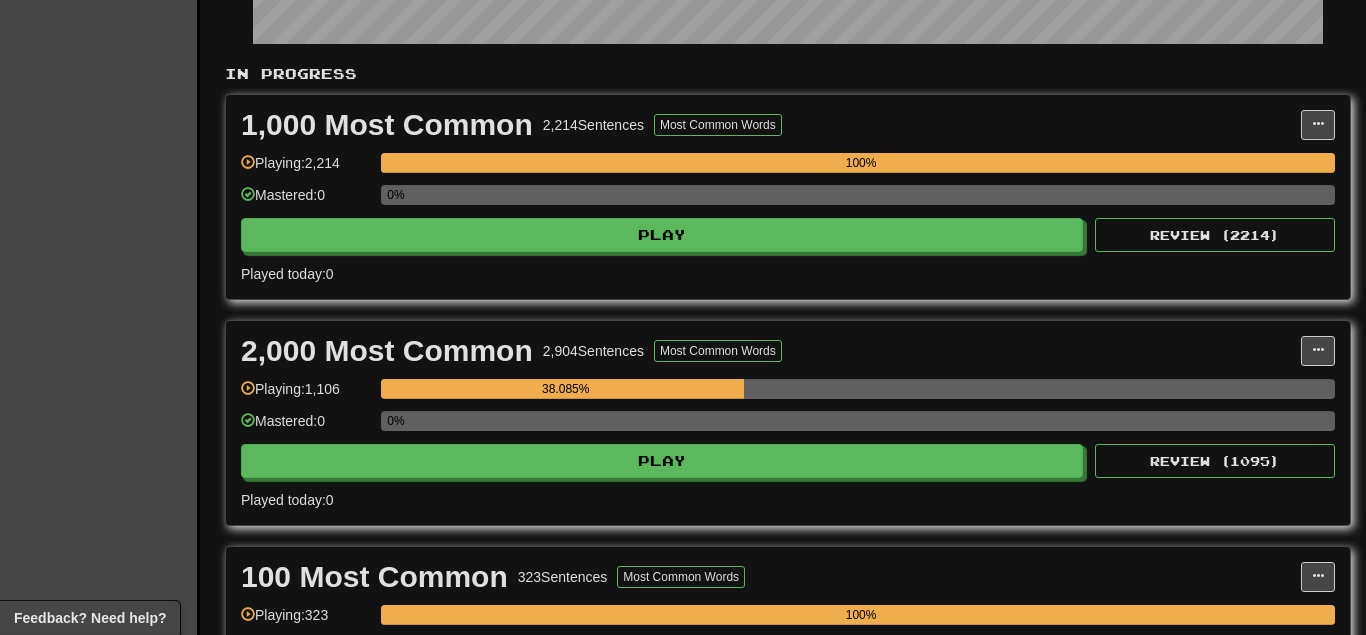 scroll, scrollTop: 408, scrollLeft: 0, axis: vertical 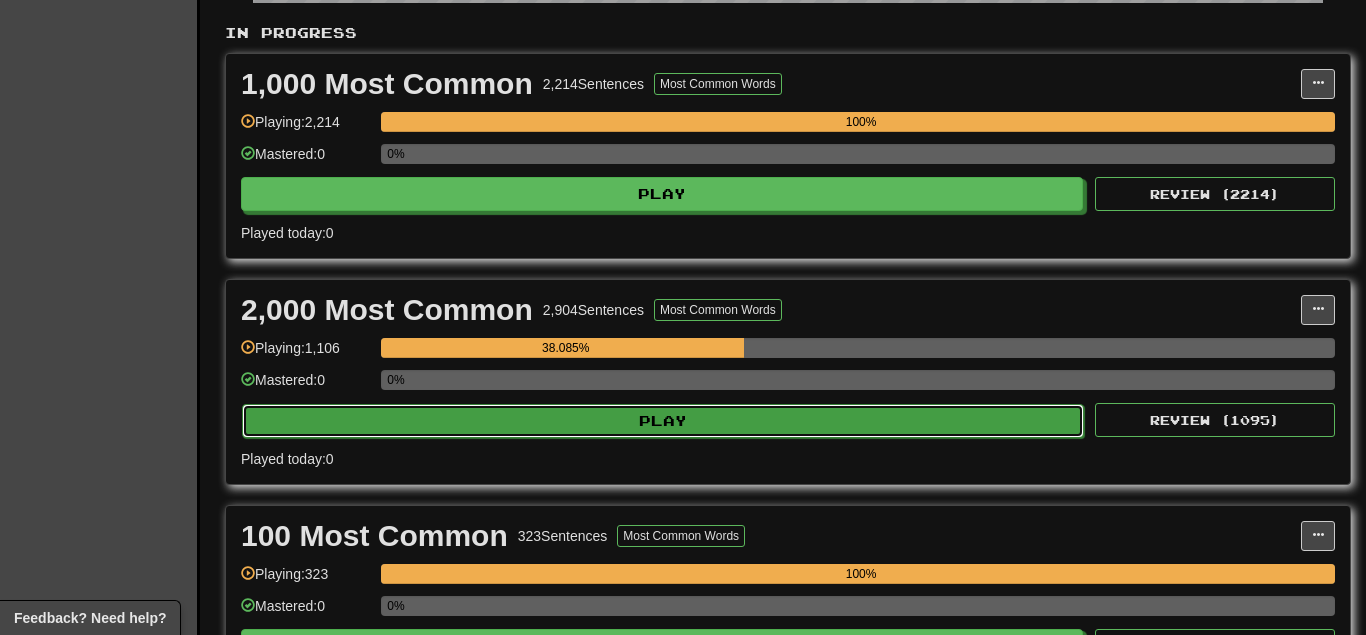 click on "Play" 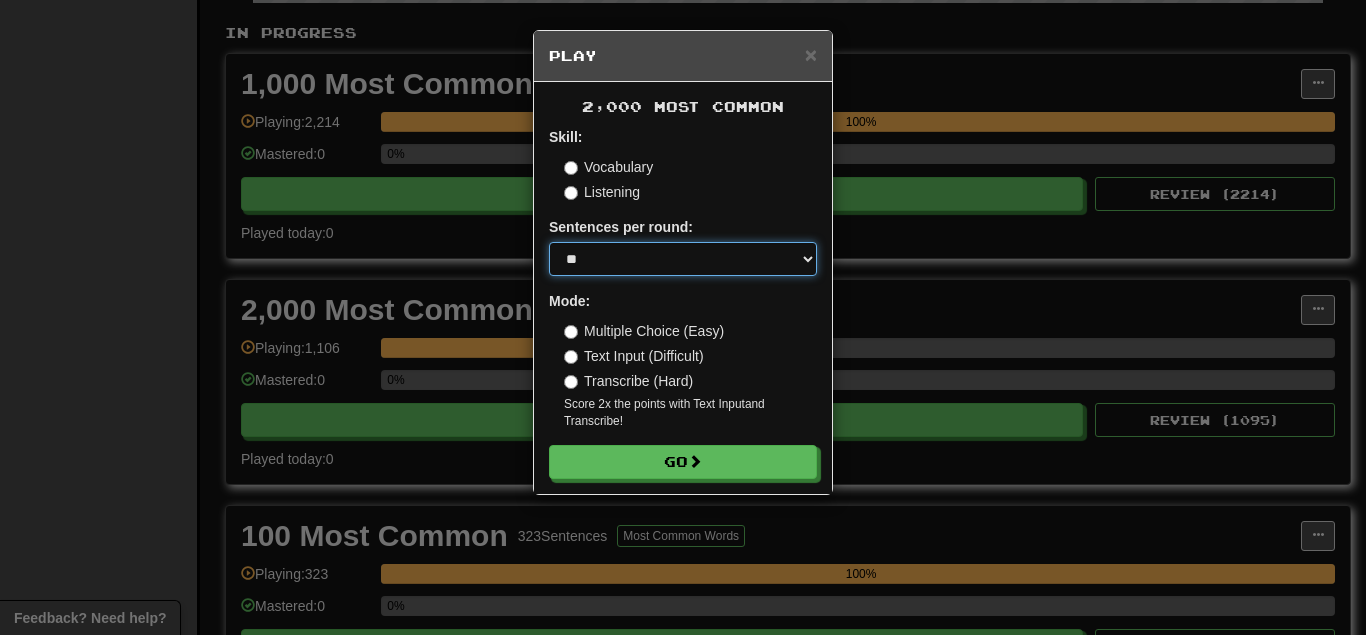 click on "* ** ** ** ** ** *** ********" at bounding box center (683, 259) 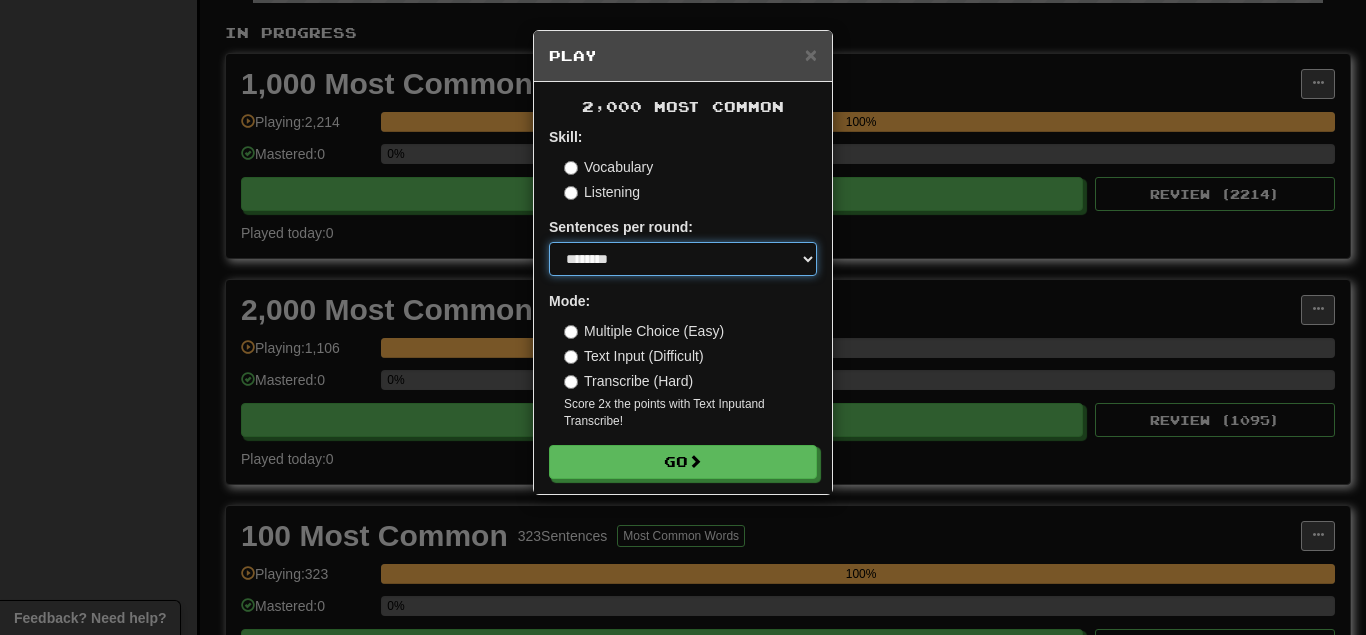 click on "********" at bounding box center [0, 0] 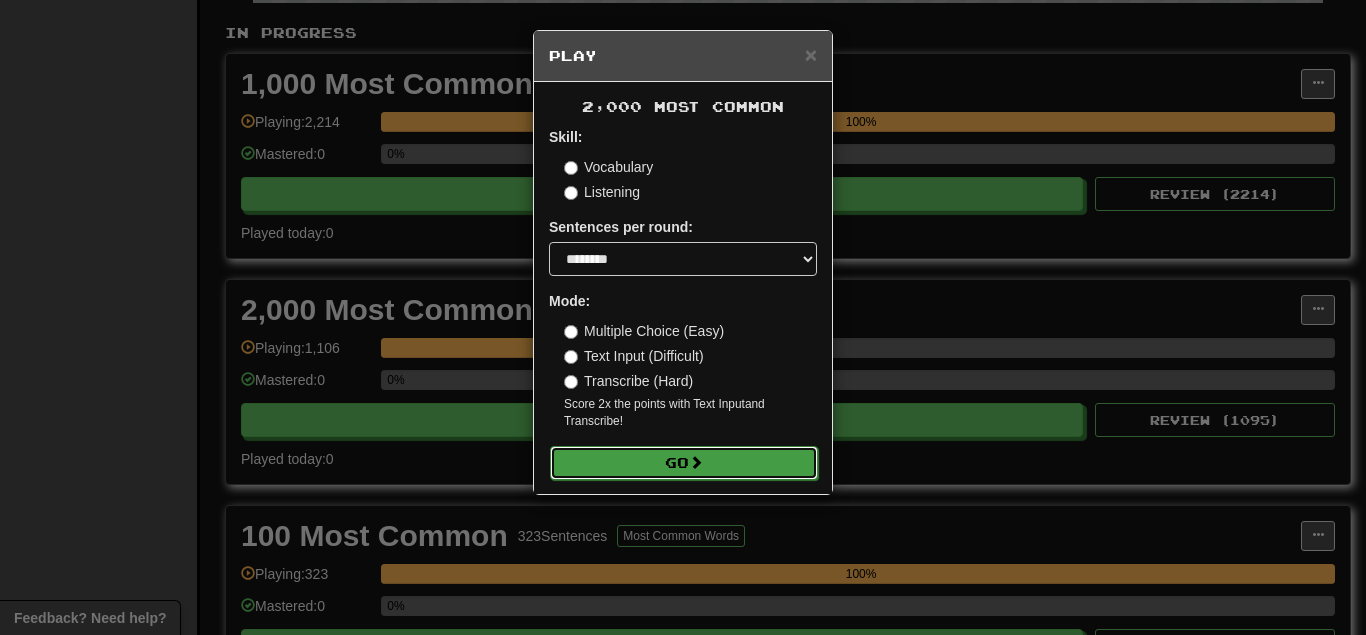 click on "Go" at bounding box center [684, 463] 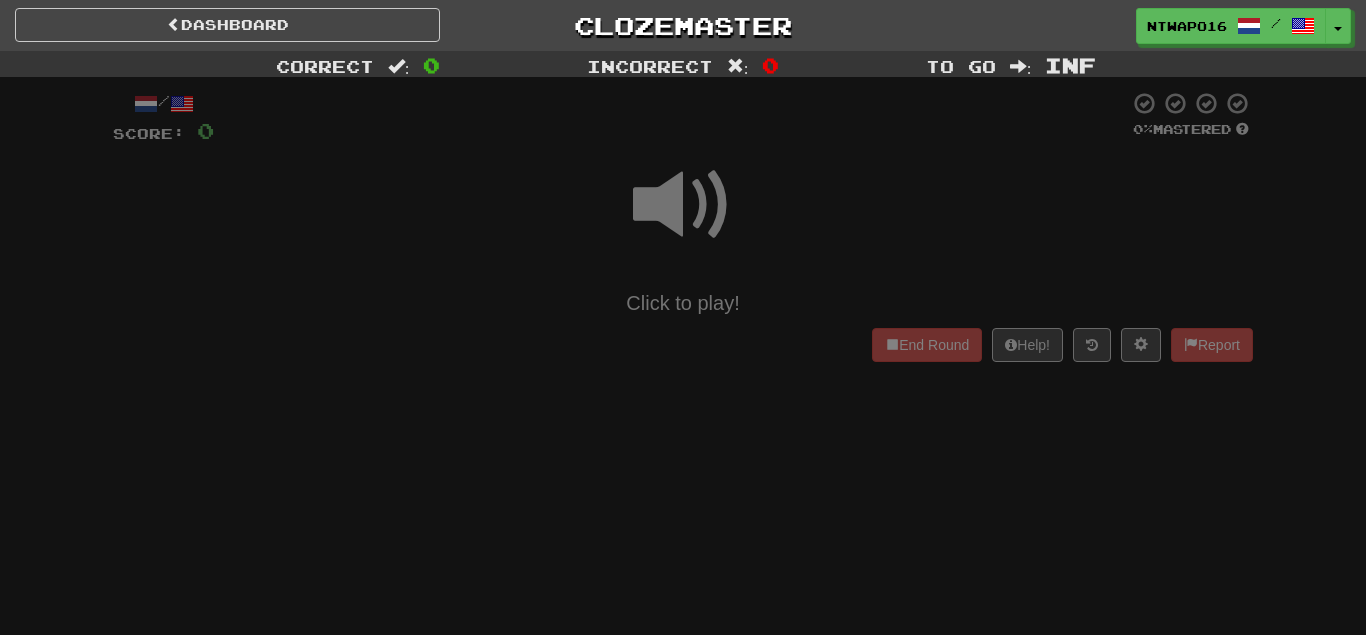 scroll, scrollTop: 0, scrollLeft: 0, axis: both 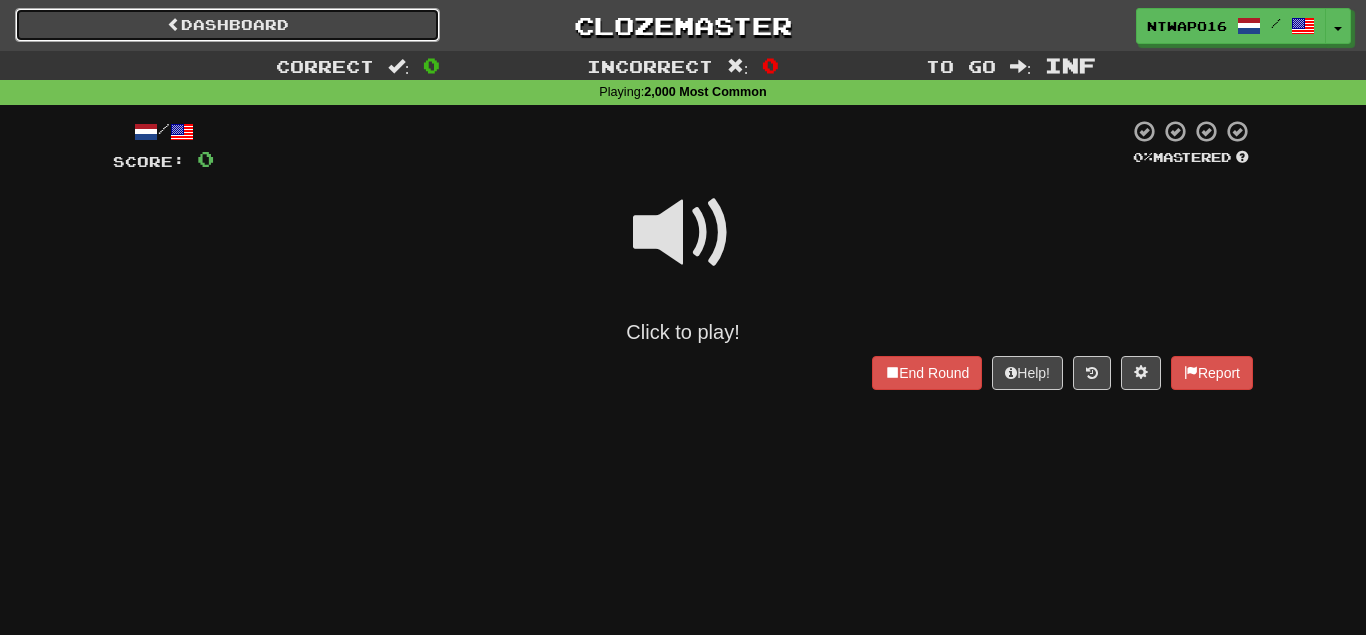 drag, startPoint x: 294, startPoint y: 30, endPoint x: 305, endPoint y: 31, distance: 11.045361 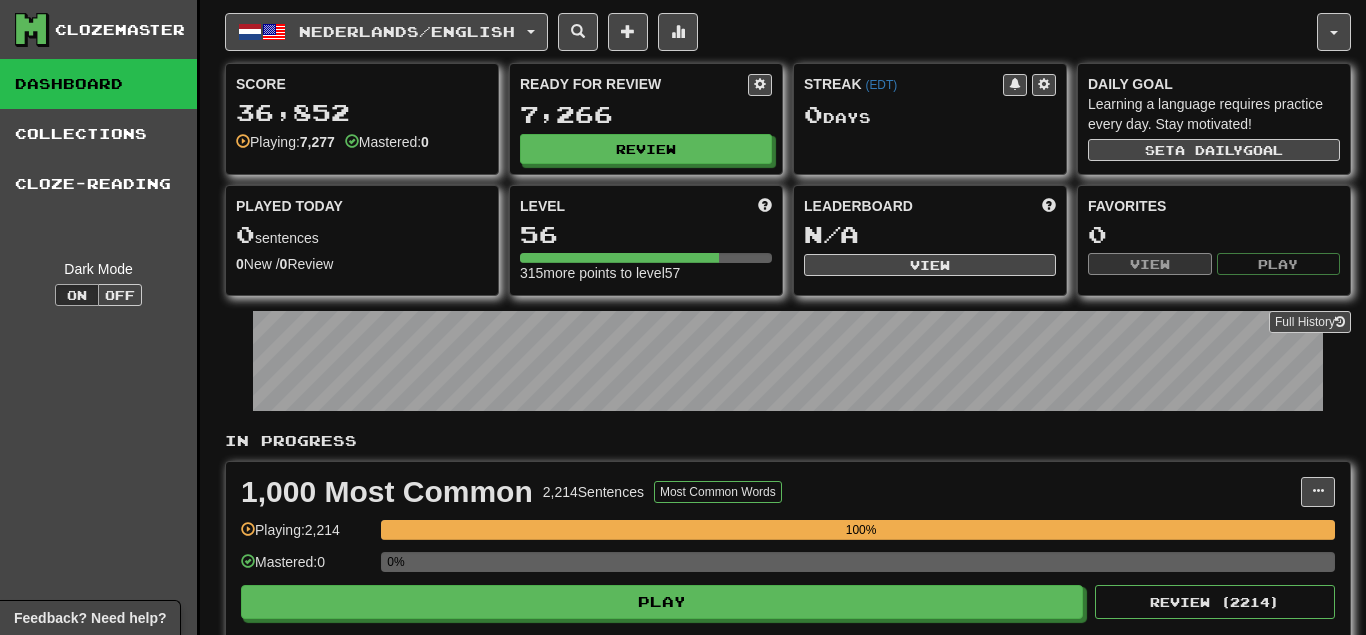 scroll, scrollTop: 306, scrollLeft: 0, axis: vertical 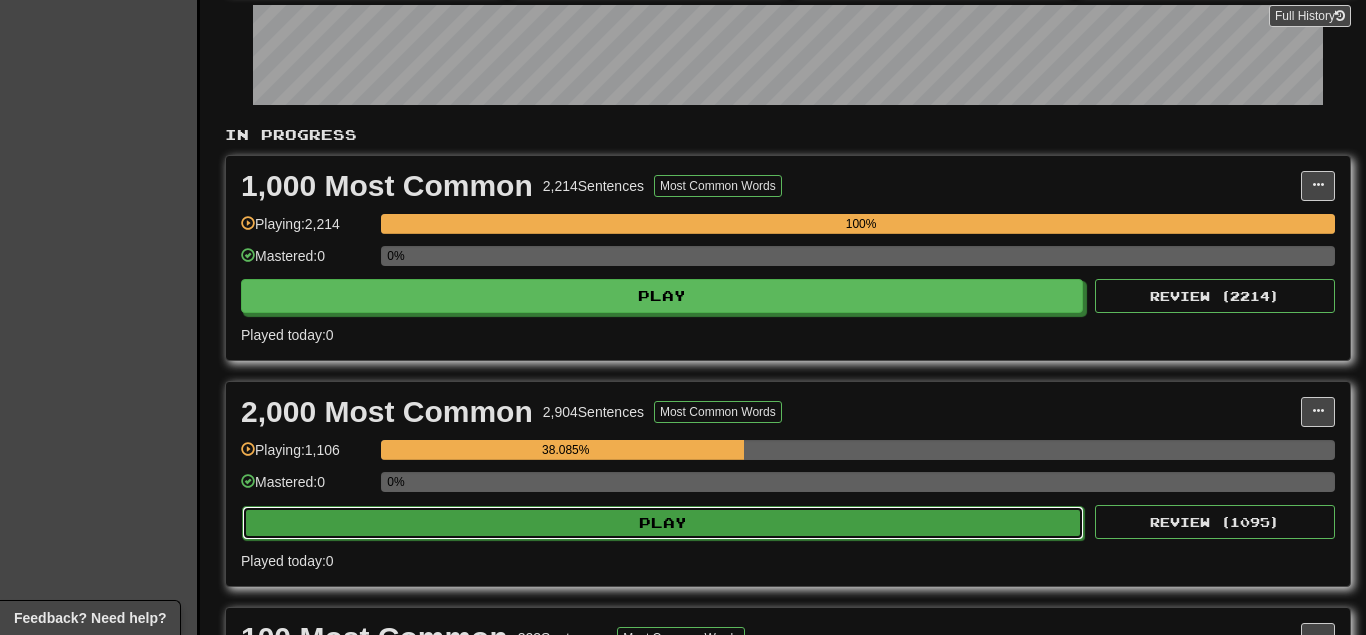 click on "Play" 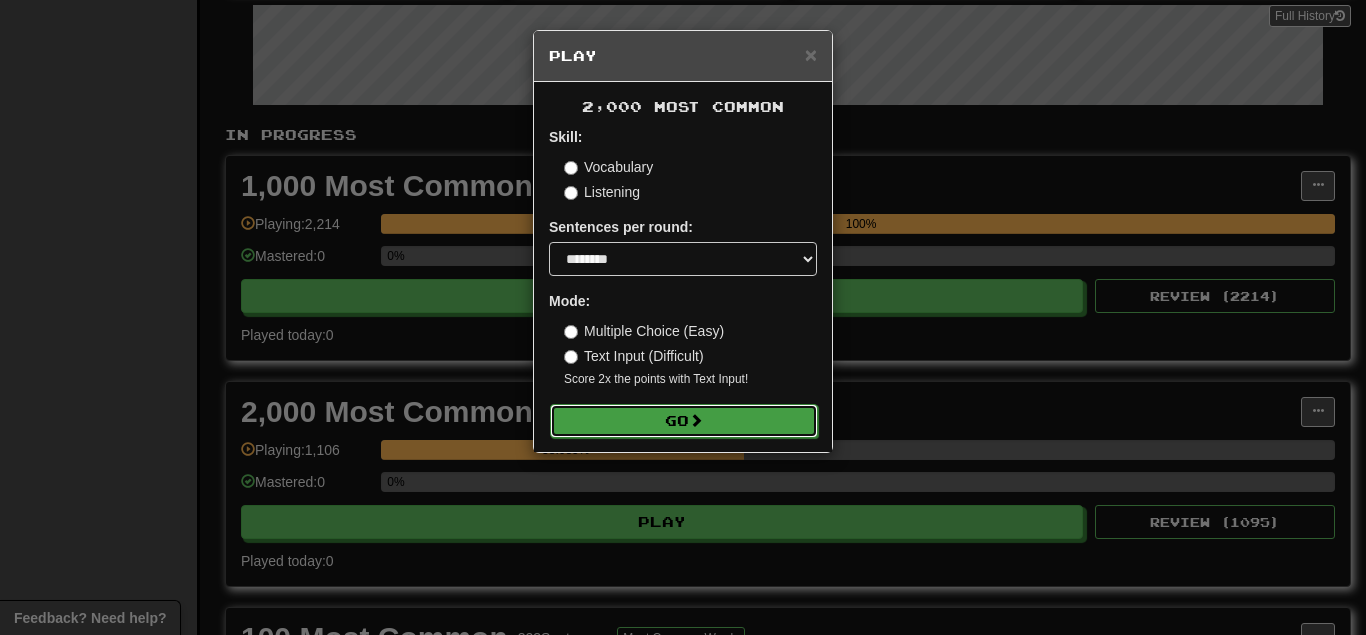 click on "Go" at bounding box center (684, 421) 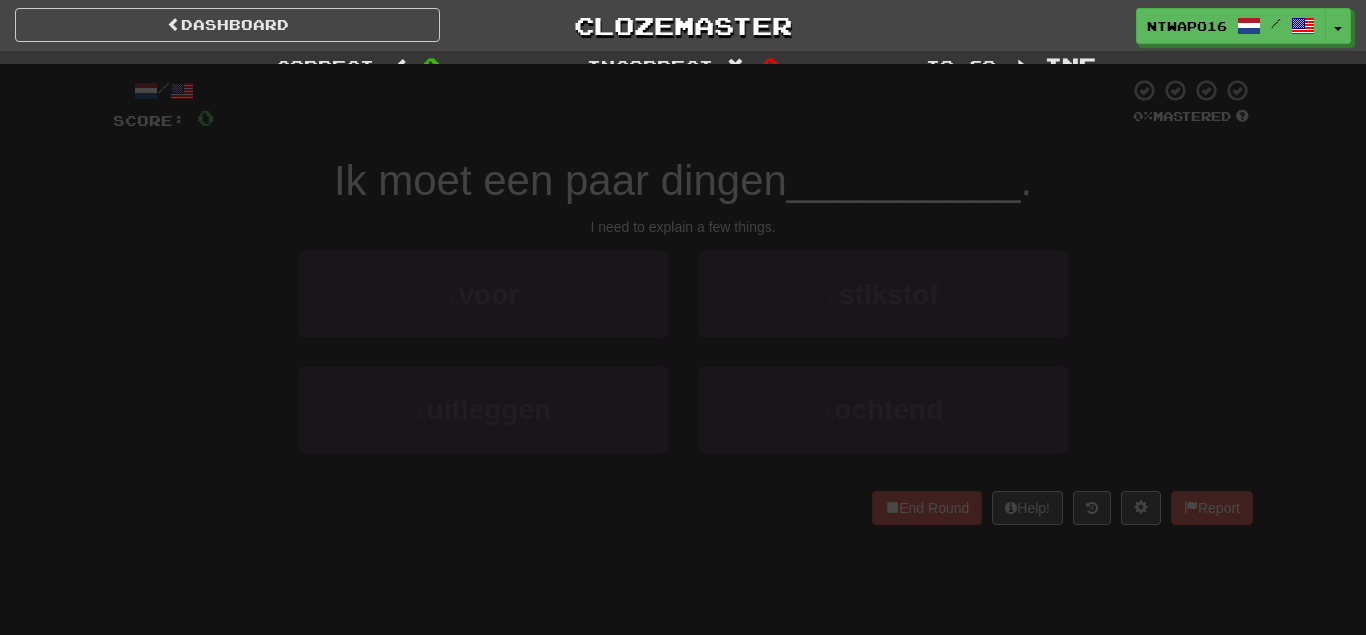 scroll, scrollTop: 0, scrollLeft: 0, axis: both 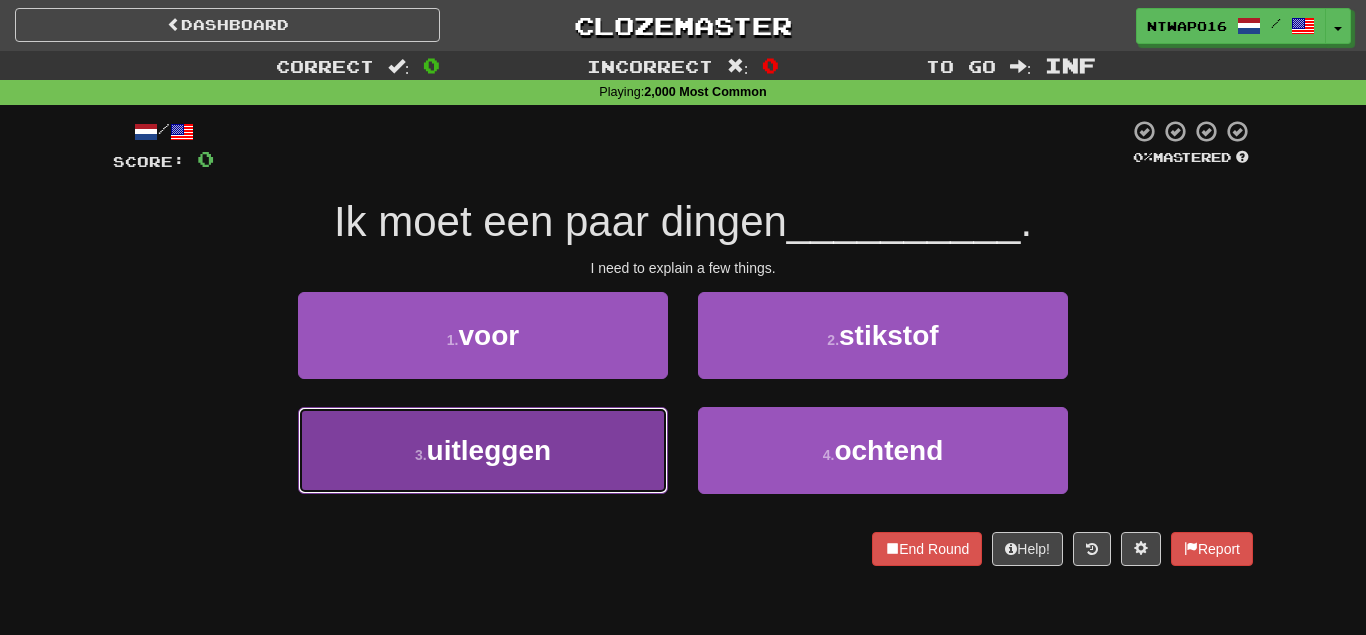 click on "3 .  uitleggen" at bounding box center (483, 450) 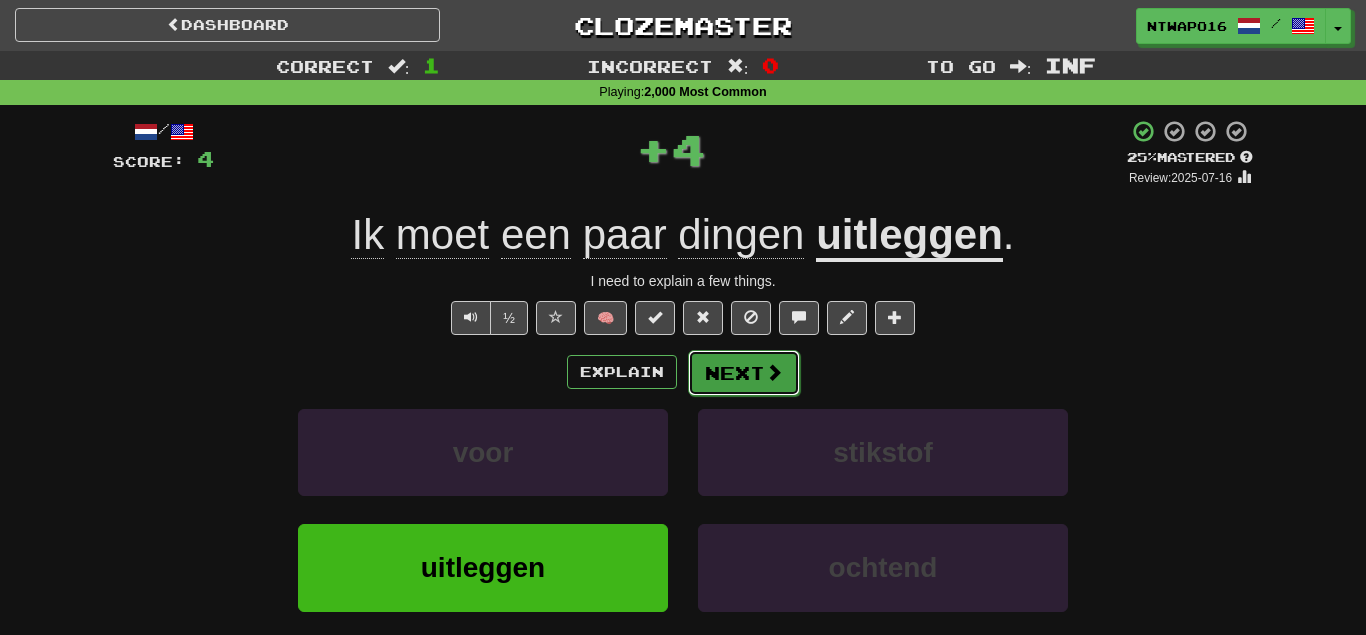 click on "Next" at bounding box center (744, 373) 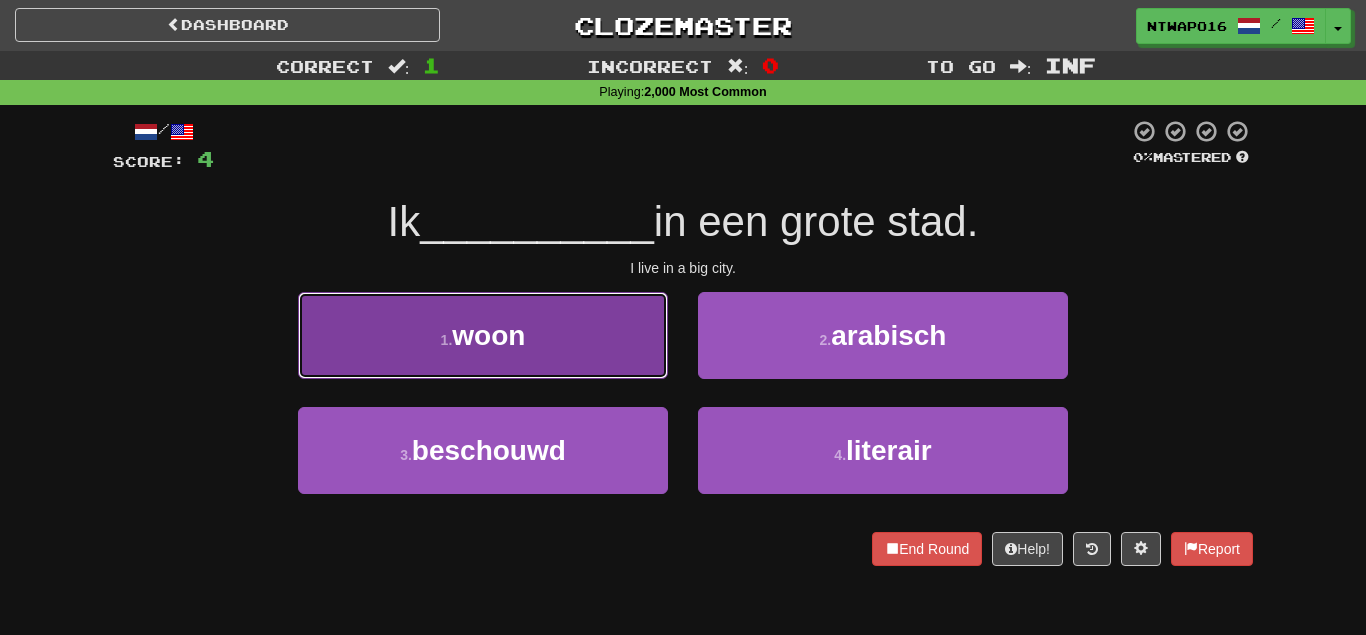 drag, startPoint x: 590, startPoint y: 346, endPoint x: 617, endPoint y: 348, distance: 27.073973 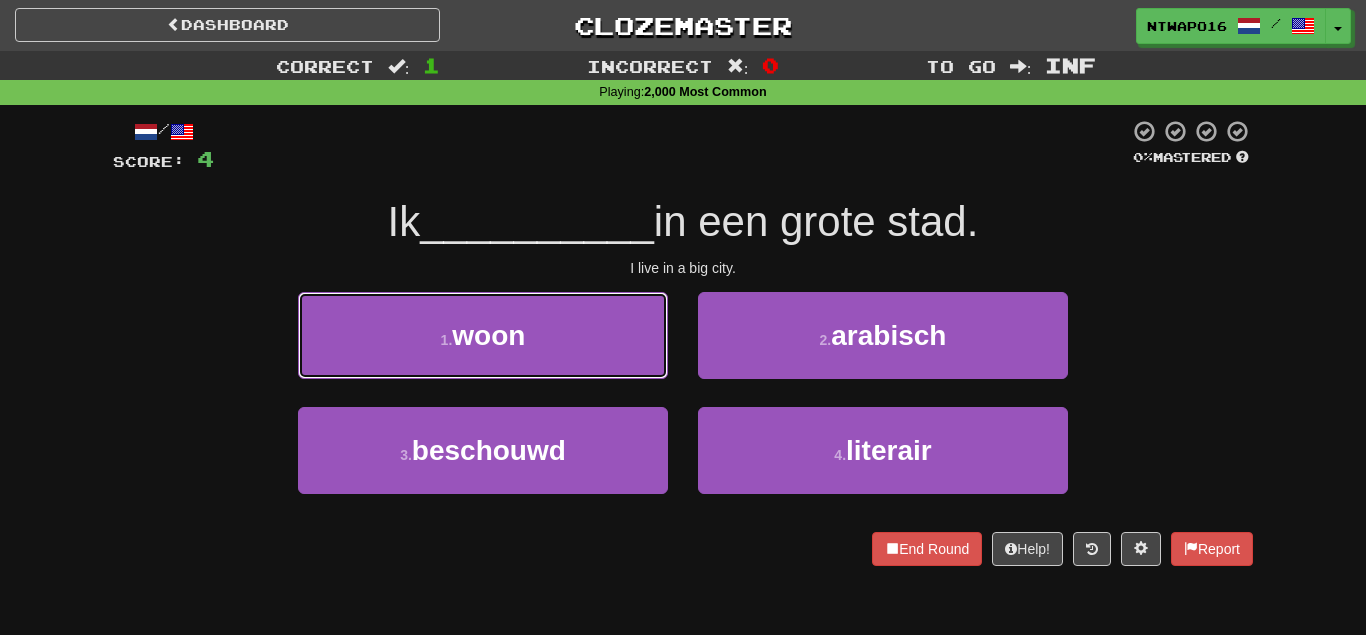click on "1 .  woon" at bounding box center [483, 335] 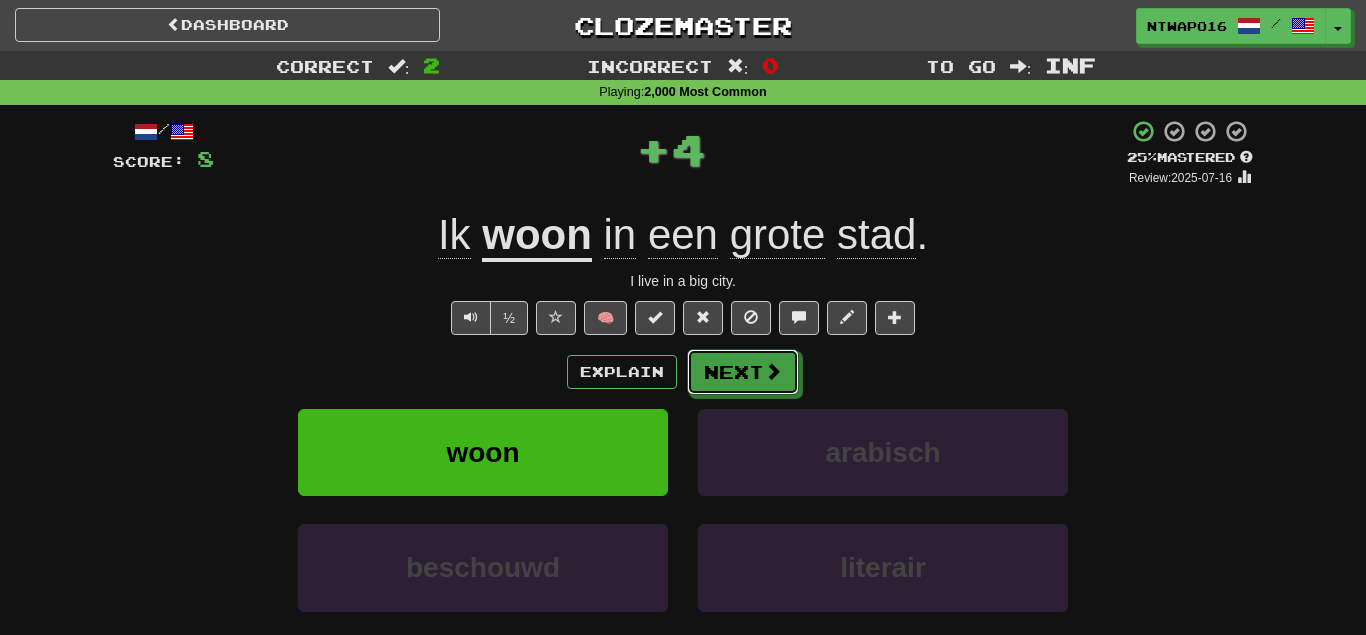 drag, startPoint x: 617, startPoint y: 348, endPoint x: 733, endPoint y: 367, distance: 117.54574 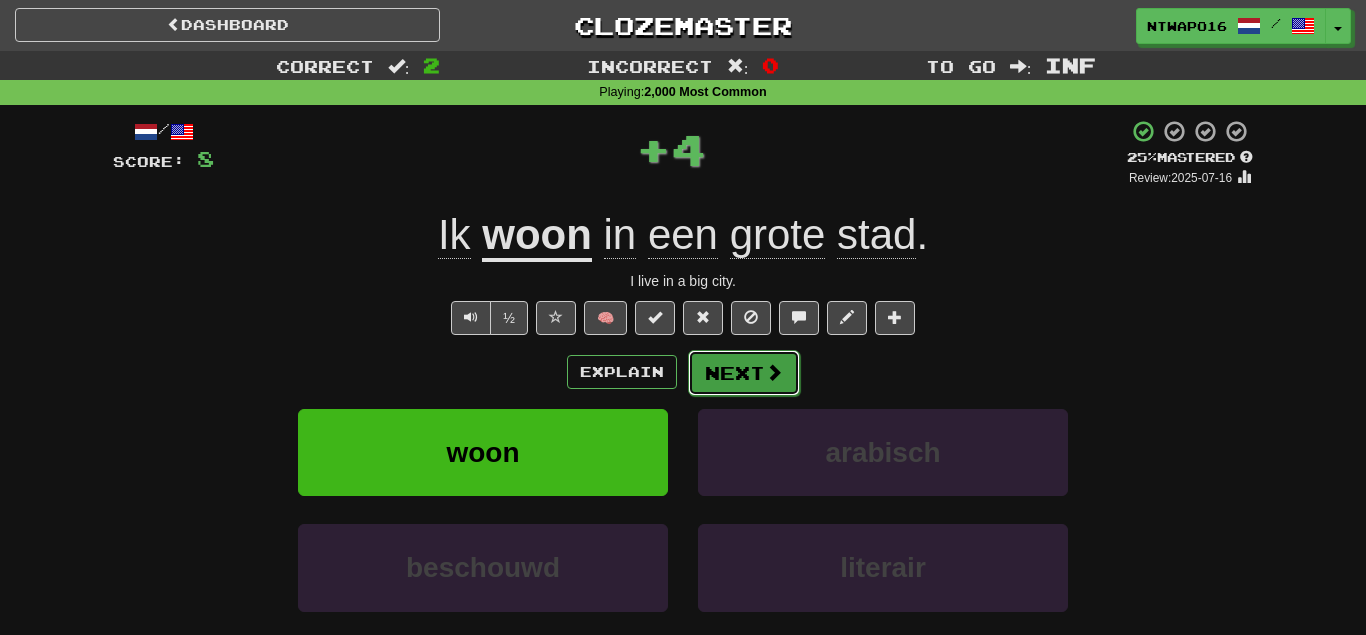 click on "Next" at bounding box center (744, 373) 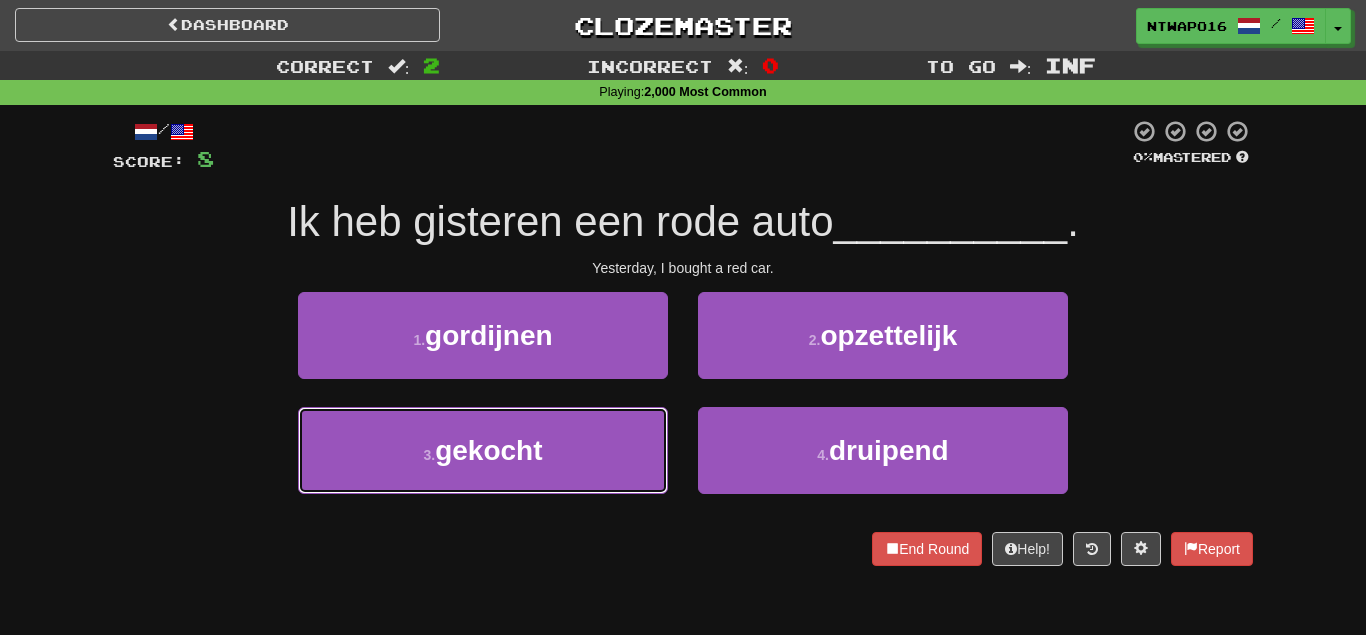 drag, startPoint x: 635, startPoint y: 451, endPoint x: 705, endPoint y: 406, distance: 83.21658 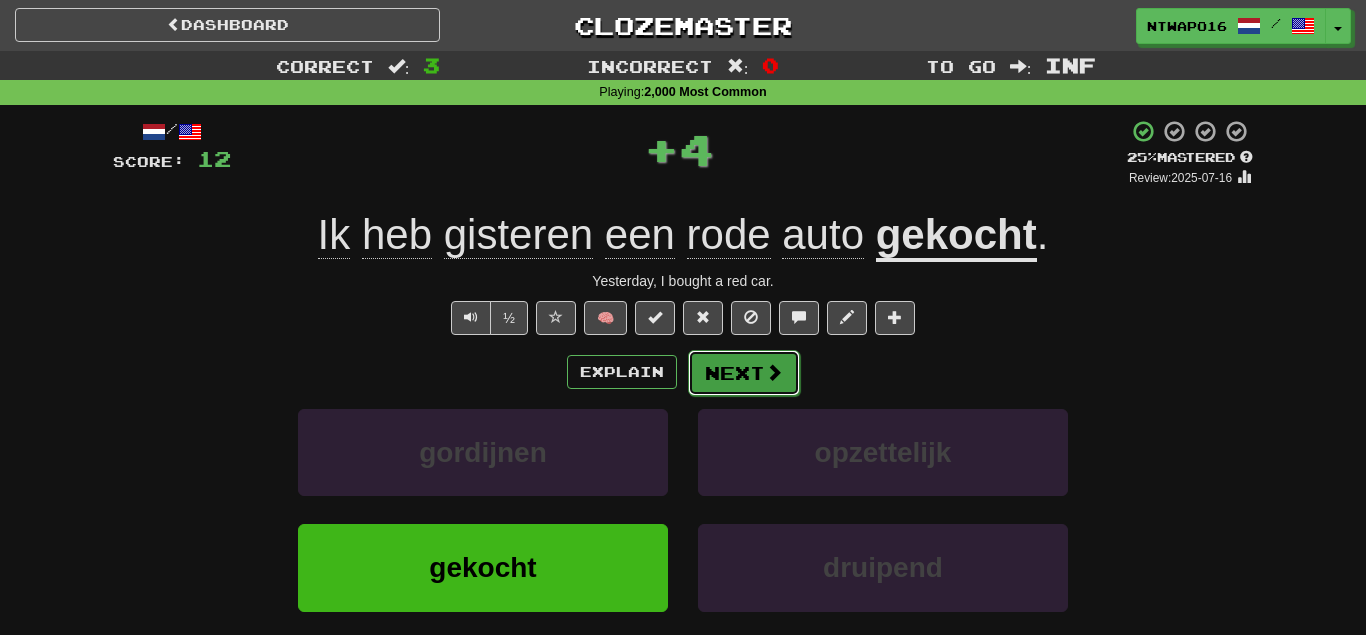 click on "Next" at bounding box center [744, 373] 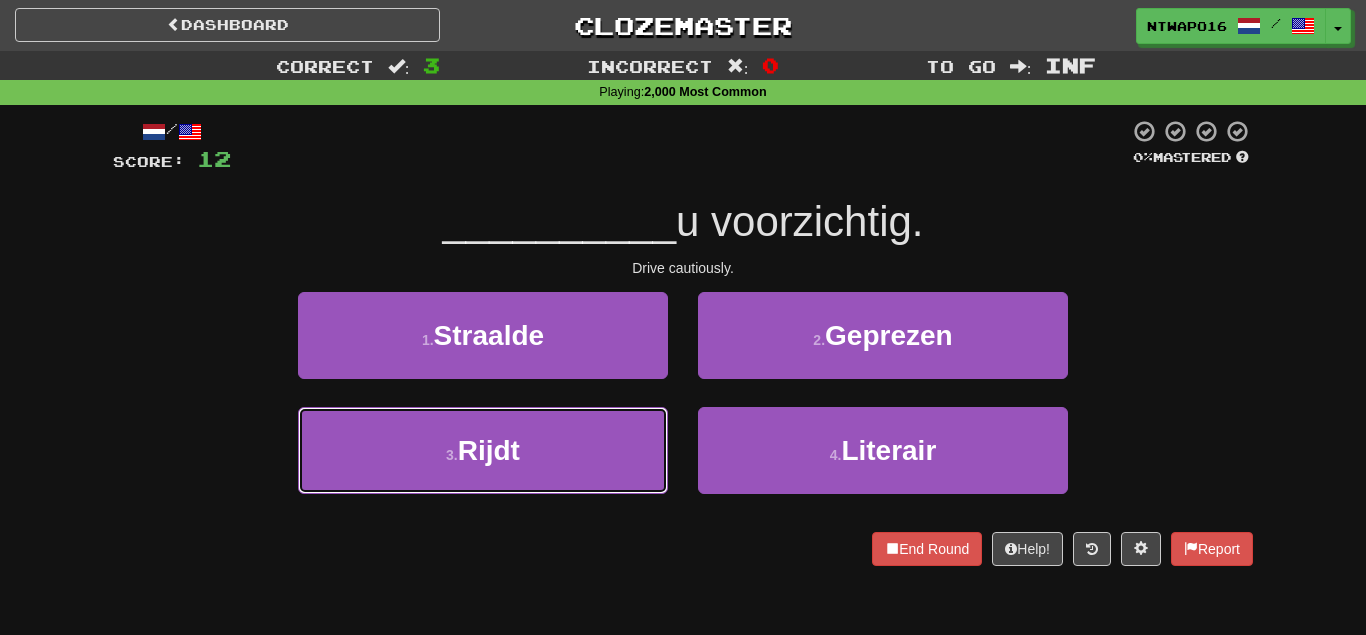 drag, startPoint x: 619, startPoint y: 436, endPoint x: 691, endPoint y: 400, distance: 80.49844 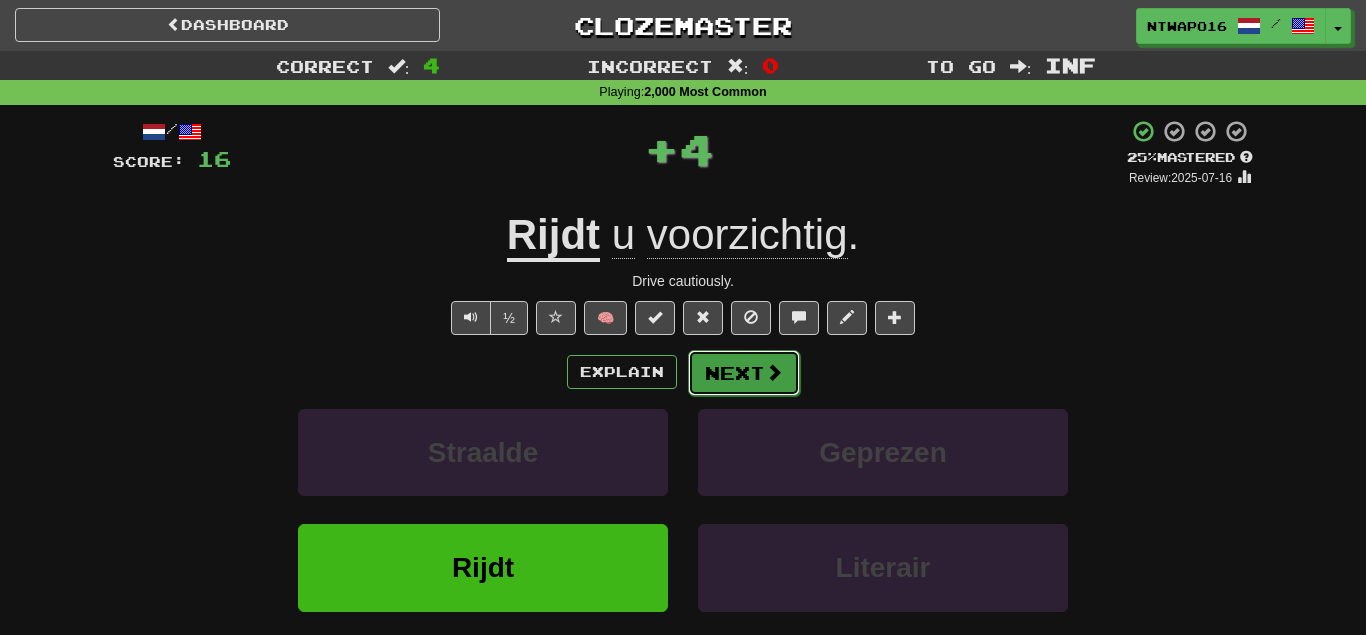 click on "Next" at bounding box center [744, 373] 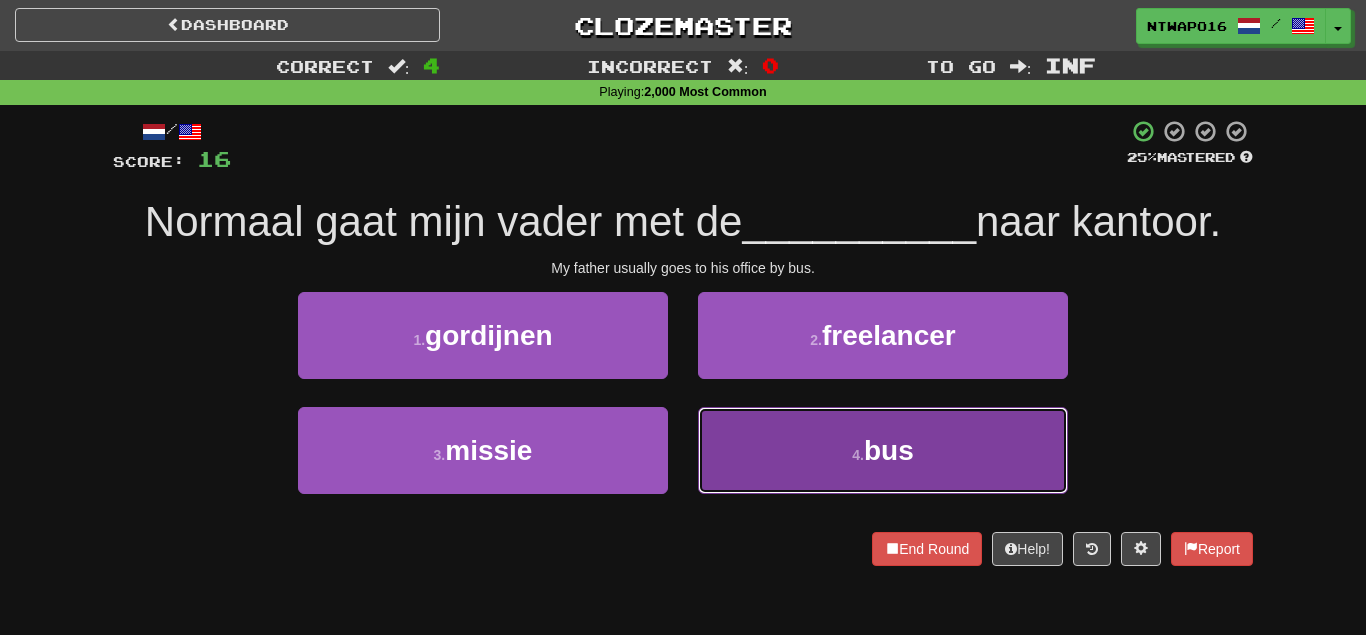 click on "4 .  bus" at bounding box center (883, 450) 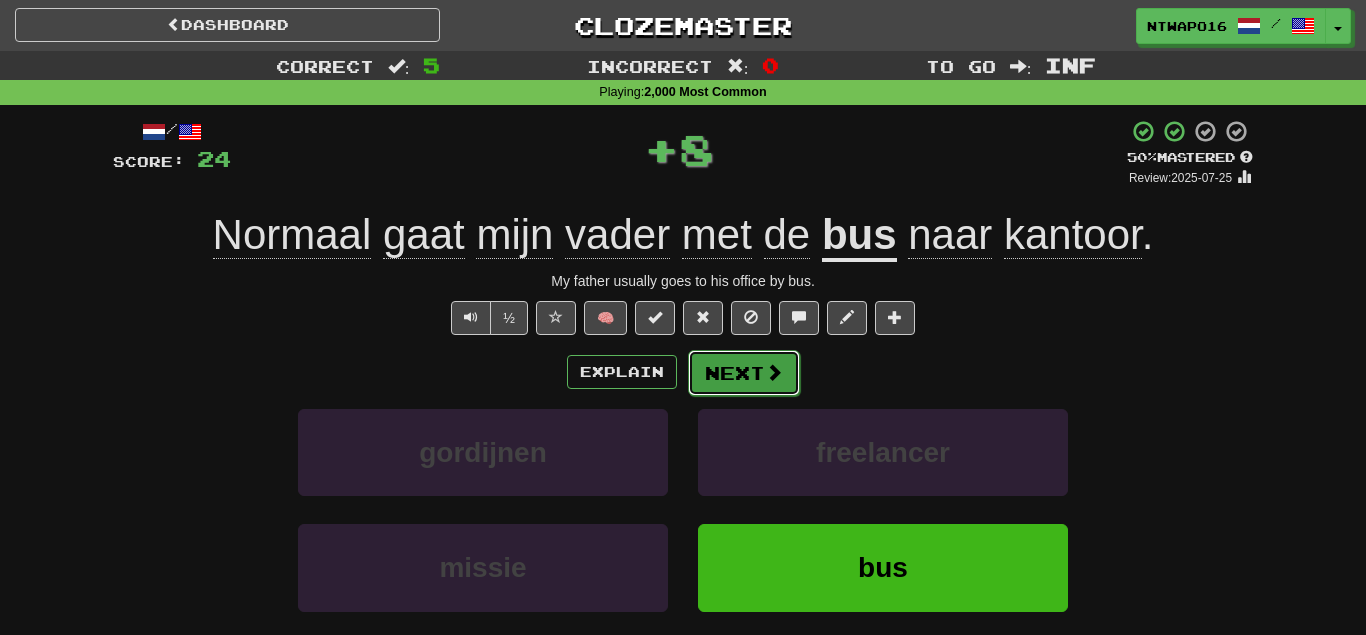 click on "Next" at bounding box center (744, 373) 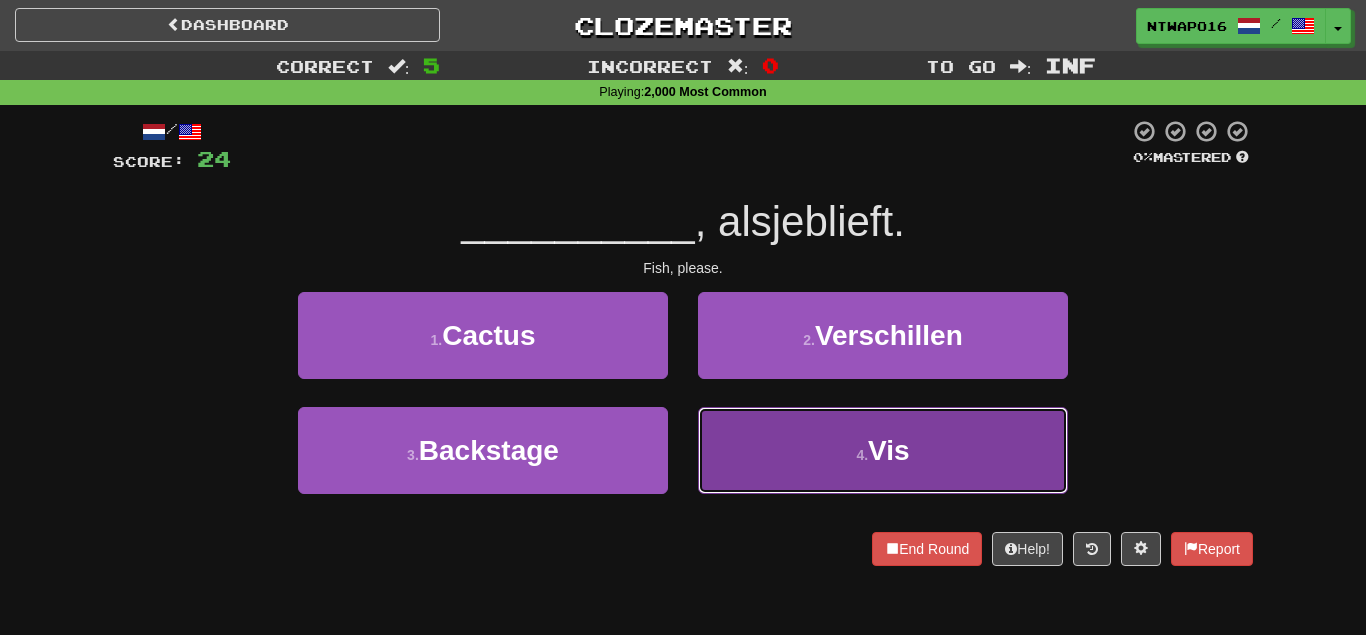 click on "4 .  Vis" at bounding box center (883, 450) 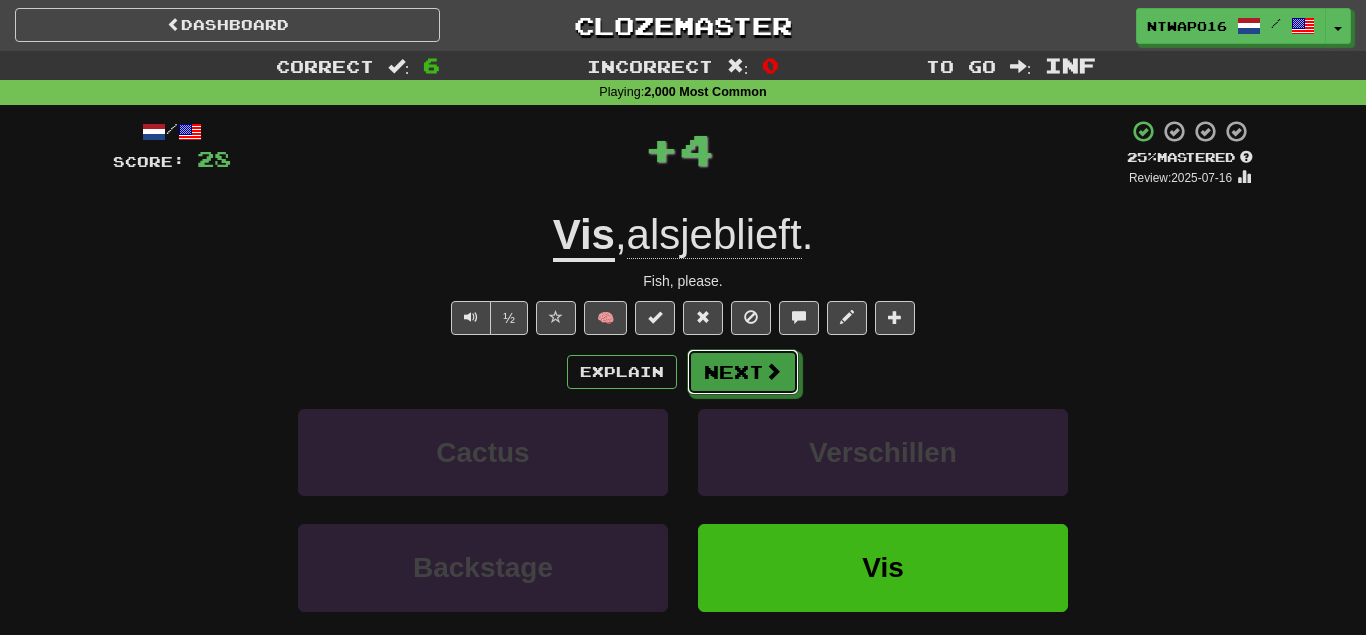 click on "Next" at bounding box center (743, 372) 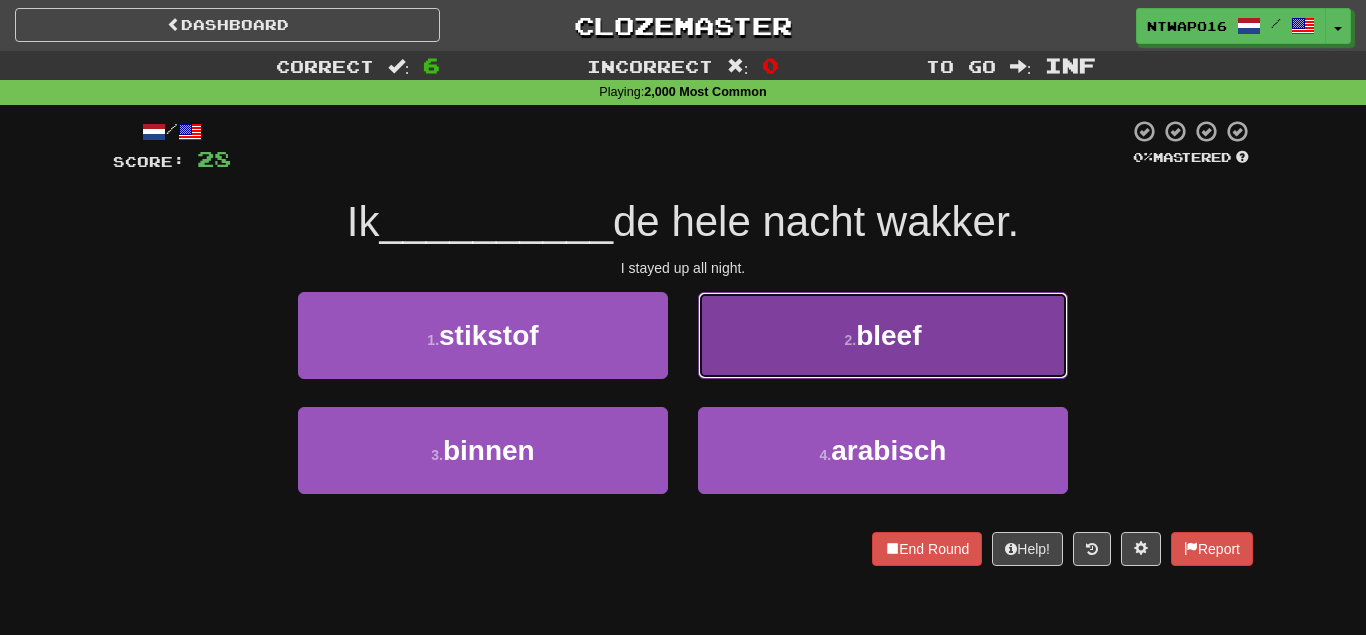 click on "2 .  bleef" at bounding box center (883, 335) 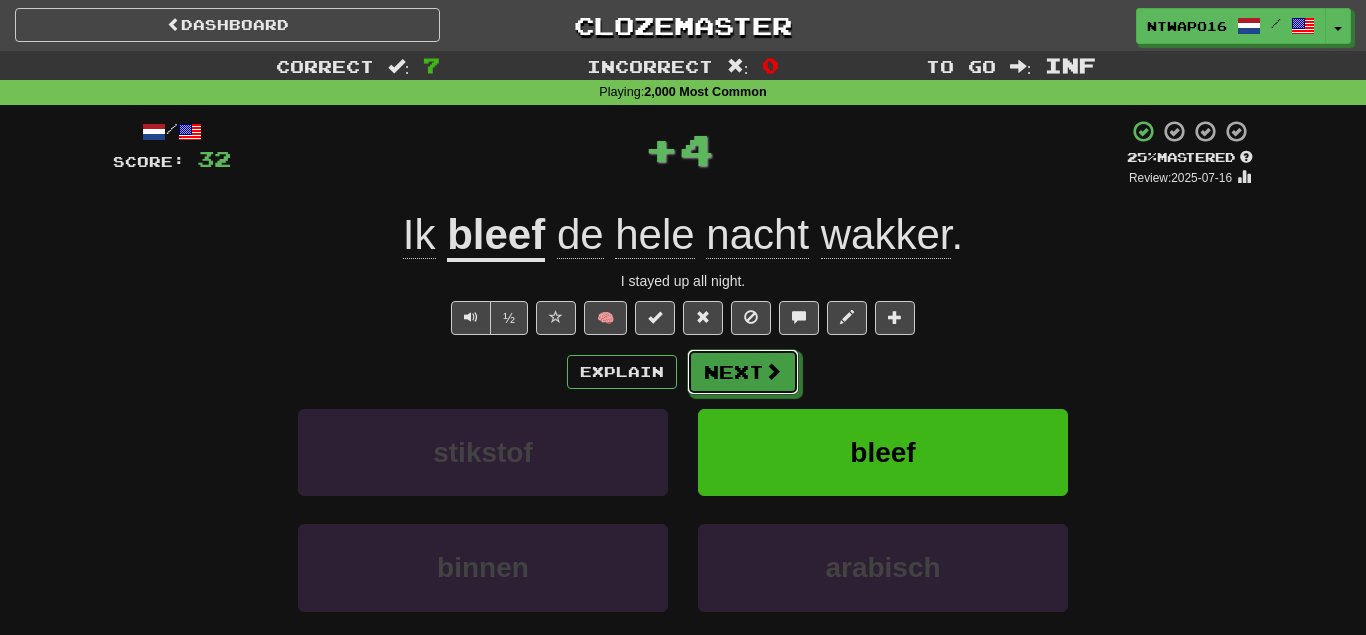 click on "Next" at bounding box center [743, 372] 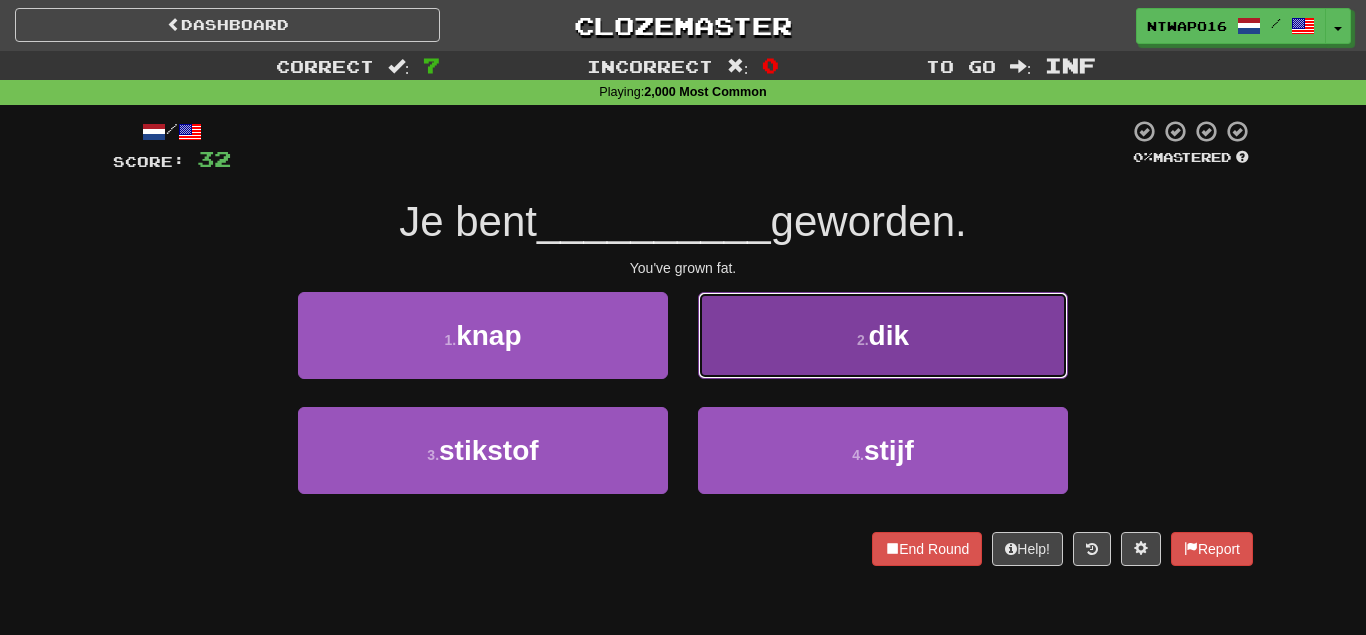 click on "2 .  dik" at bounding box center (883, 335) 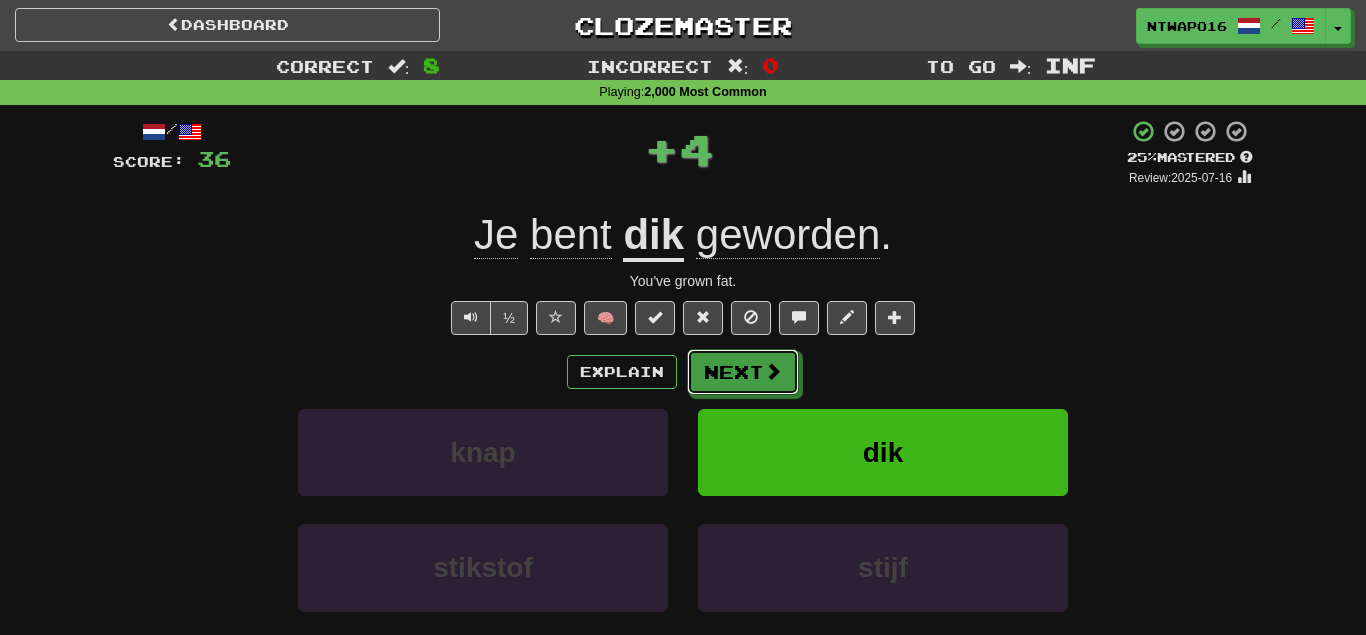 click on "Next" at bounding box center (743, 372) 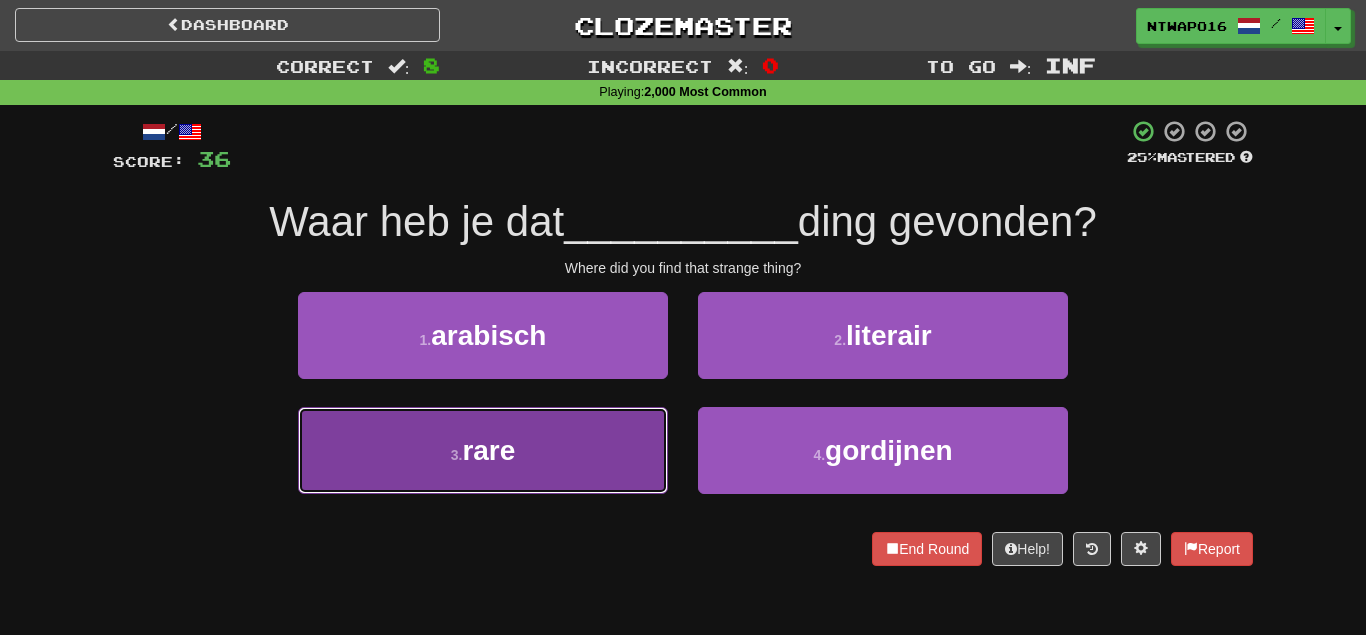 drag, startPoint x: 628, startPoint y: 450, endPoint x: 733, endPoint y: 396, distance: 118.072014 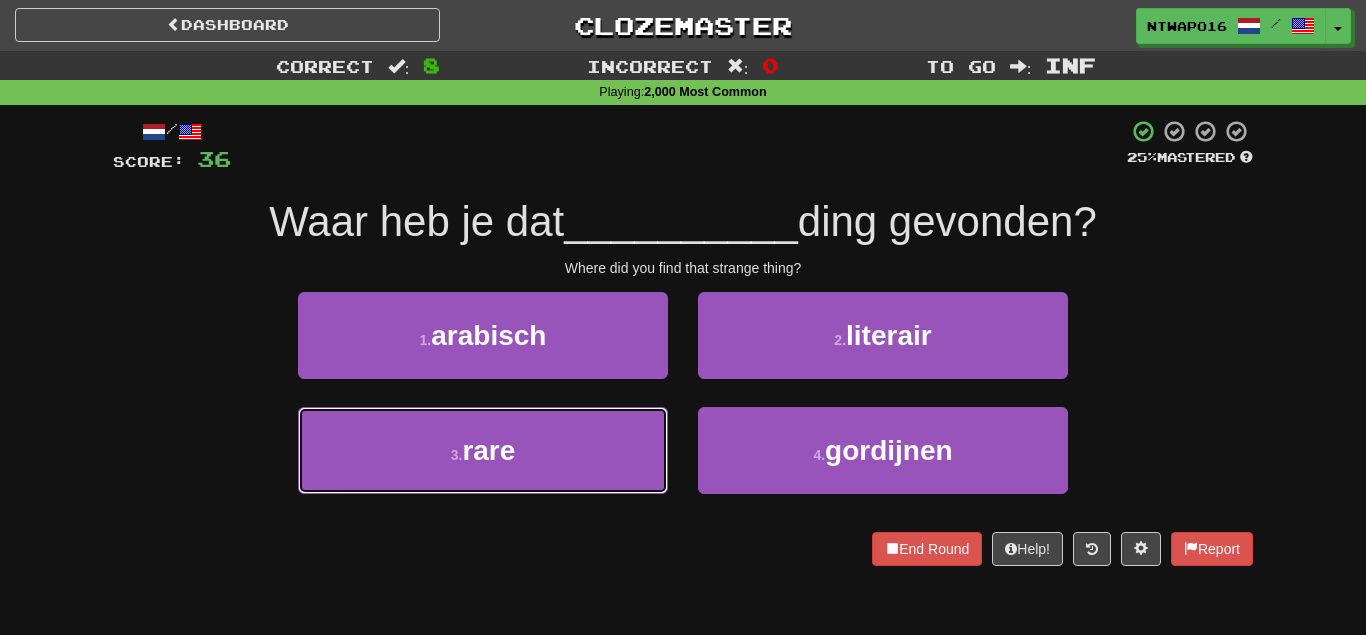 click on "3 .  rare" at bounding box center [483, 450] 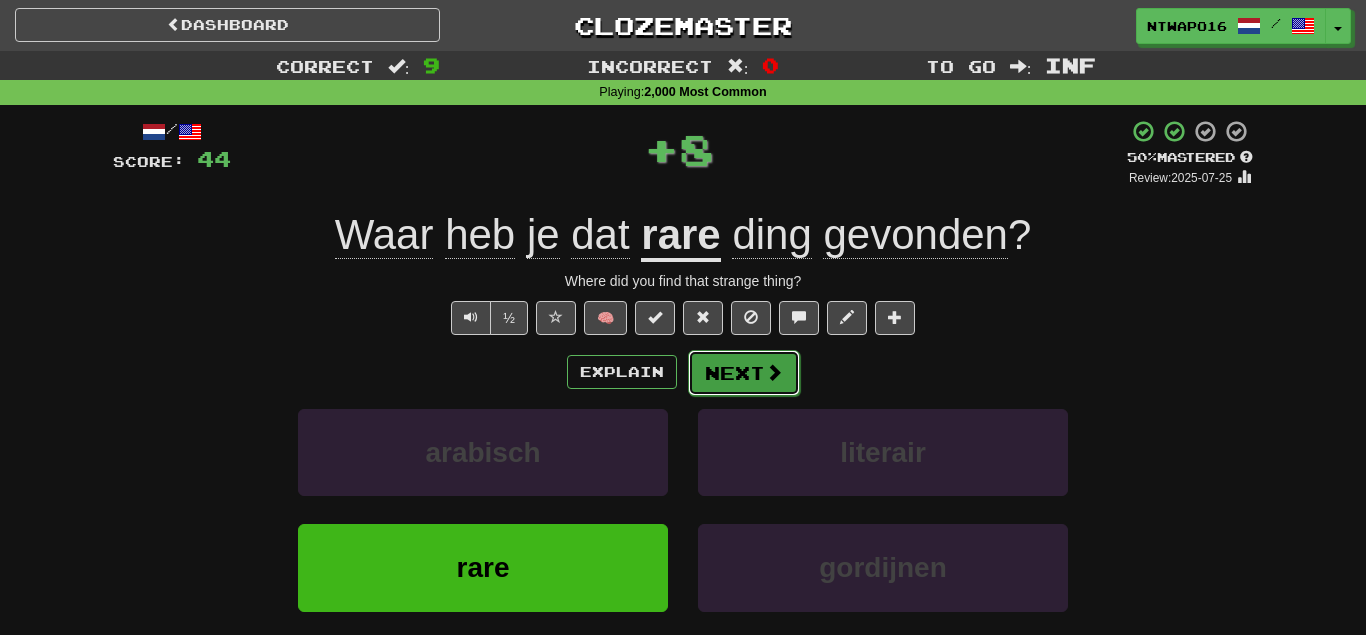click on "Next" at bounding box center (744, 373) 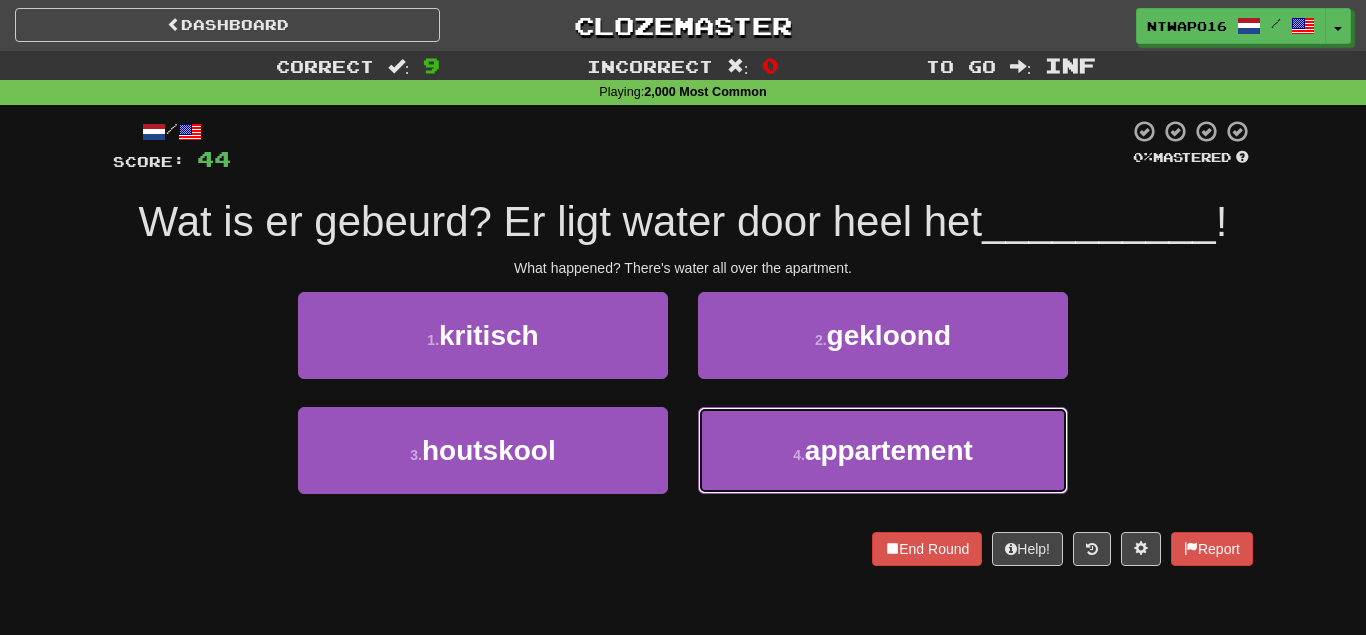 drag, startPoint x: 755, startPoint y: 441, endPoint x: 748, endPoint y: 401, distance: 40.60788 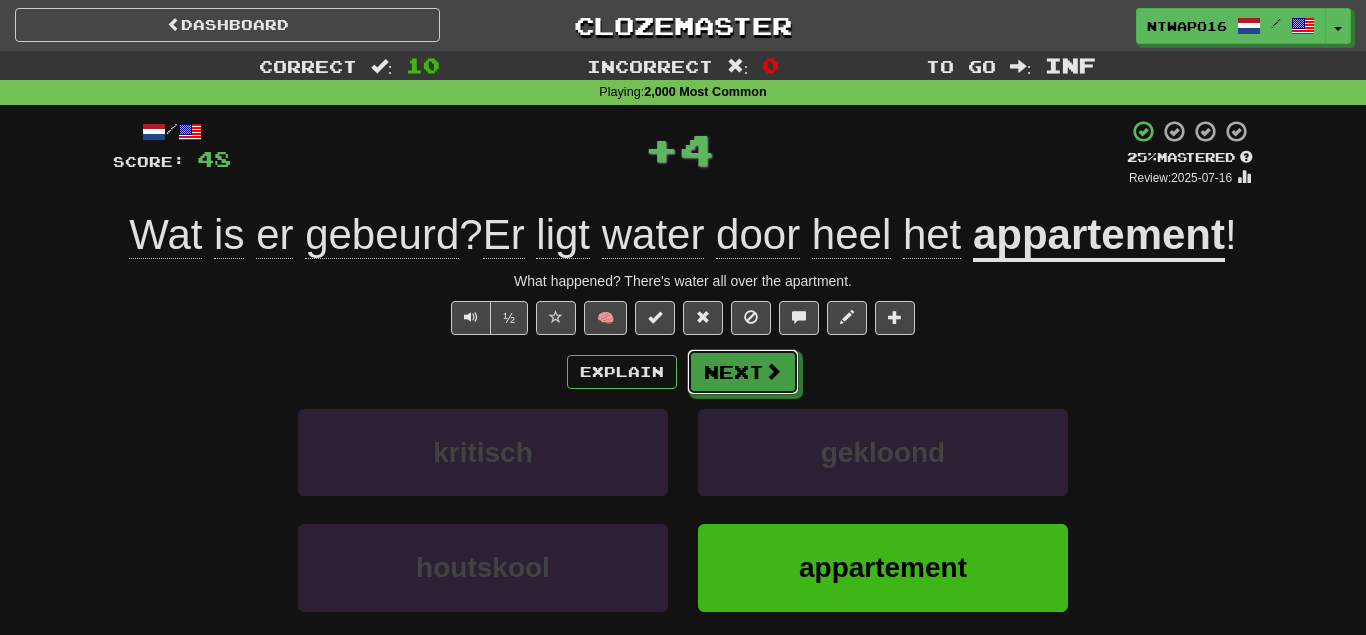 click on "Next" at bounding box center [743, 372] 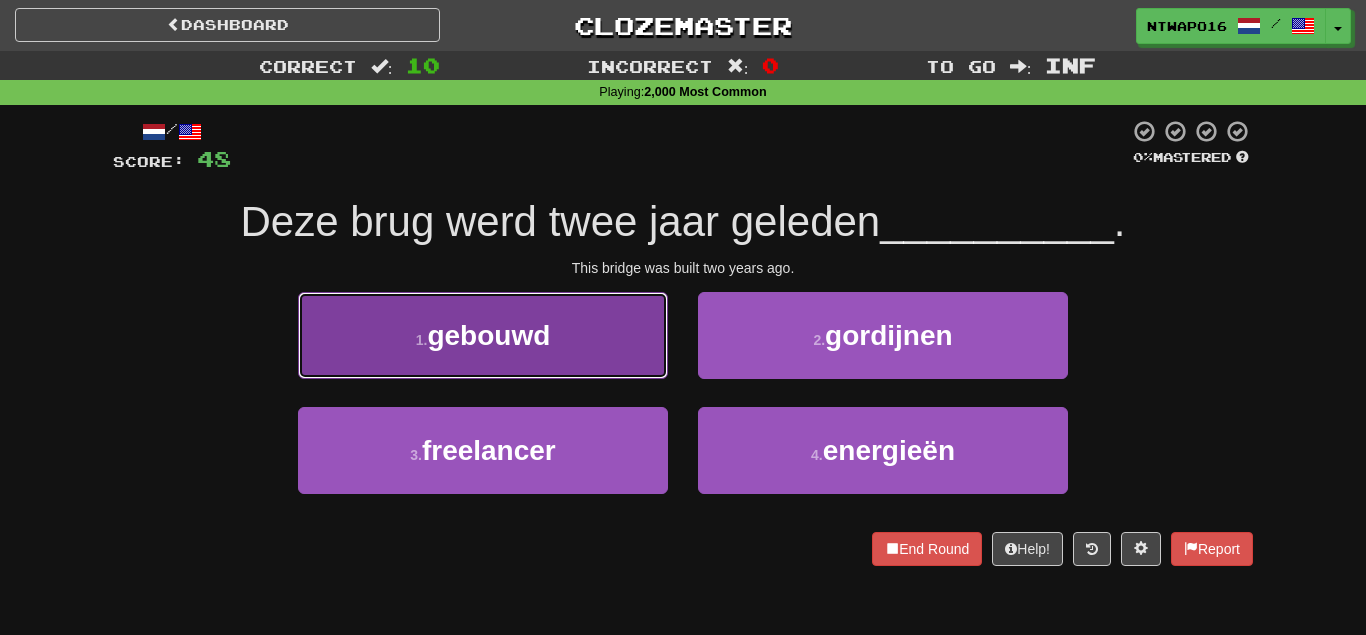 click on "1 .  gebouwd" at bounding box center (483, 335) 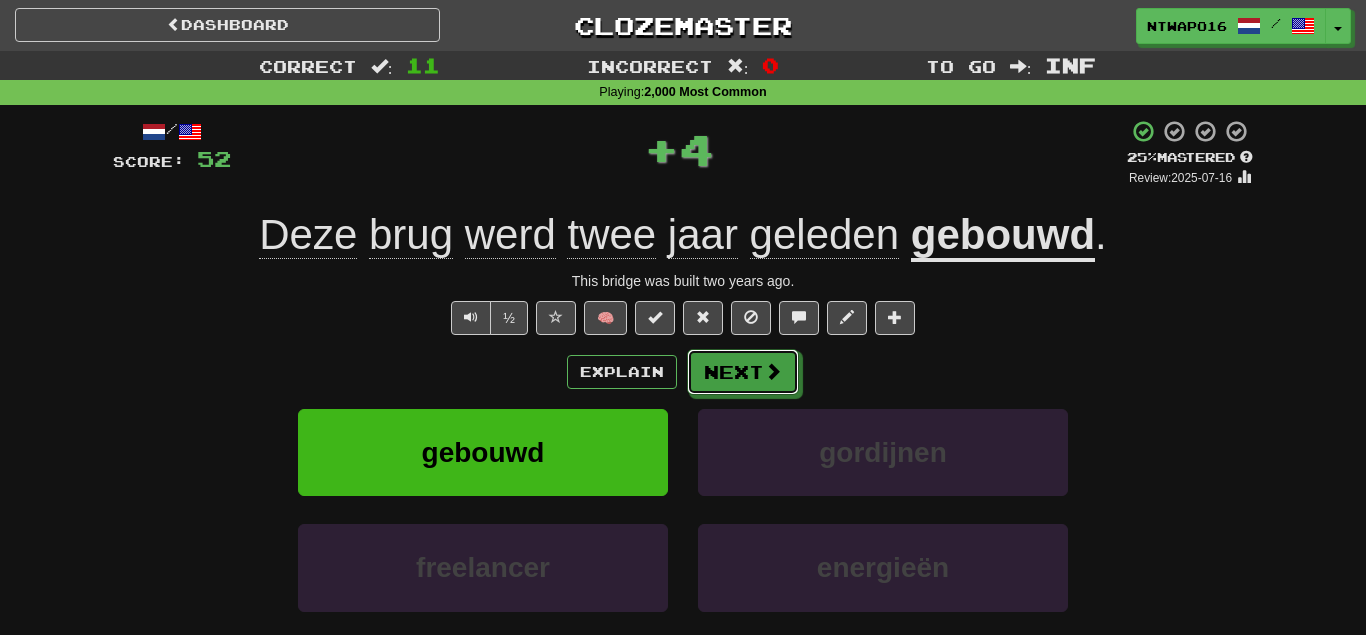 click on "Next" at bounding box center (743, 372) 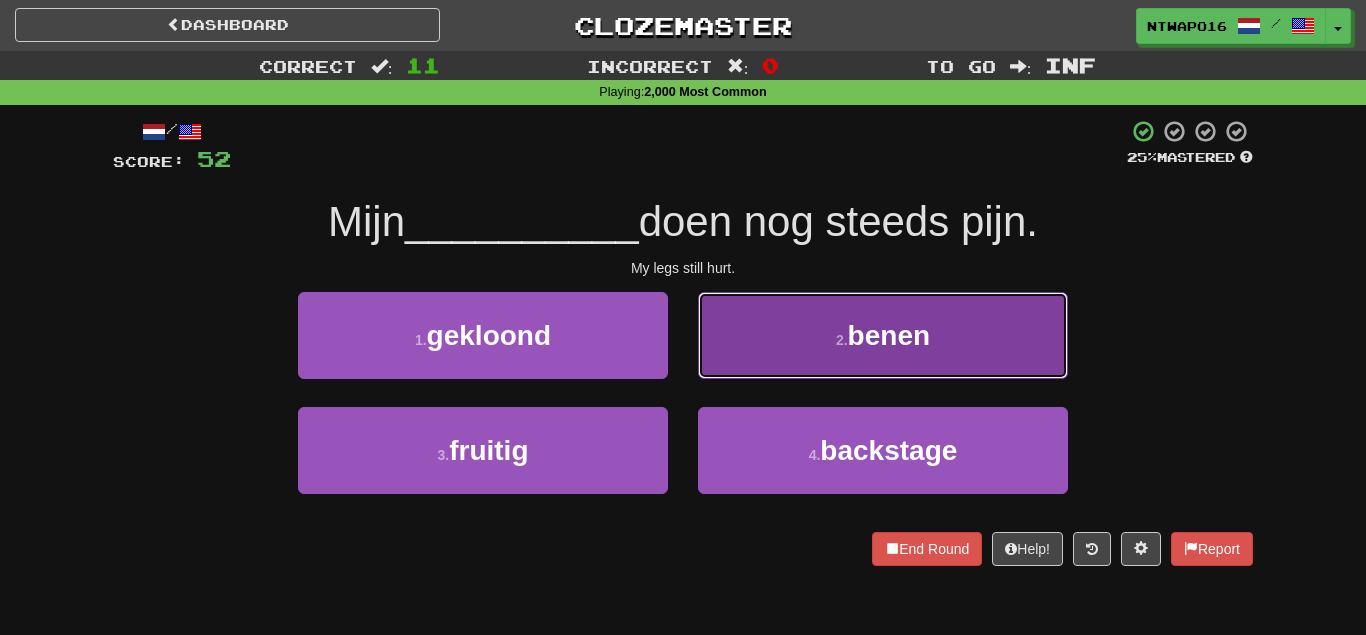 click on "2 .  benen" at bounding box center (883, 335) 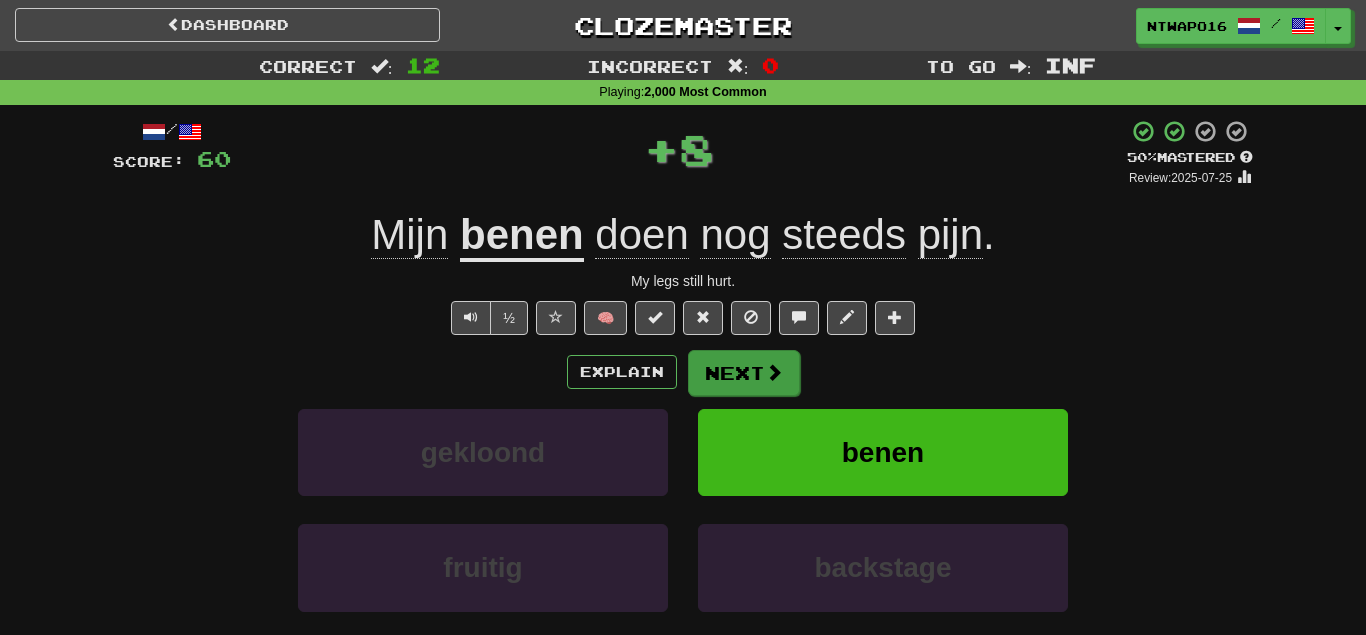 click on "Next" at bounding box center (744, 373) 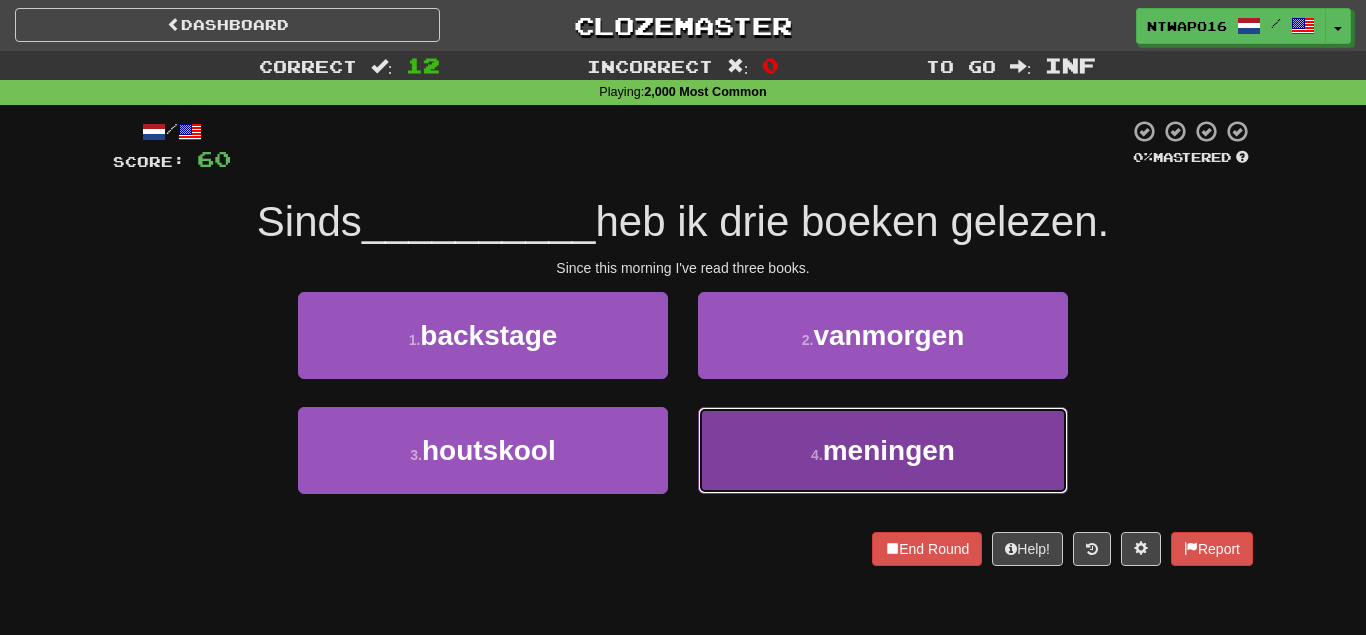 drag, startPoint x: 772, startPoint y: 433, endPoint x: 772, endPoint y: 399, distance: 34 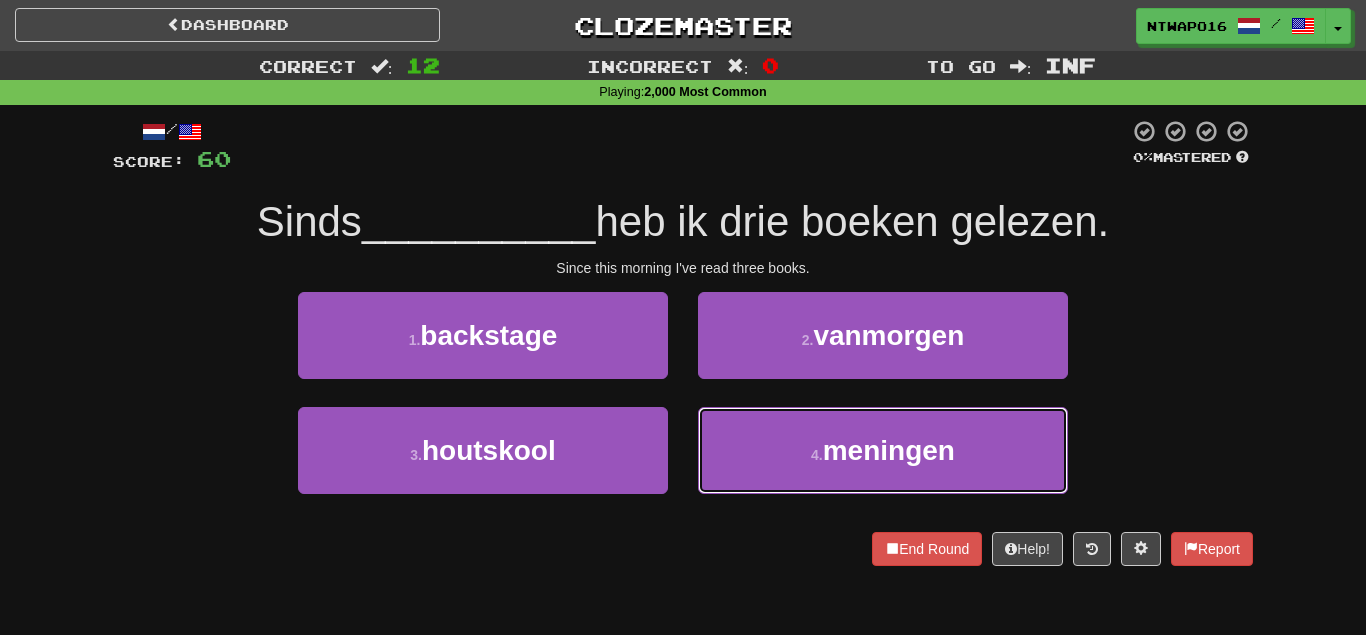 click on "4 .  meningen" at bounding box center (883, 450) 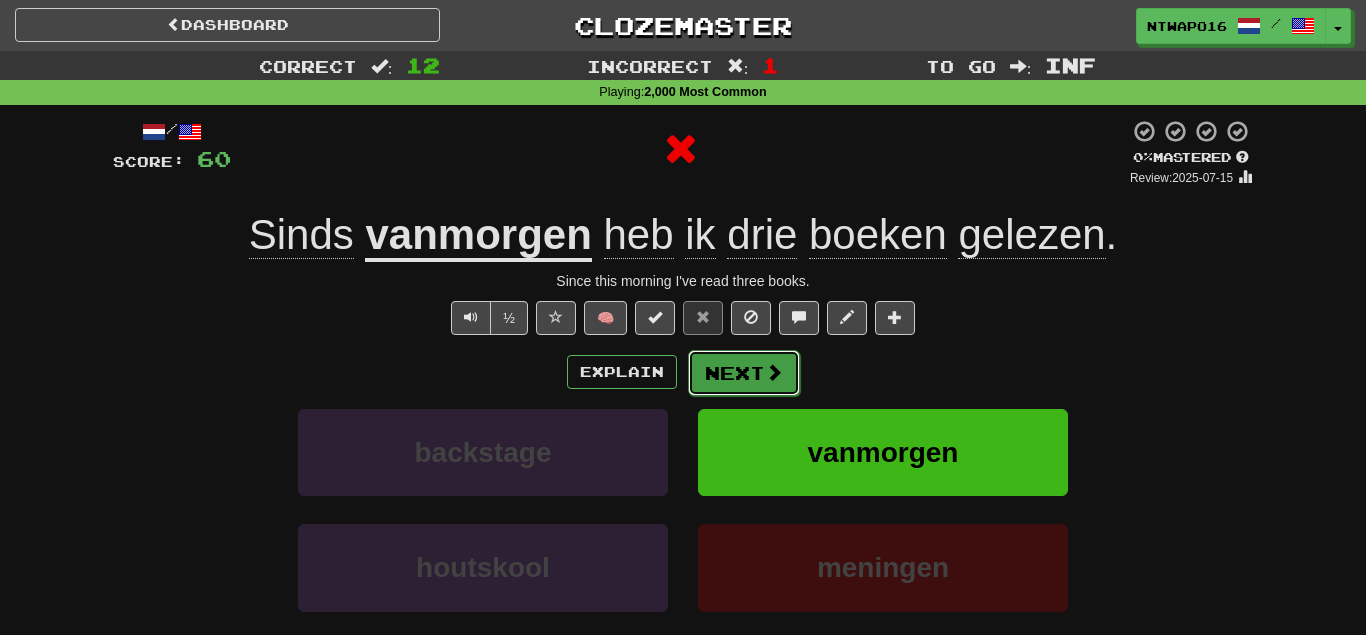 click at bounding box center (774, 372) 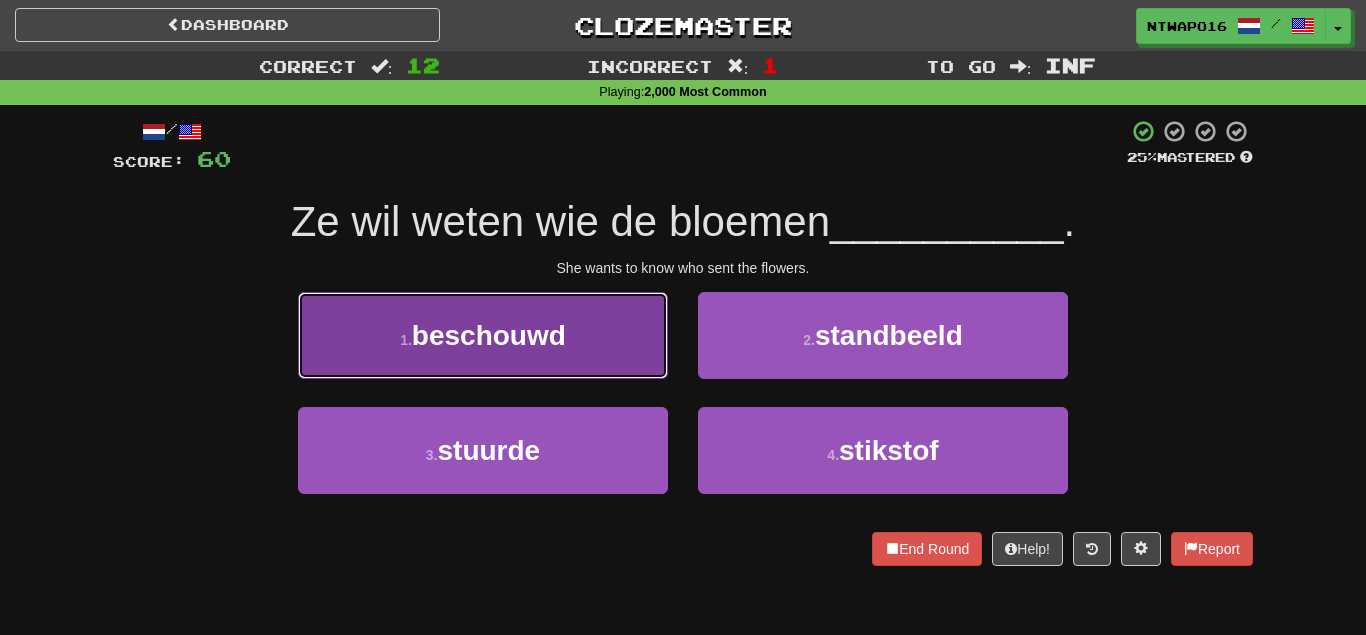 click on "1 .  beschouwd" at bounding box center (483, 335) 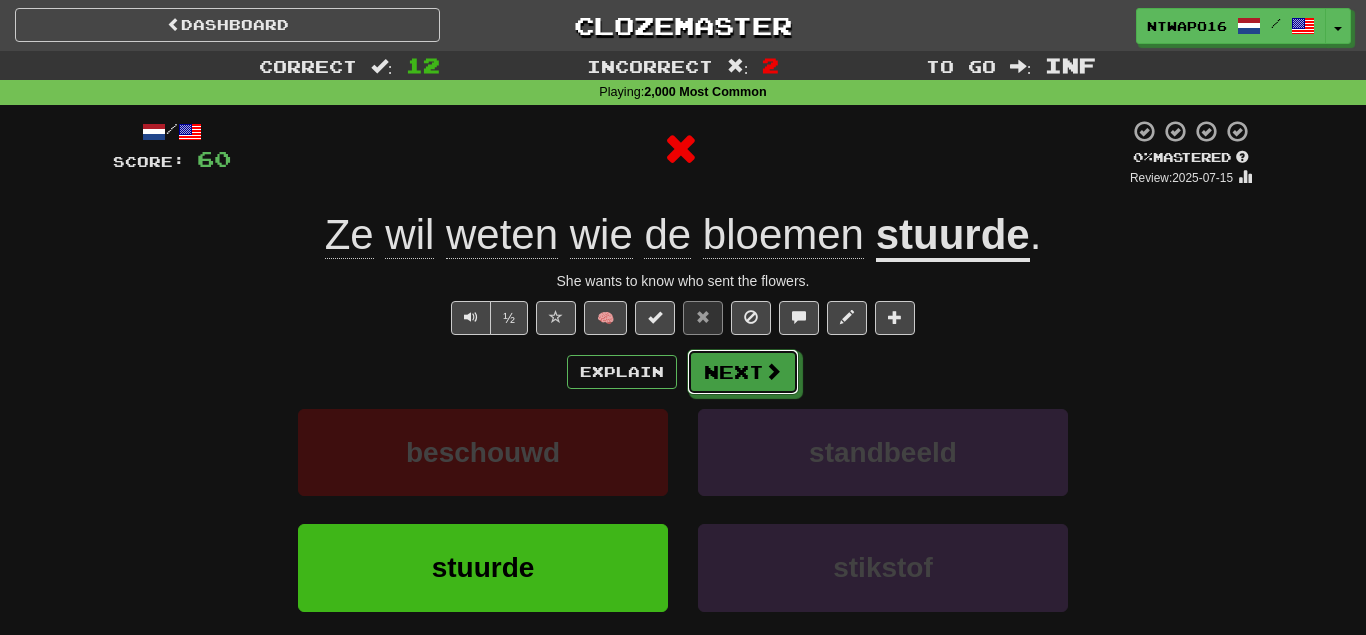 click on "Next" at bounding box center [743, 372] 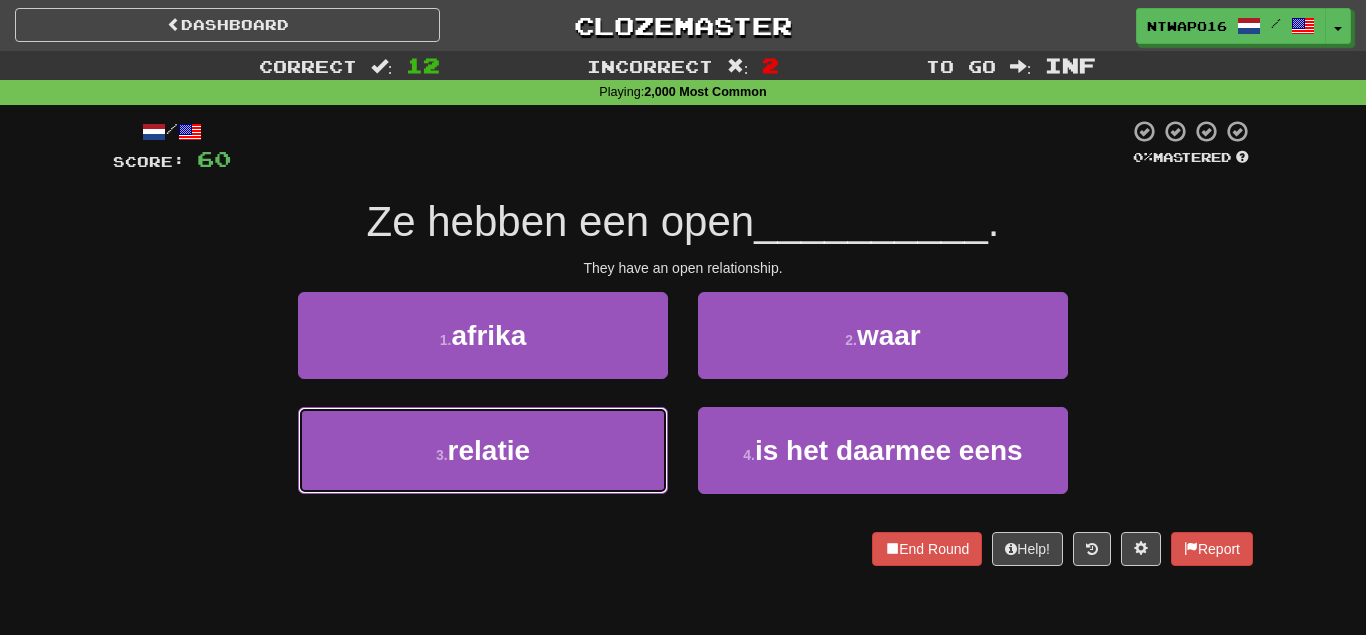 drag, startPoint x: 624, startPoint y: 439, endPoint x: 677, endPoint y: 400, distance: 65.802734 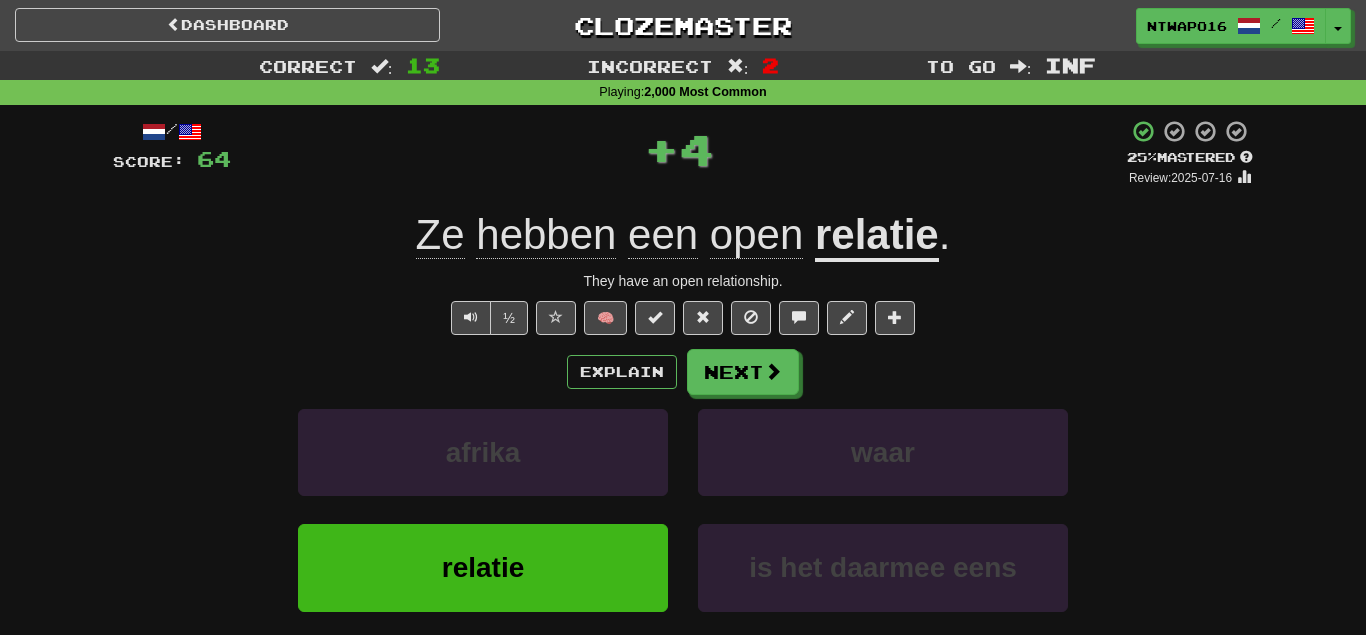 click on "Next" at bounding box center [743, 372] 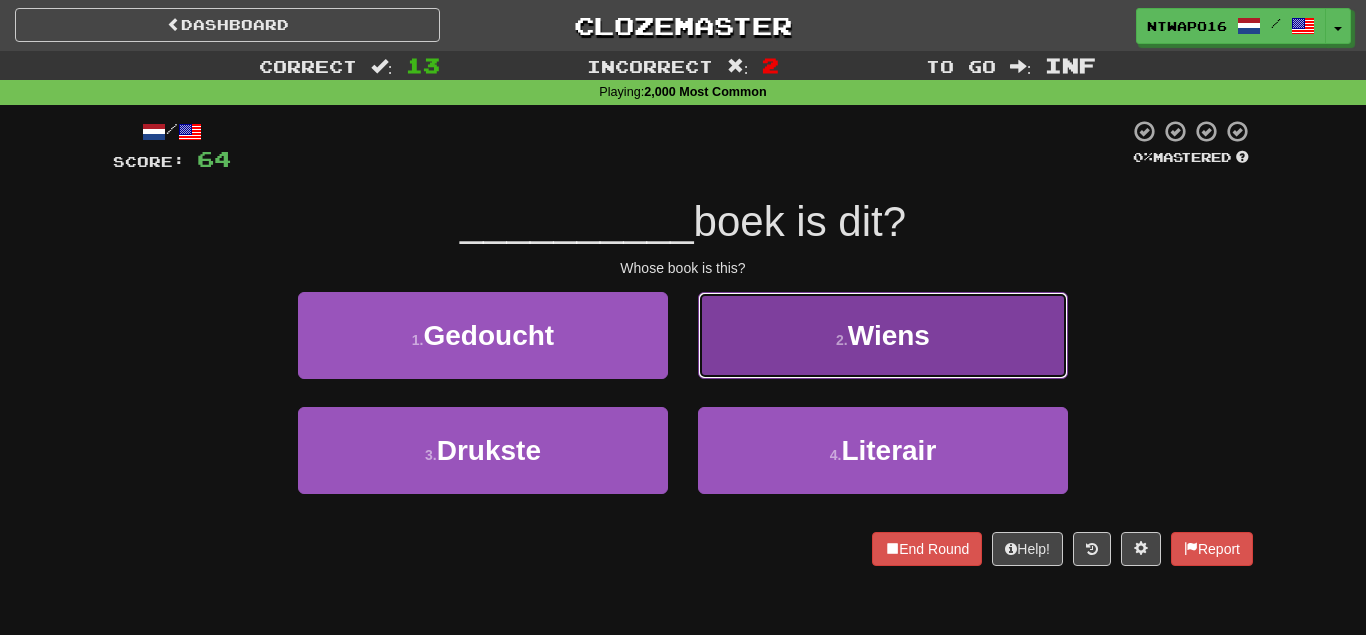 drag, startPoint x: 792, startPoint y: 350, endPoint x: 777, endPoint y: 357, distance: 16.552946 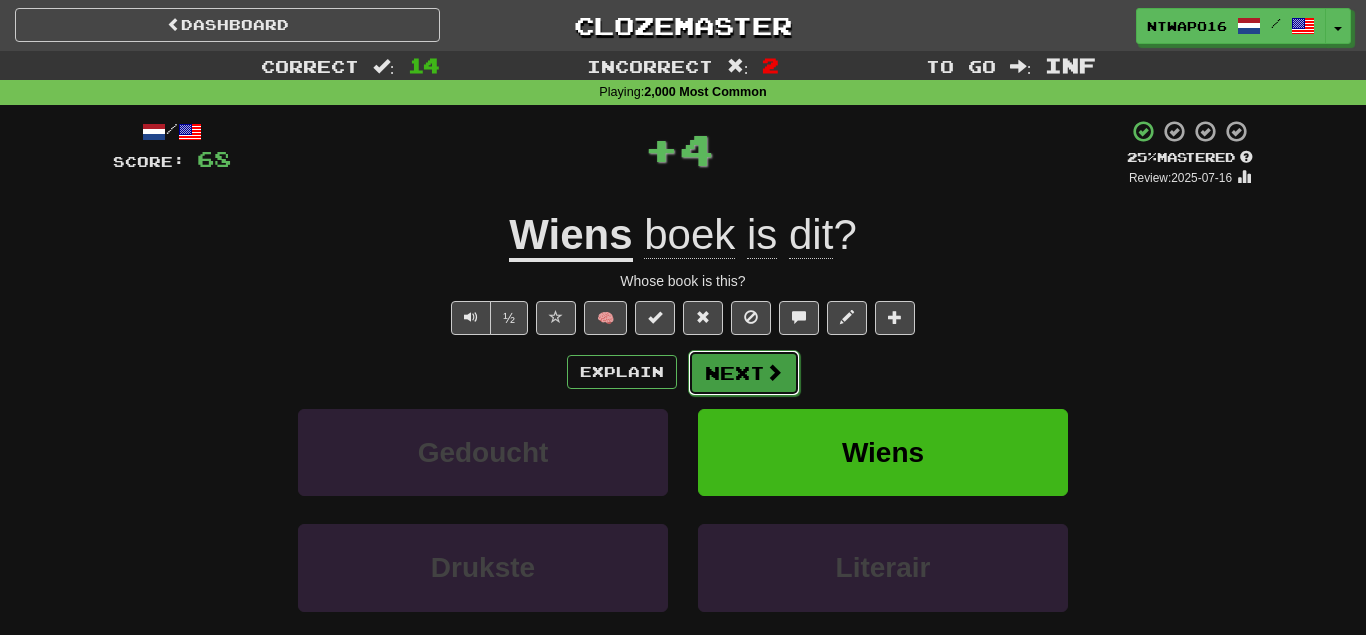 click on "Next" at bounding box center [744, 373] 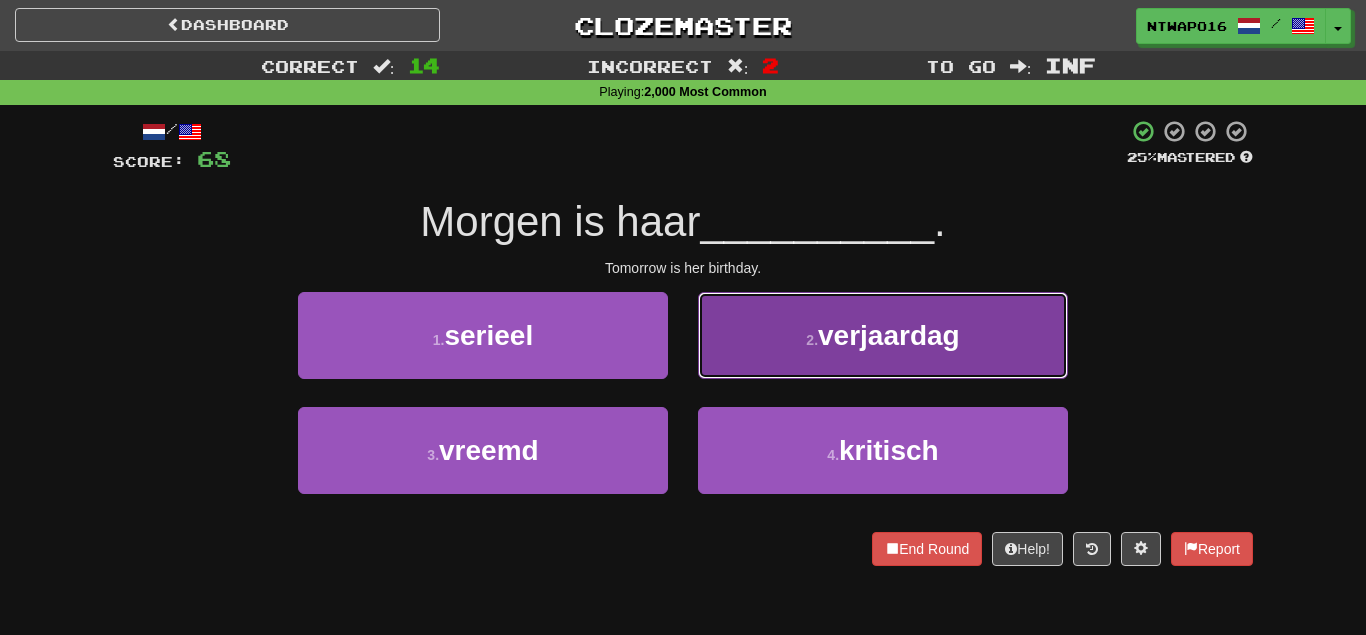 drag, startPoint x: 799, startPoint y: 357, endPoint x: 778, endPoint y: 363, distance: 21.84033 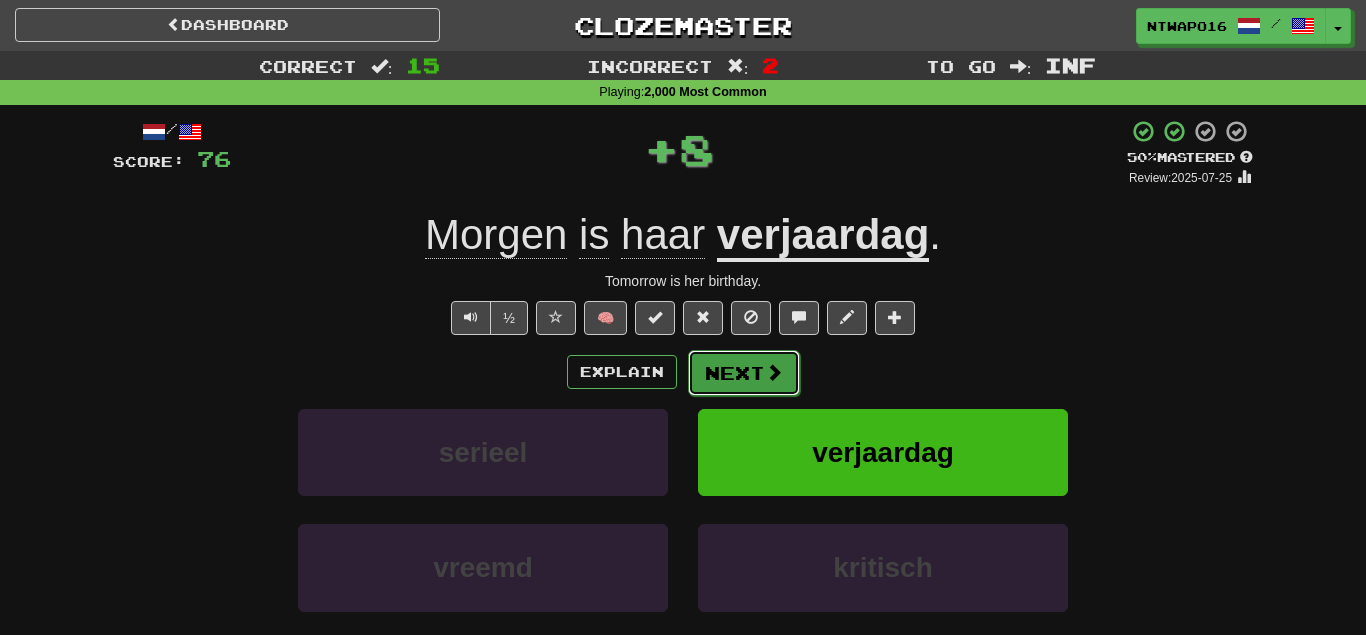 click on "Next" at bounding box center (744, 373) 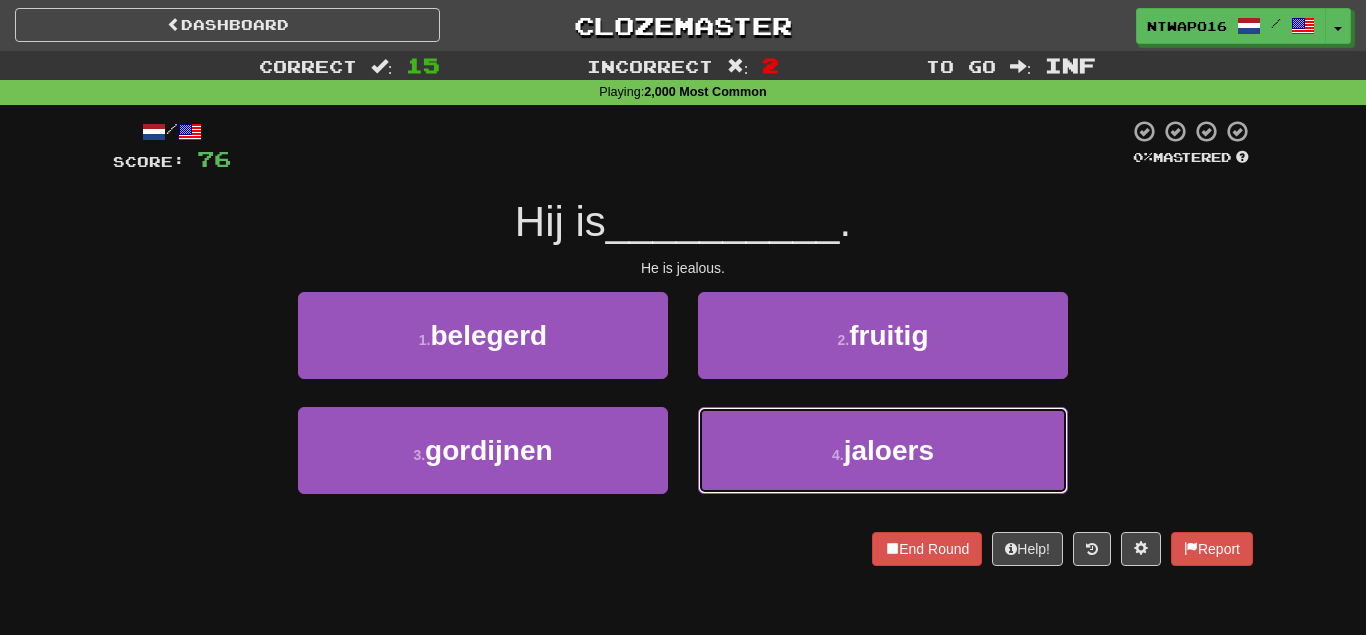 drag, startPoint x: 759, startPoint y: 431, endPoint x: 763, endPoint y: 399, distance: 32.24903 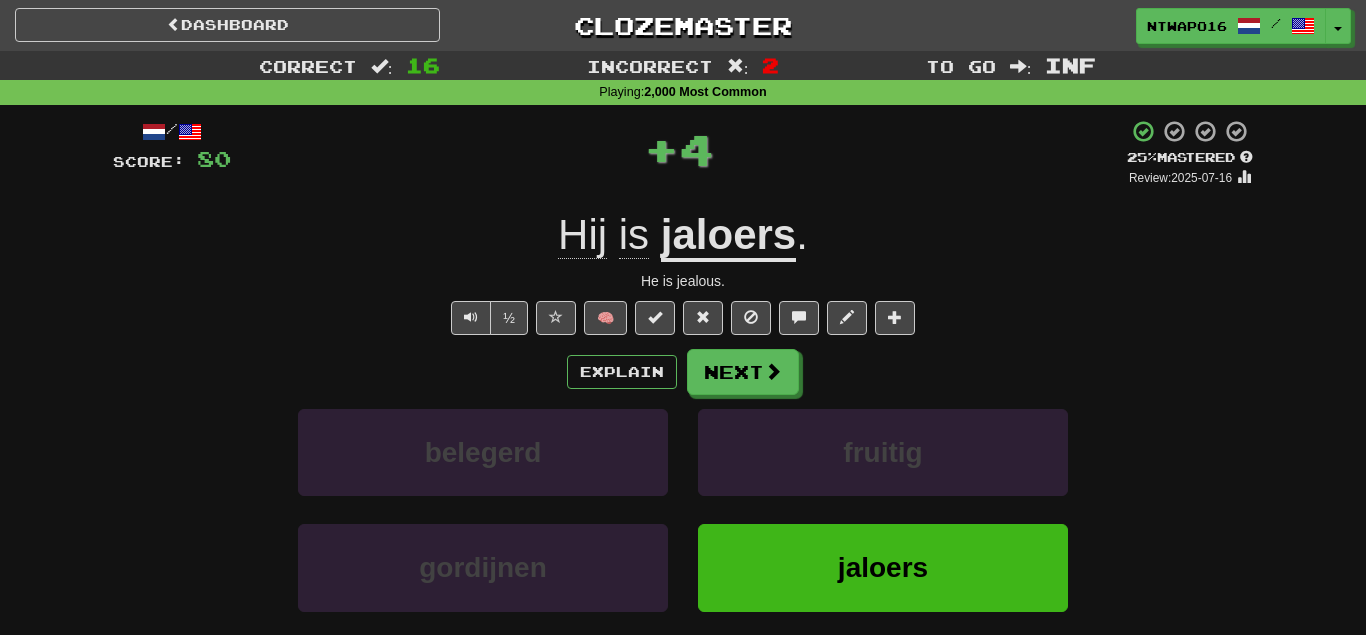 click on "Next" at bounding box center [743, 372] 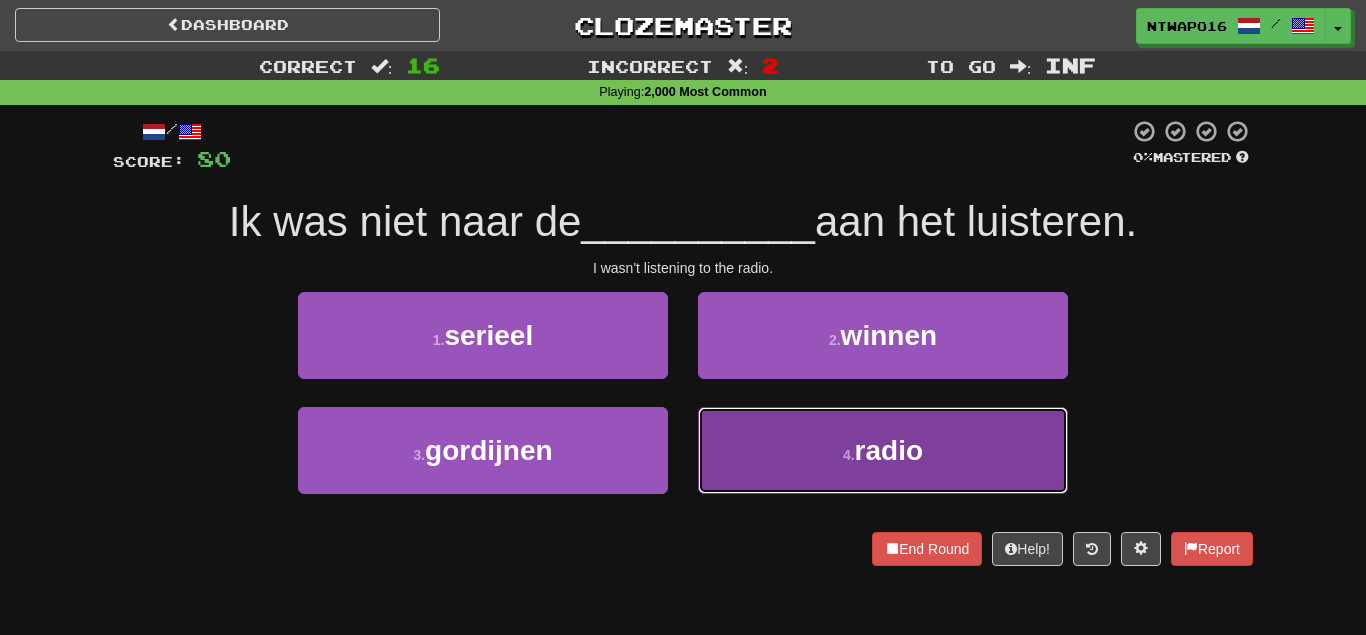 click on "4 .  radio" at bounding box center [883, 450] 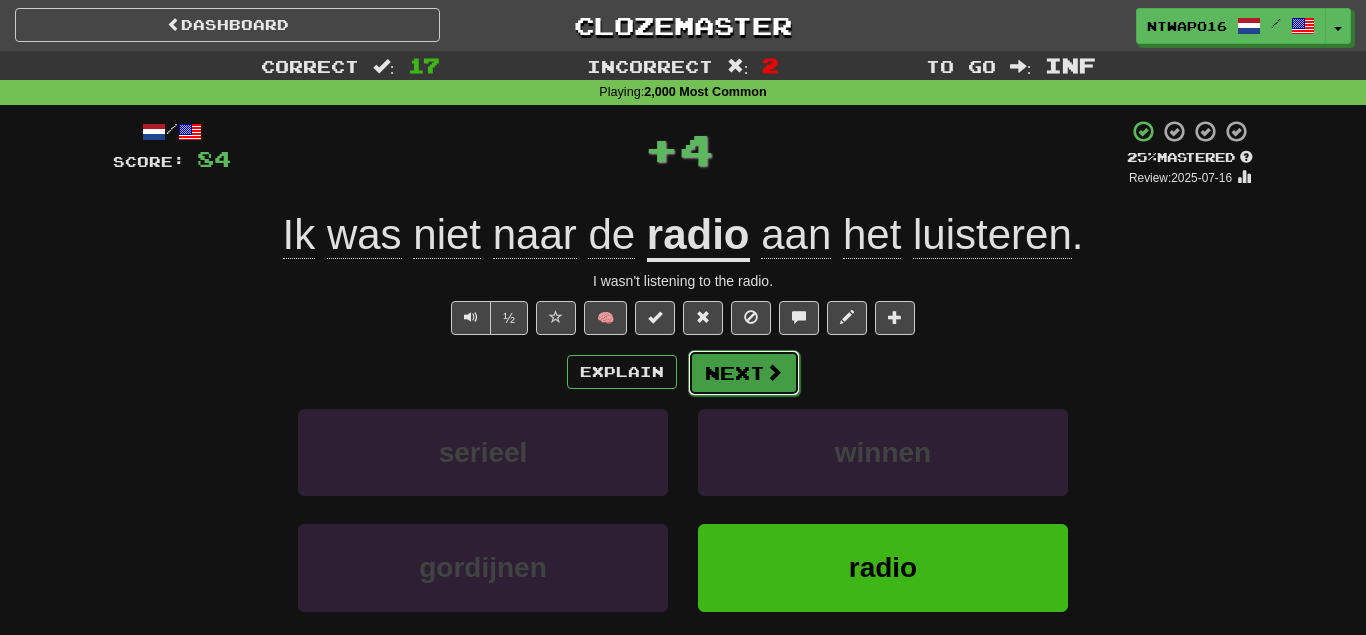 click on "Next" at bounding box center [744, 373] 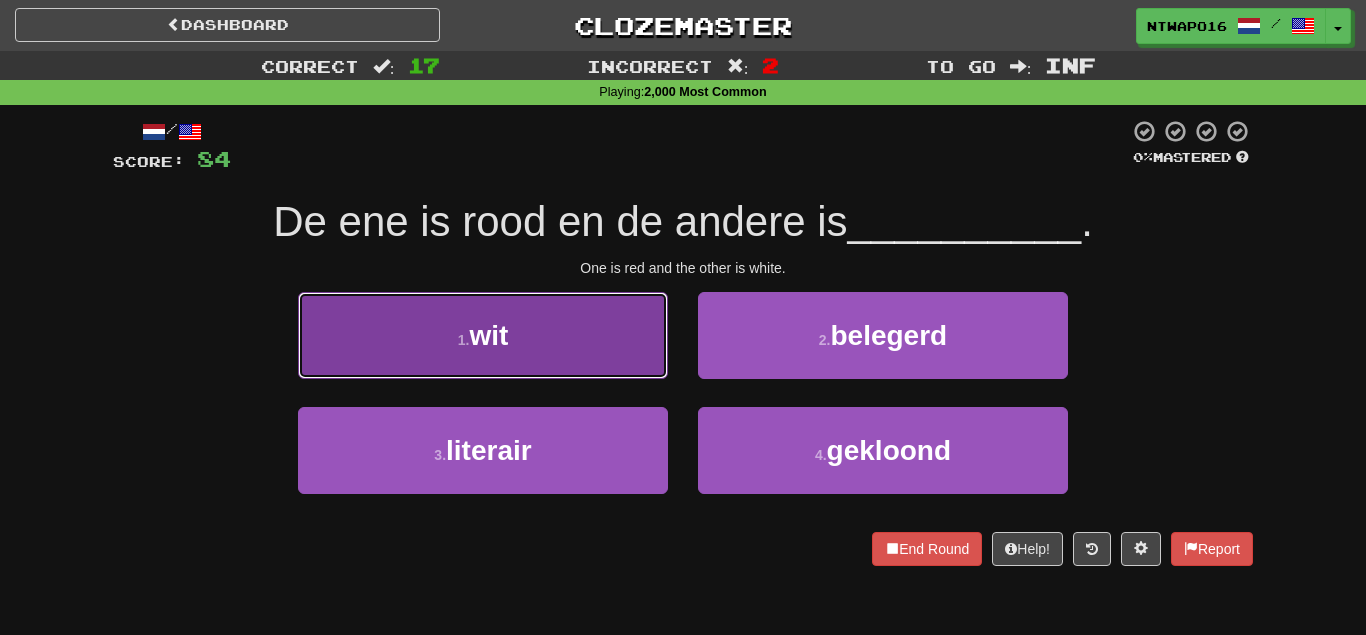drag, startPoint x: 631, startPoint y: 359, endPoint x: 653, endPoint y: 359, distance: 22 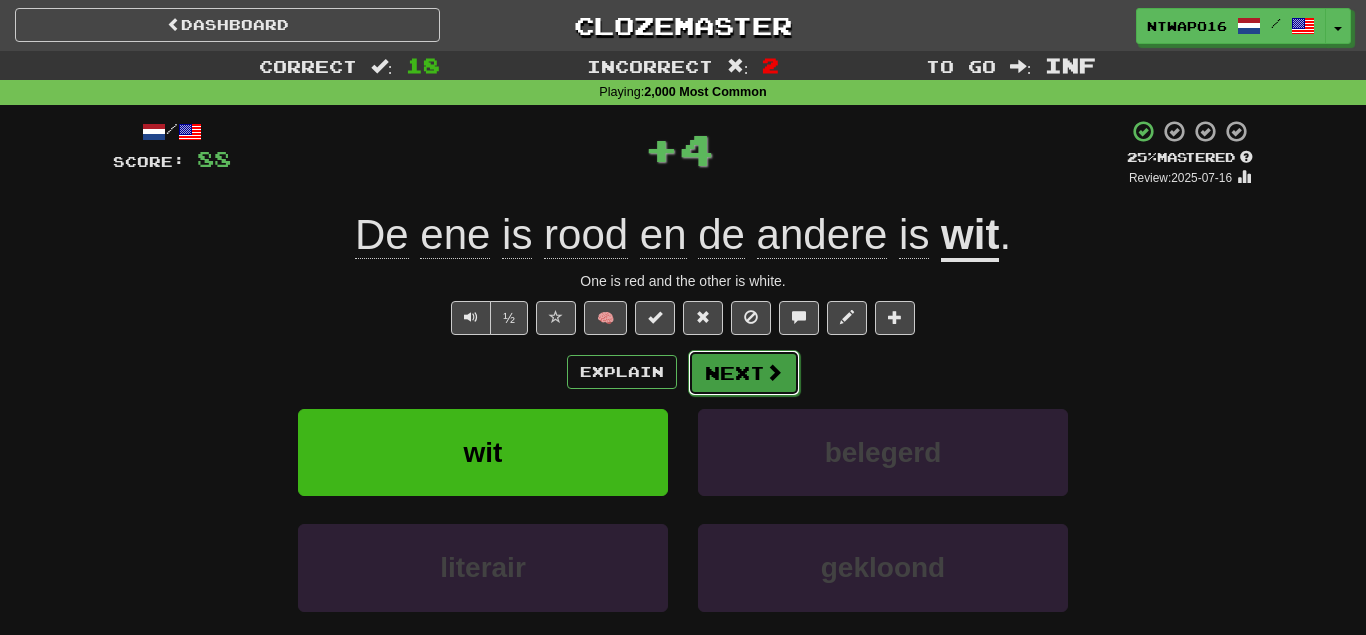 click on "Next" at bounding box center (744, 373) 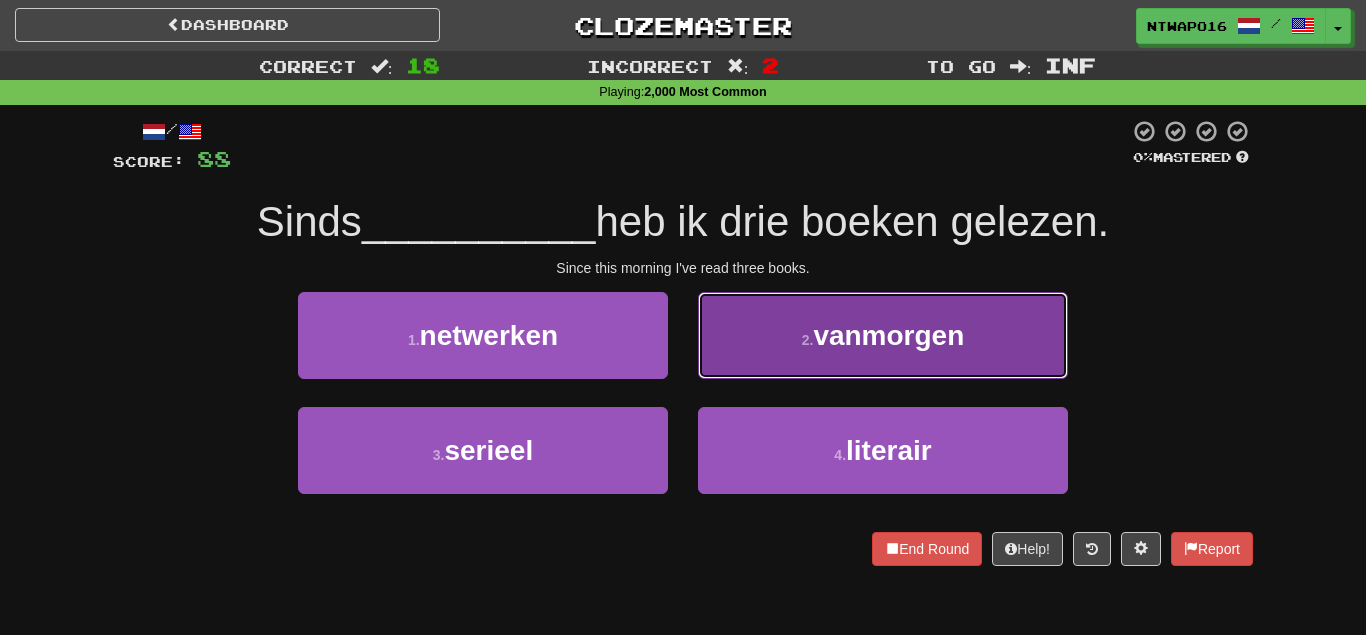 click on "2 .  vanmorgen" at bounding box center [883, 335] 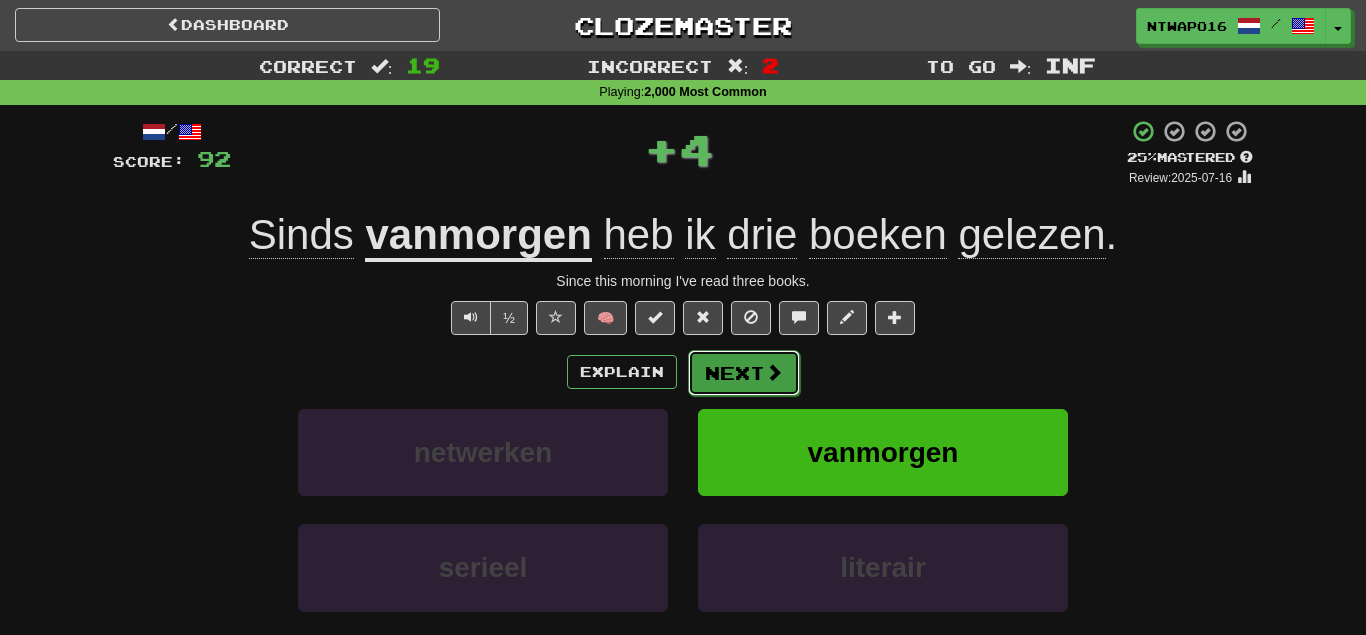 click on "Next" at bounding box center [744, 373] 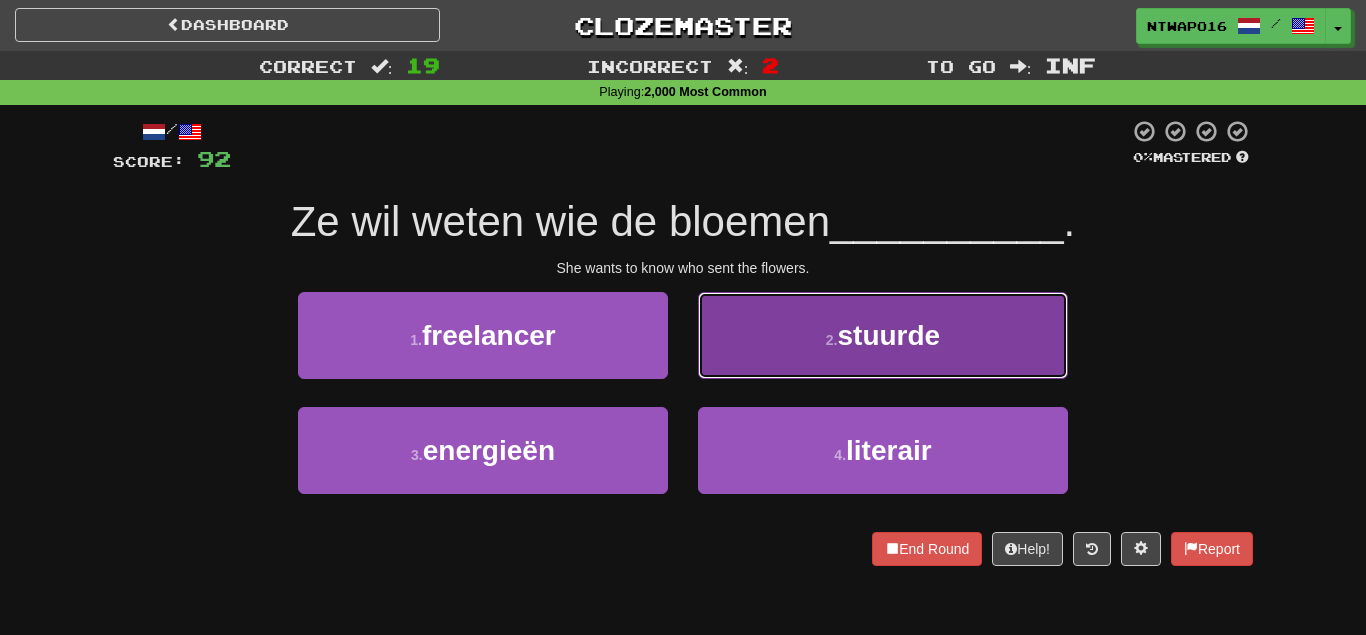 click on "2 .  stuurde" at bounding box center (883, 335) 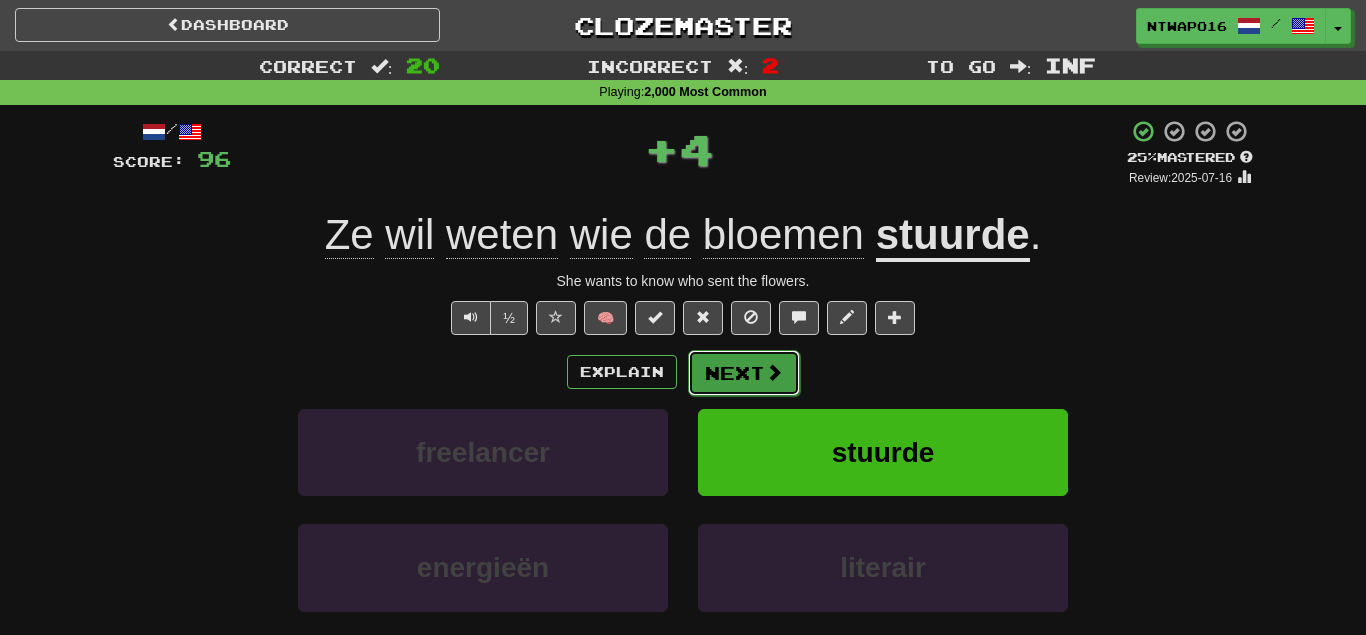 click on "Next" at bounding box center (744, 373) 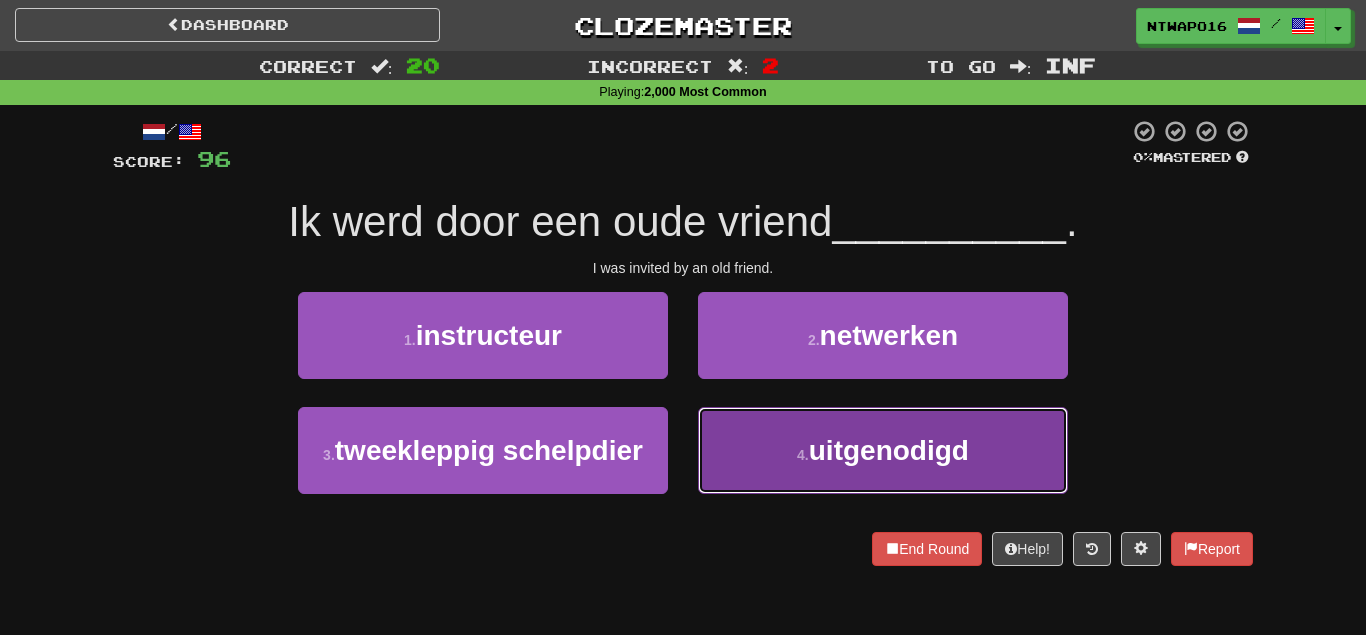 click on "4 .  uitgenodigd" at bounding box center (883, 450) 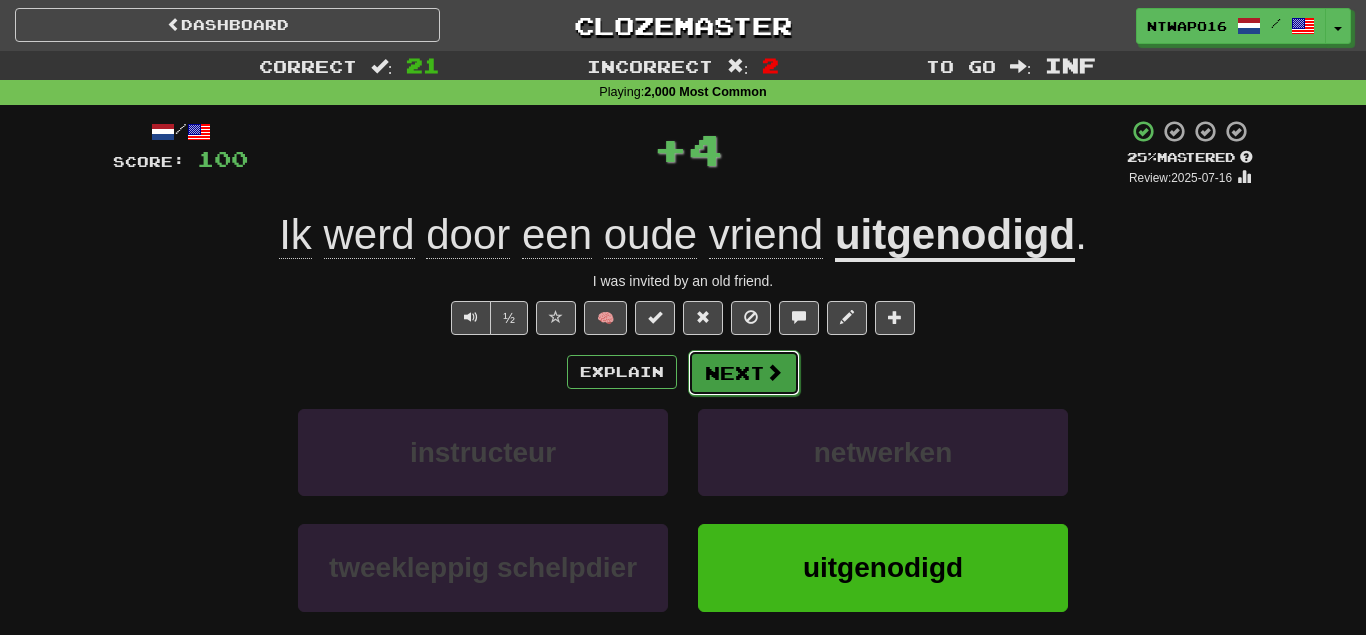click on "Next" at bounding box center [744, 373] 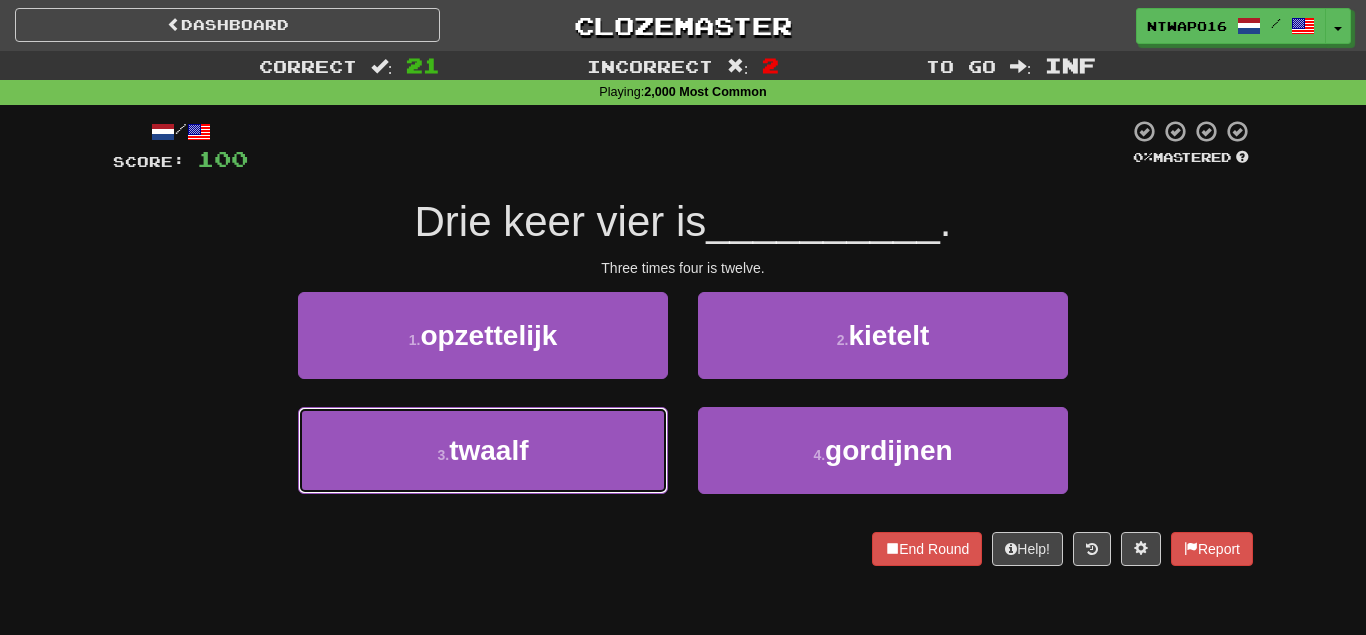 drag, startPoint x: 630, startPoint y: 439, endPoint x: 663, endPoint y: 406, distance: 46.66905 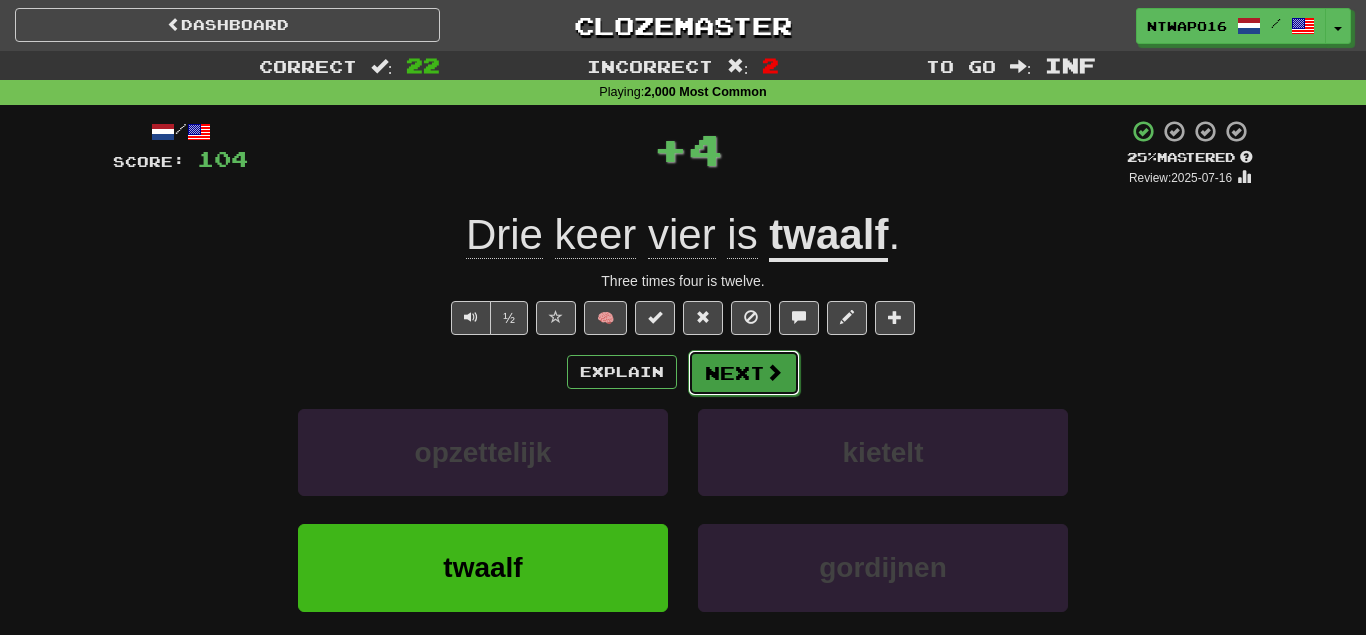 click on "Next" at bounding box center [744, 373] 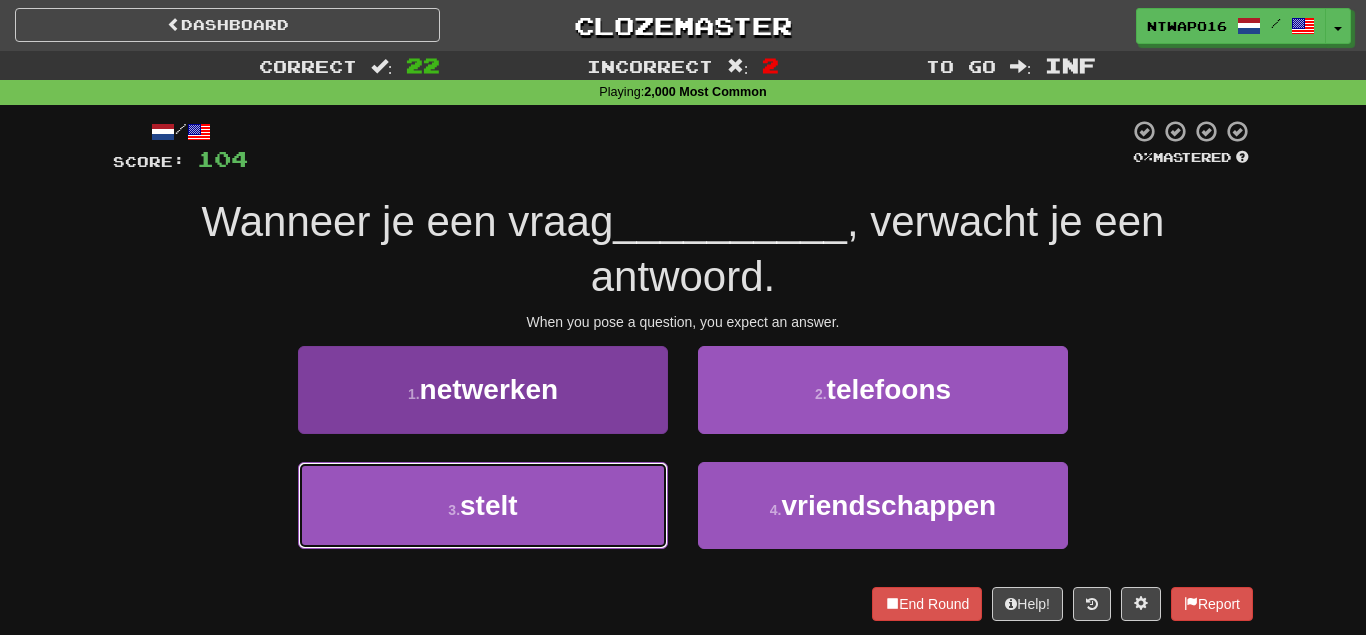 drag, startPoint x: 599, startPoint y: 497, endPoint x: 665, endPoint y: 457, distance: 77.175125 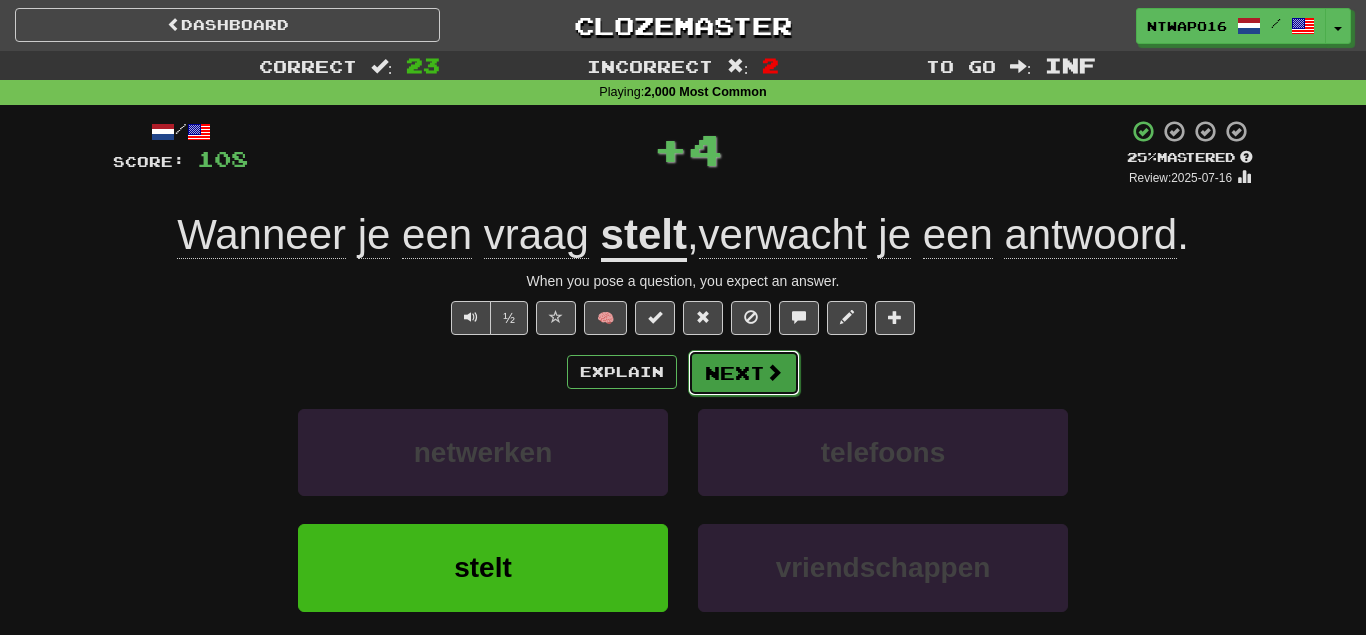 click on "Next" at bounding box center [744, 373] 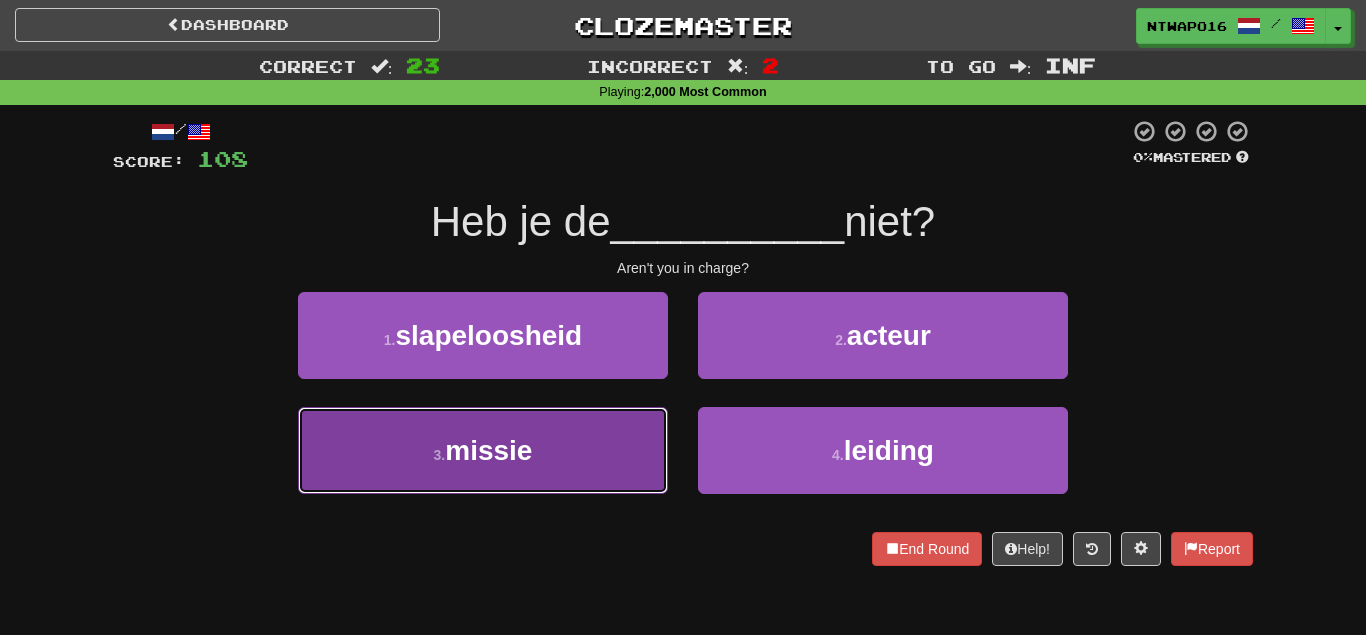 click on "3 .  missie" at bounding box center [483, 450] 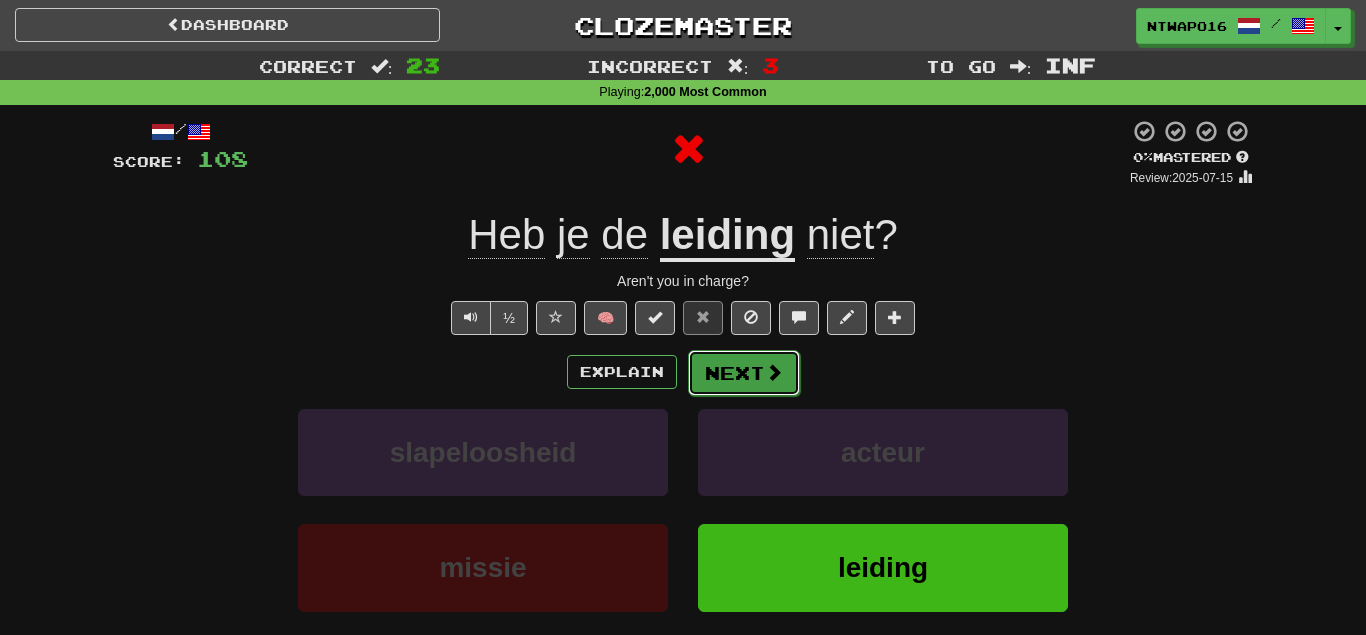 click on "Next" at bounding box center [744, 373] 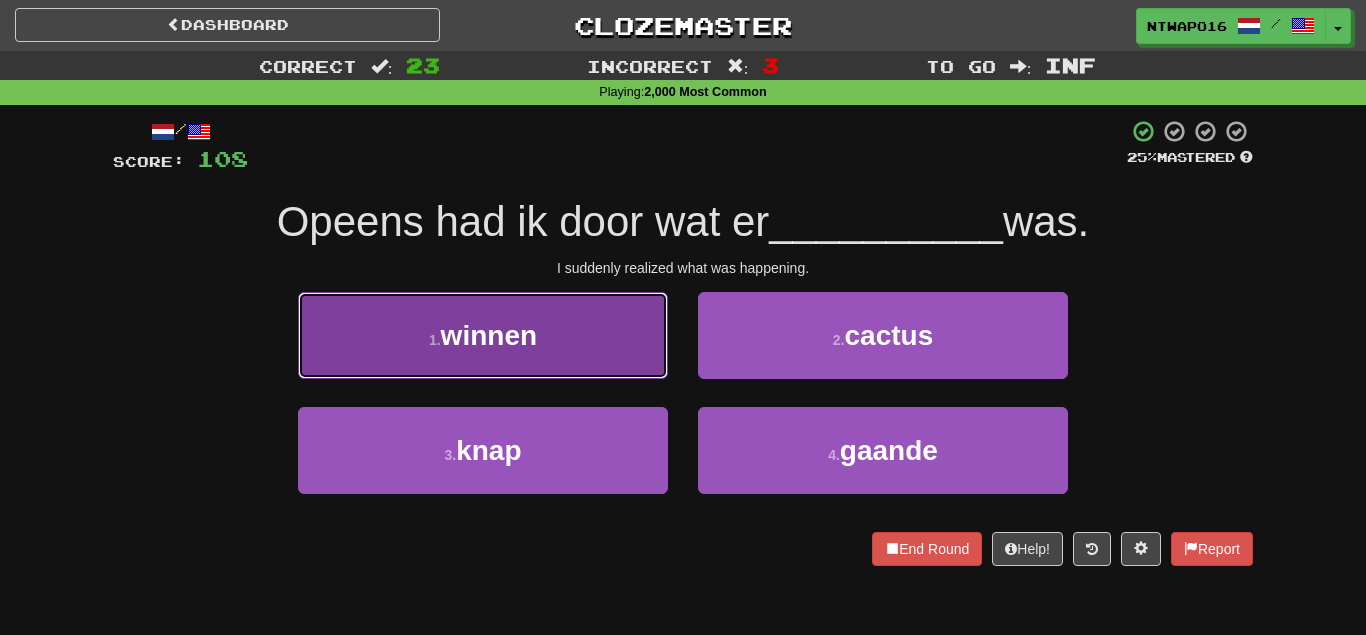 click on "1 .  winnen" at bounding box center (483, 335) 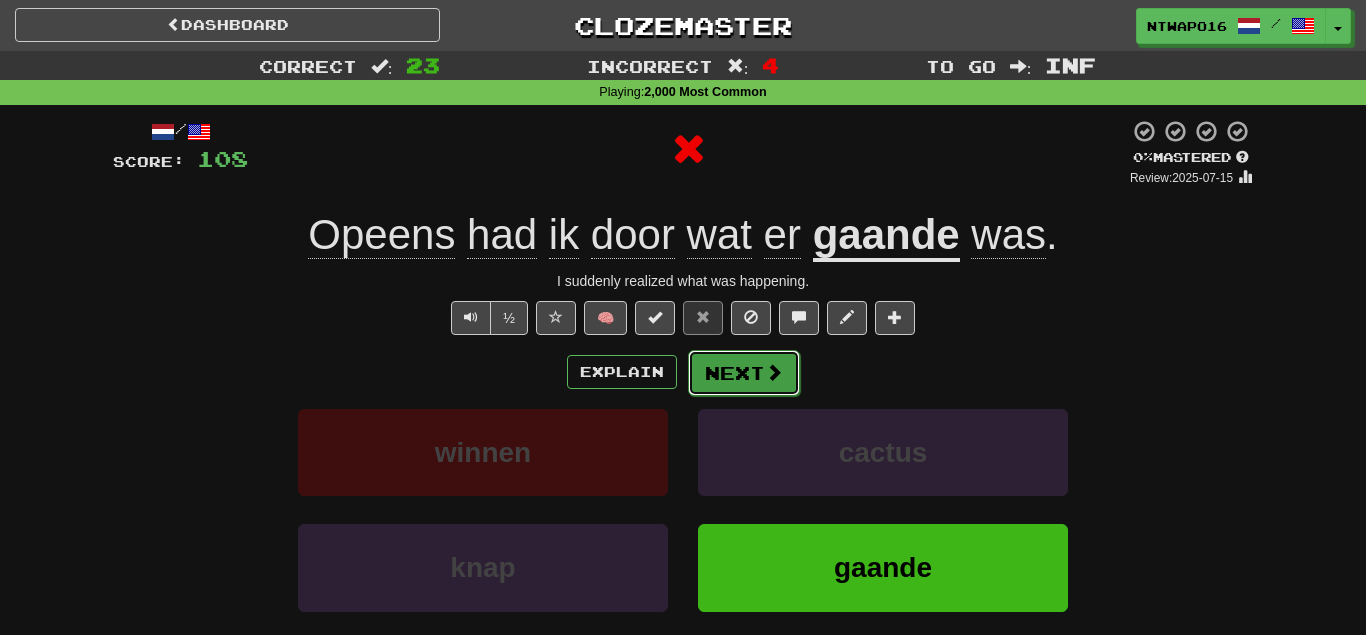click on "Next" at bounding box center [744, 373] 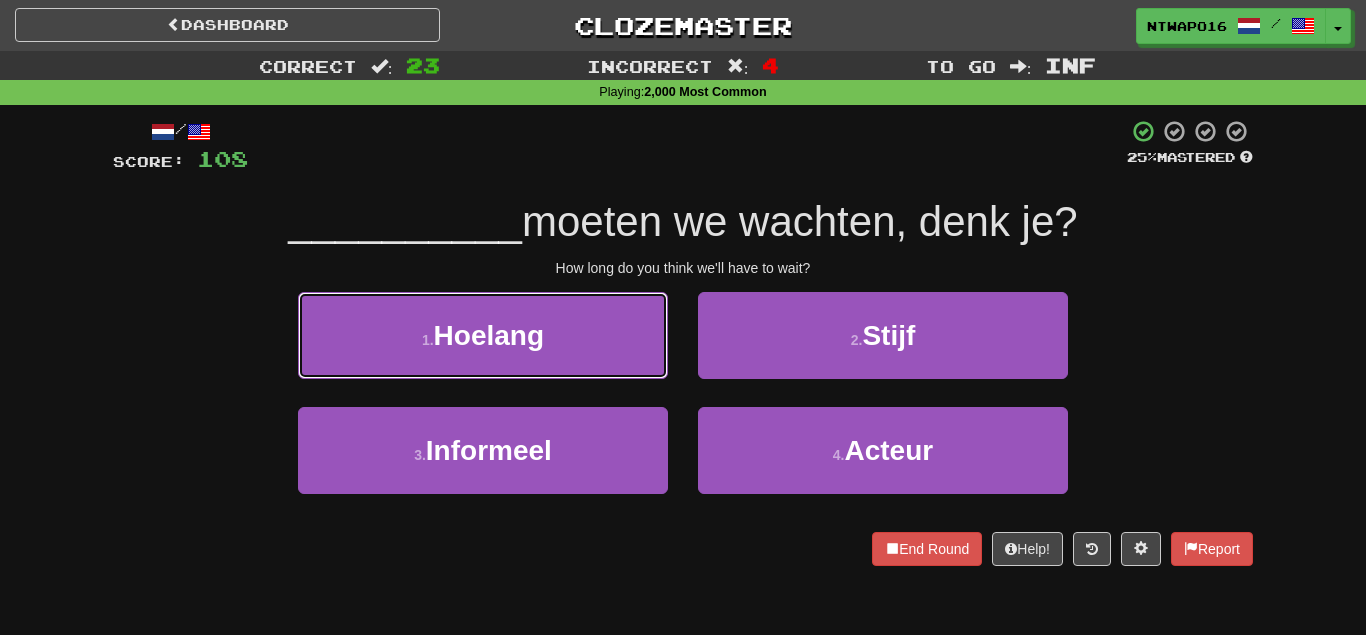drag, startPoint x: 634, startPoint y: 342, endPoint x: 669, endPoint y: 346, distance: 35.22783 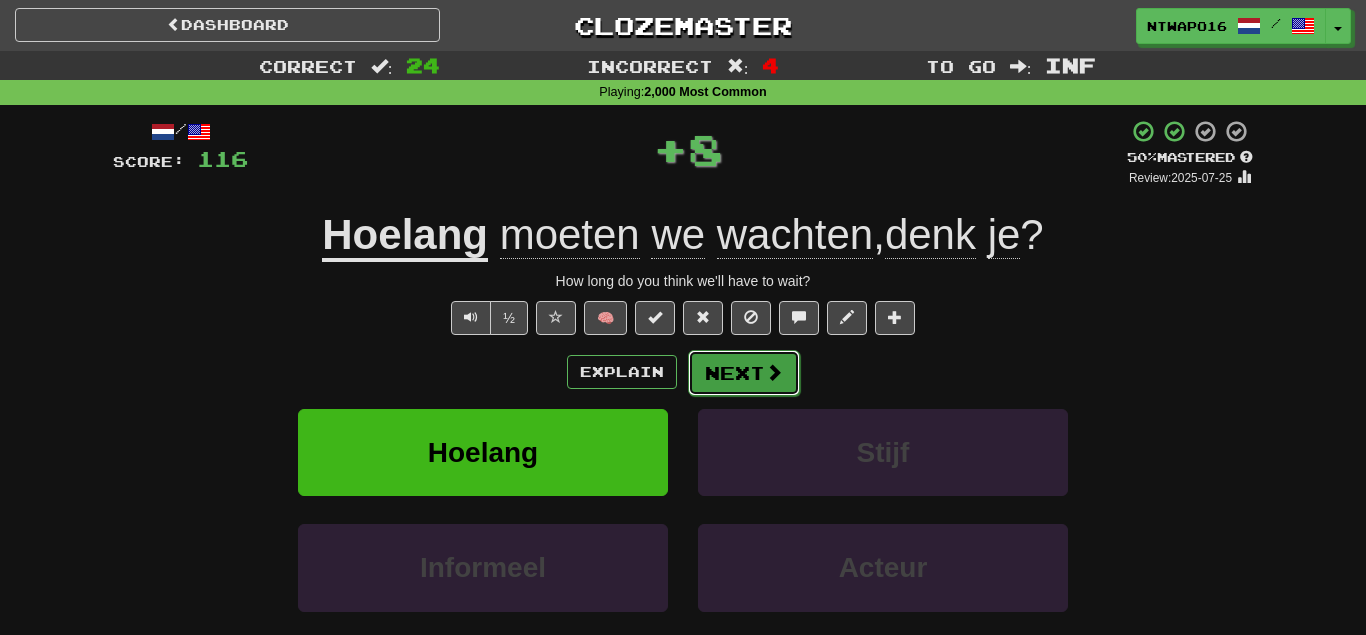 click on "Next" at bounding box center (744, 373) 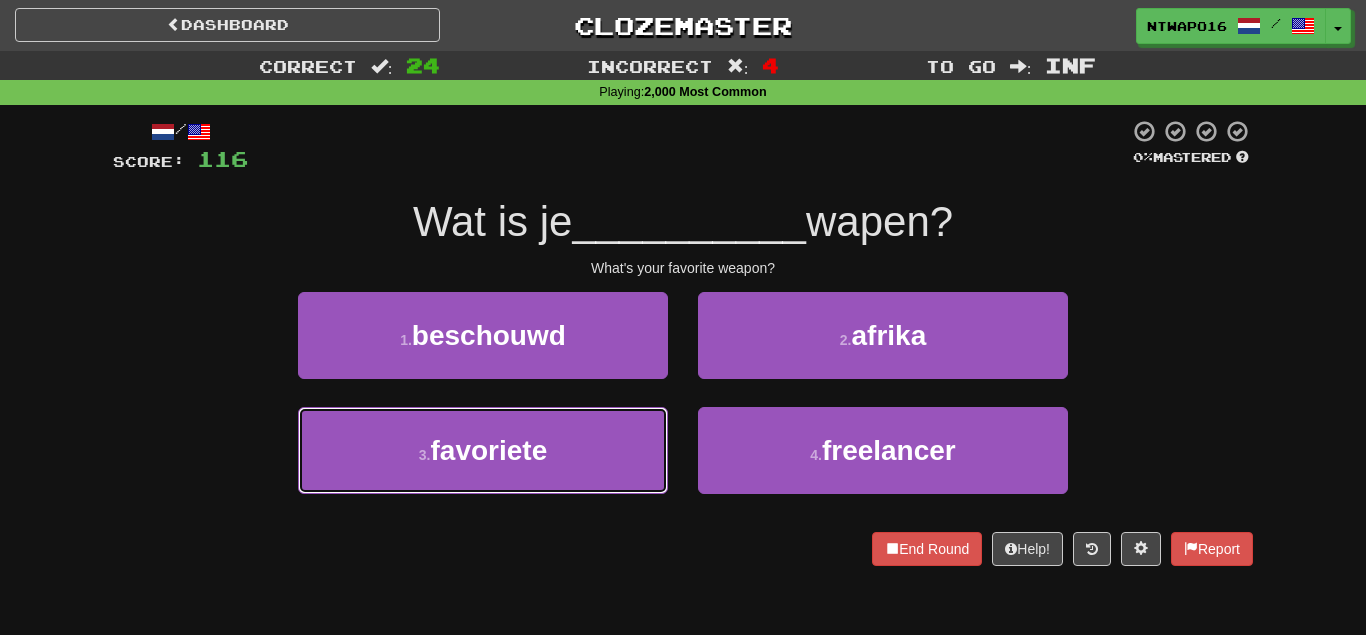 drag, startPoint x: 620, startPoint y: 431, endPoint x: 670, endPoint y: 398, distance: 59.908264 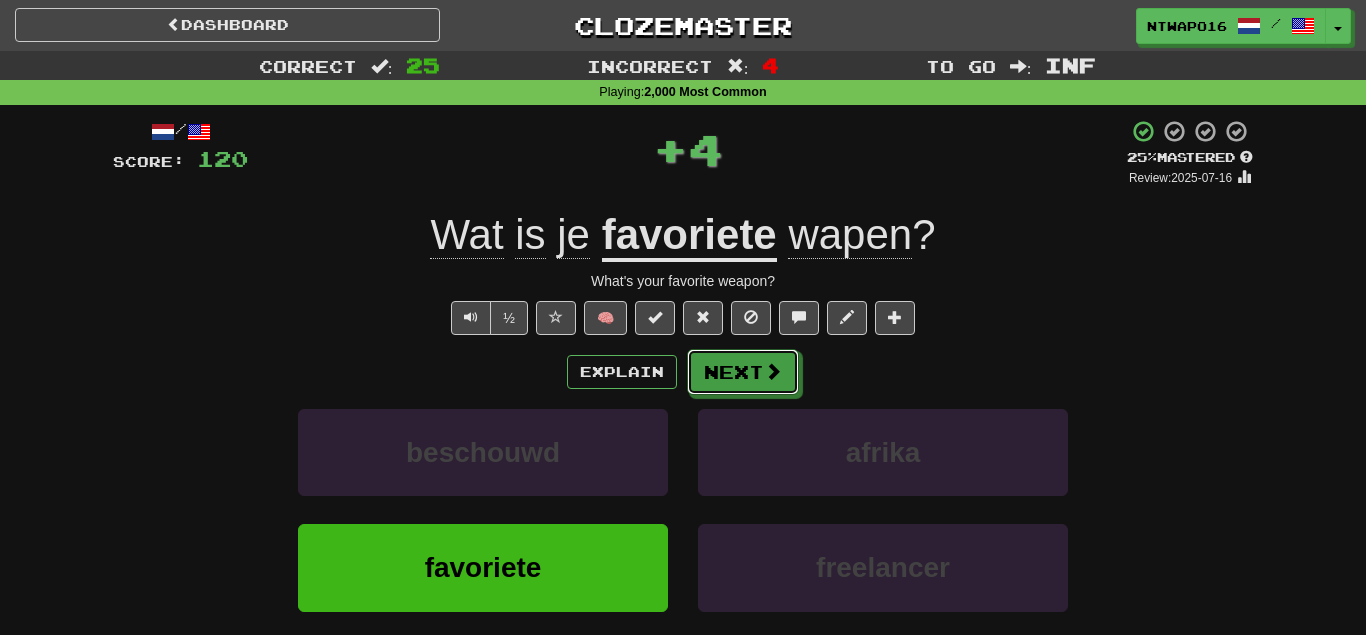 click on "Next" at bounding box center [743, 372] 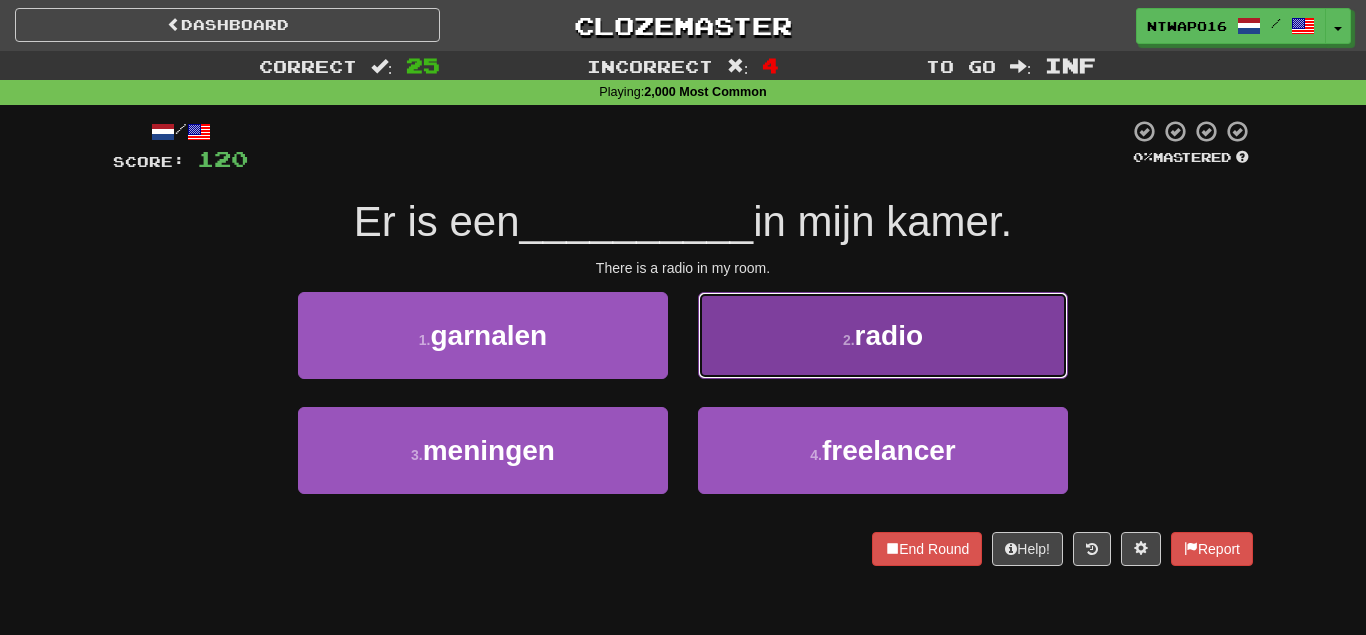 drag, startPoint x: 798, startPoint y: 352, endPoint x: 776, endPoint y: 359, distance: 23.086792 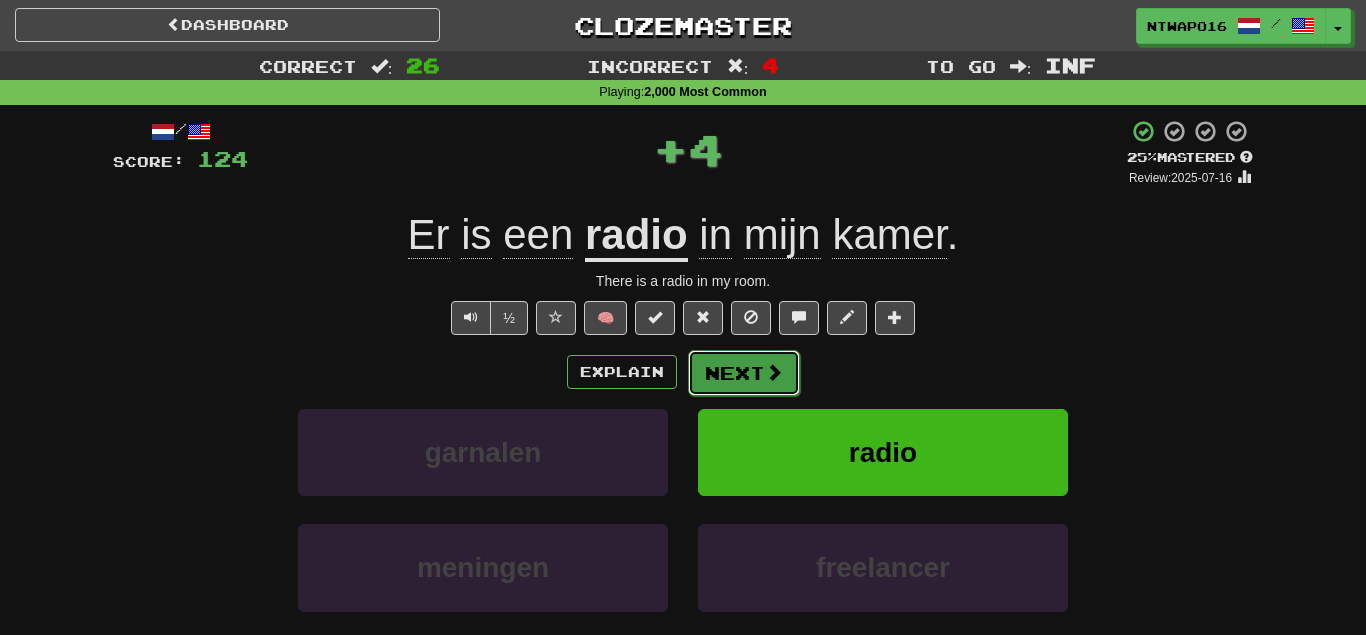click on "Next" at bounding box center [744, 373] 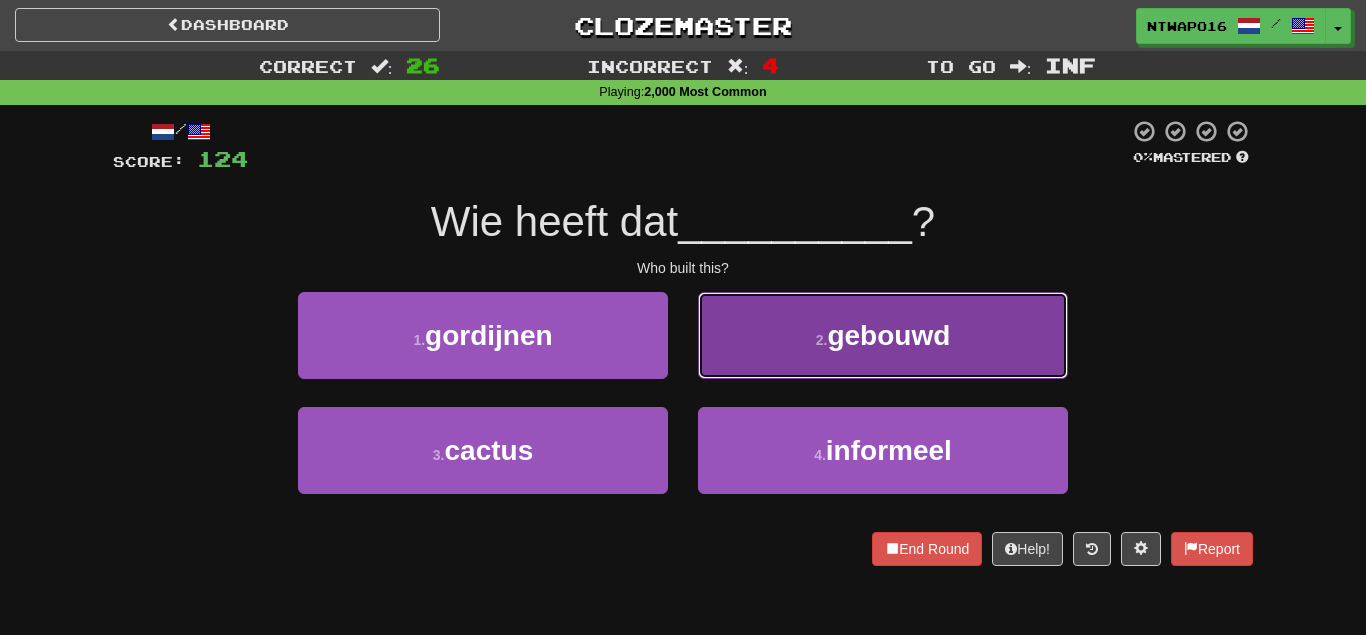 drag, startPoint x: 779, startPoint y: 356, endPoint x: 741, endPoint y: 368, distance: 39.849716 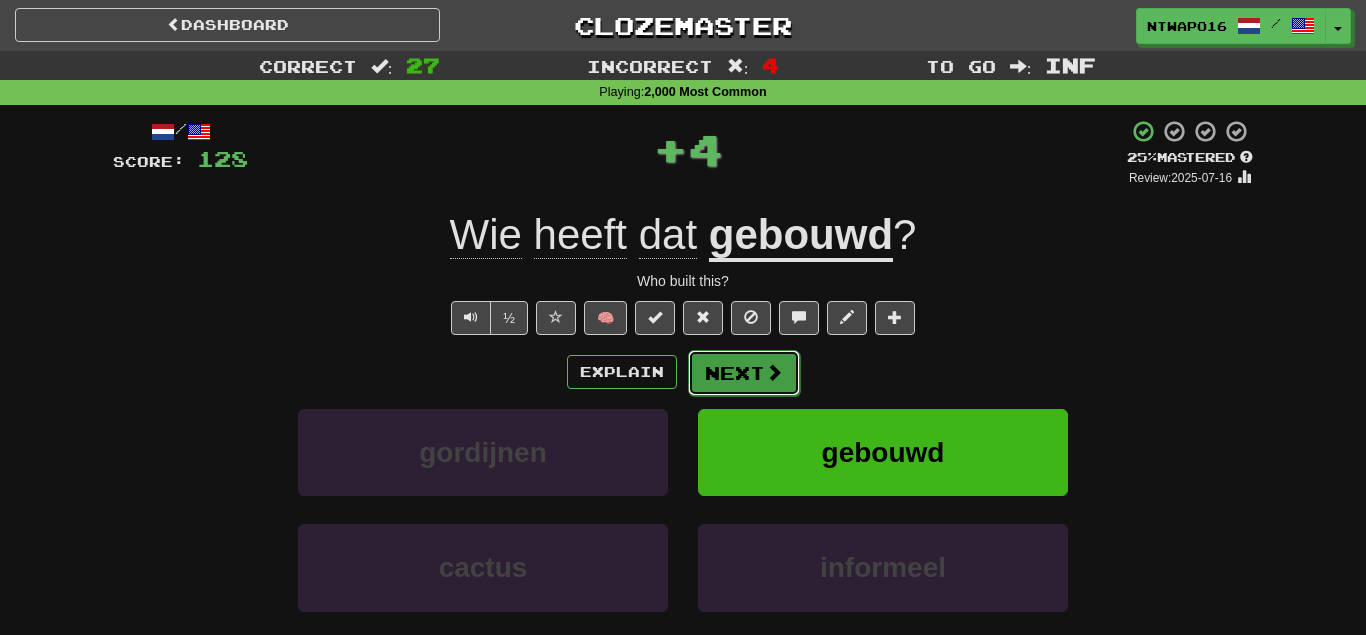 click on "Next" at bounding box center [744, 373] 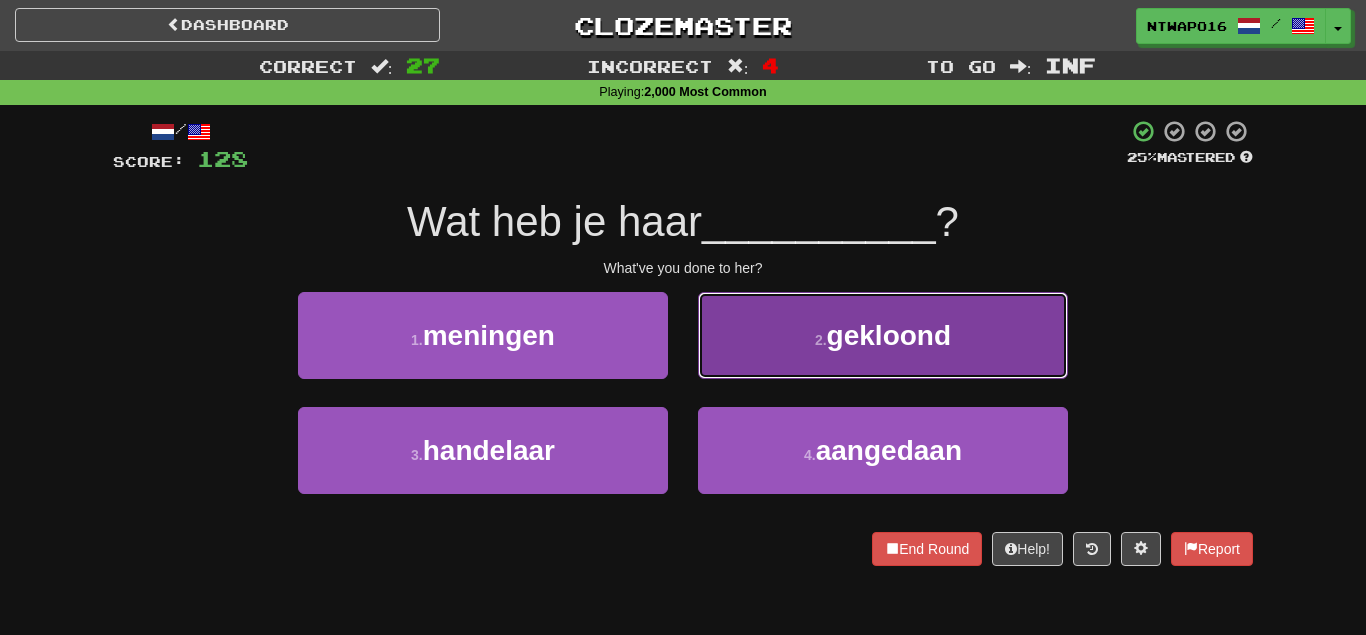 click on "2 .  gekloond" at bounding box center [883, 335] 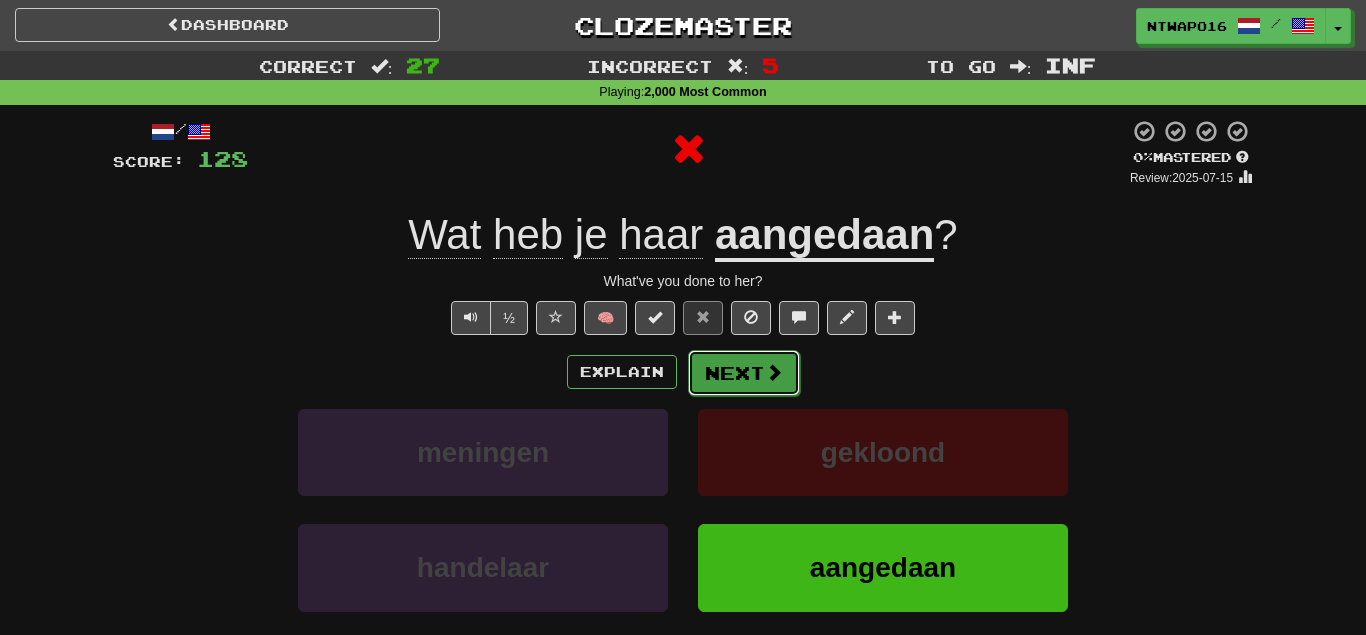 click on "Next" at bounding box center (744, 373) 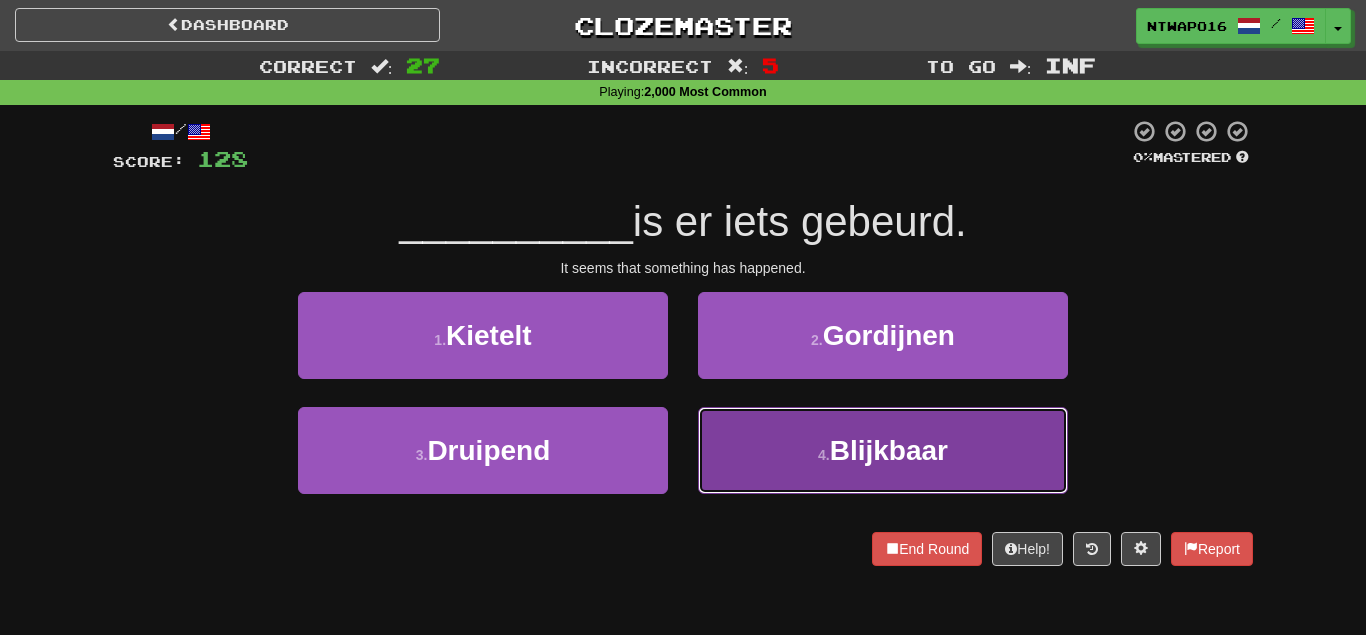 click on "4 .  Blijkbaar" at bounding box center (883, 450) 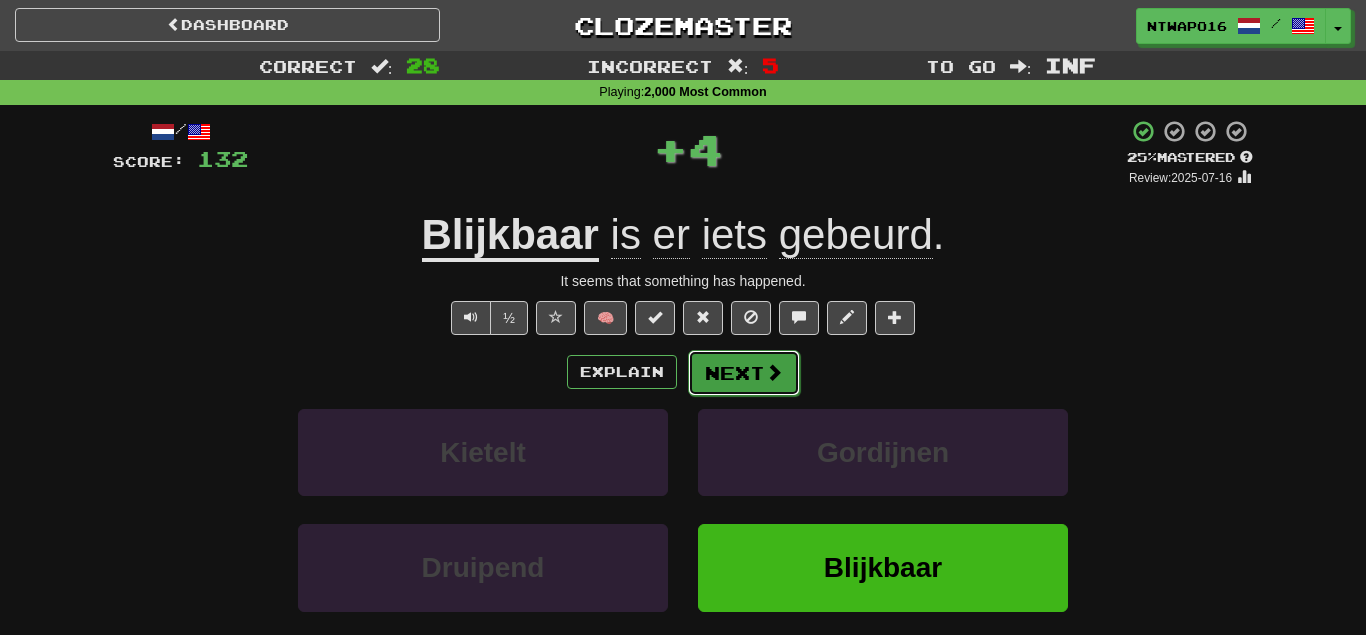 click on "Next" at bounding box center [744, 373] 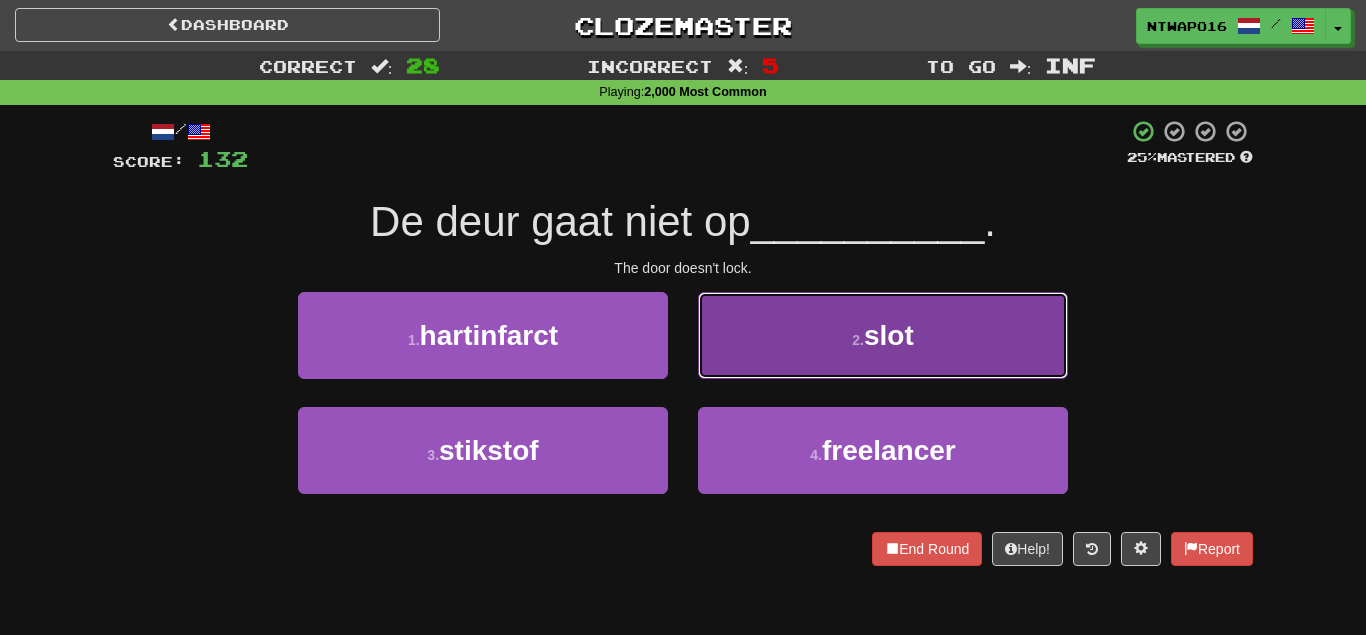 click on "2 .  slot" at bounding box center (883, 335) 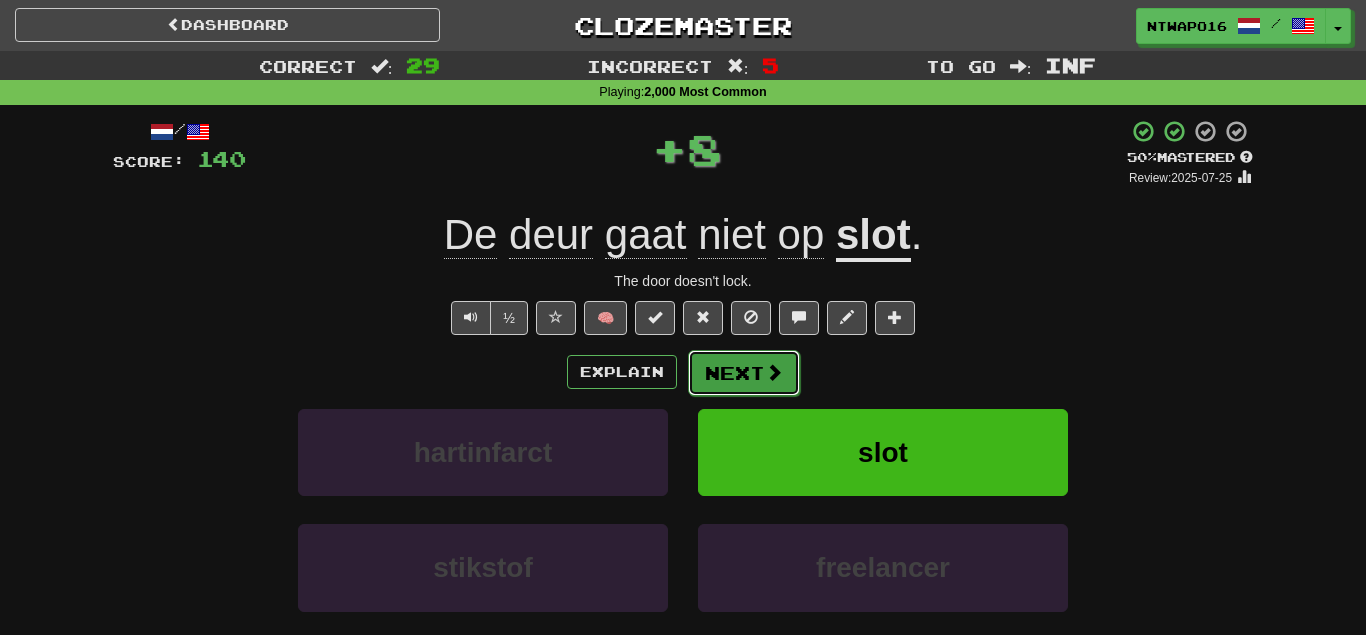click on "Next" at bounding box center [744, 373] 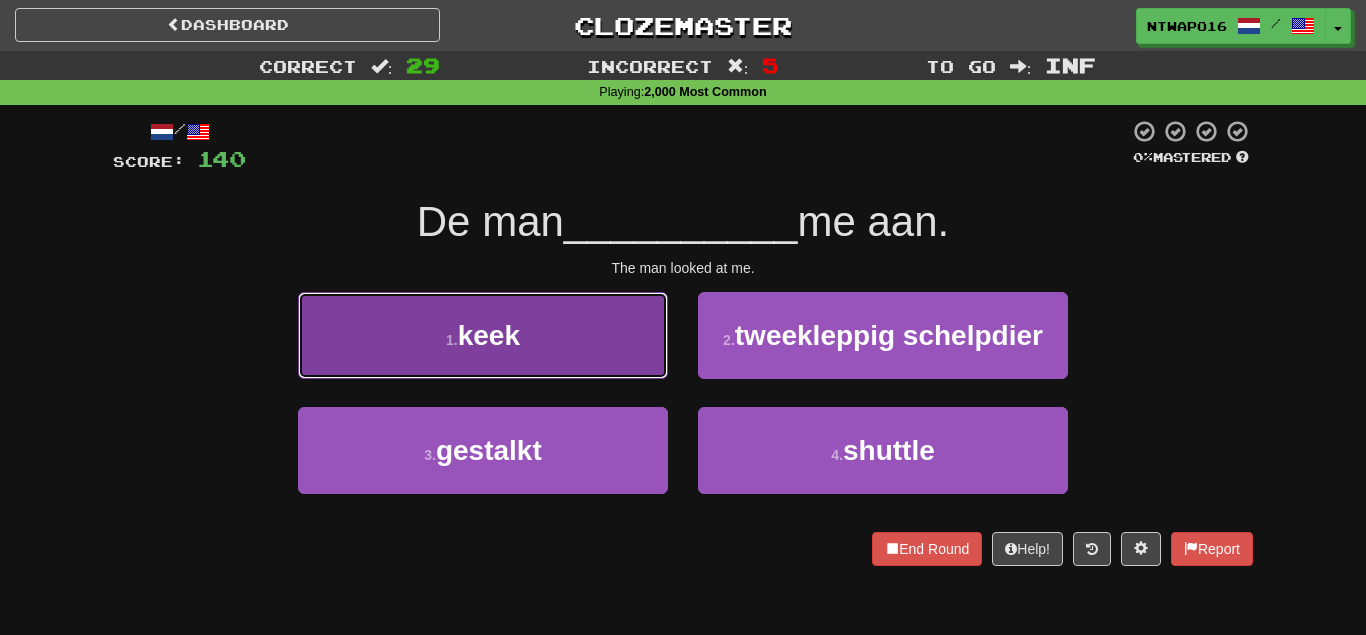click on "1 .  keek" at bounding box center [483, 335] 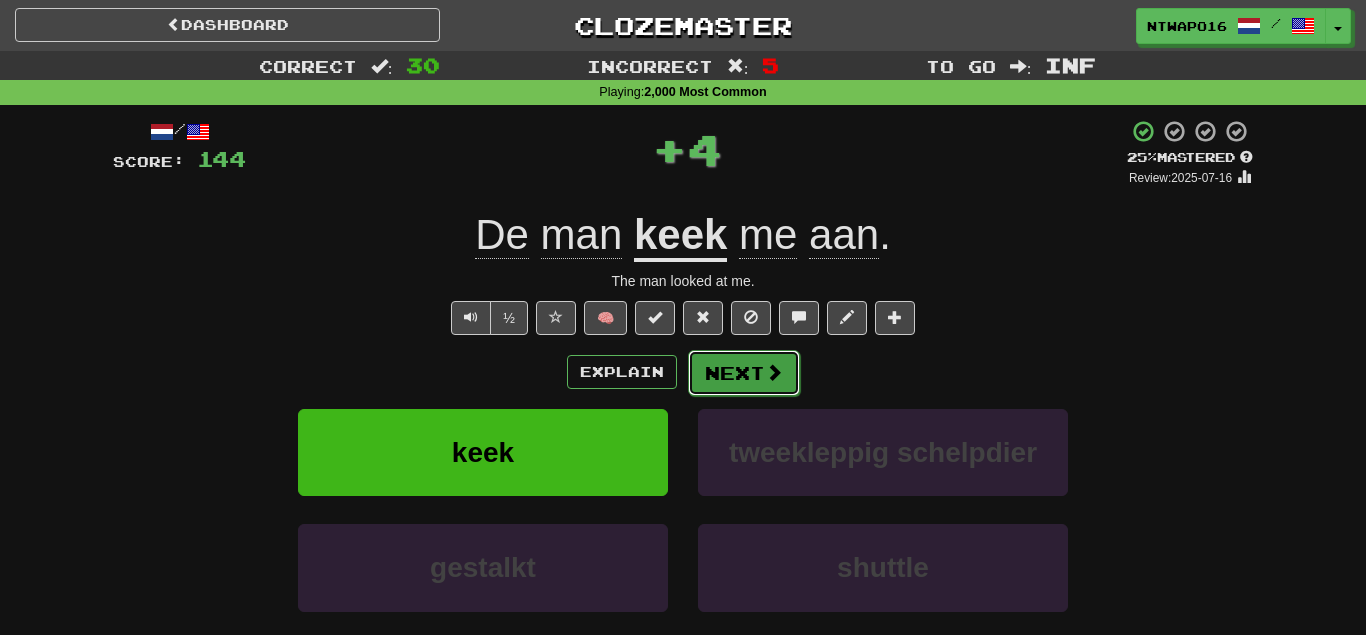 click on "Next" at bounding box center (744, 373) 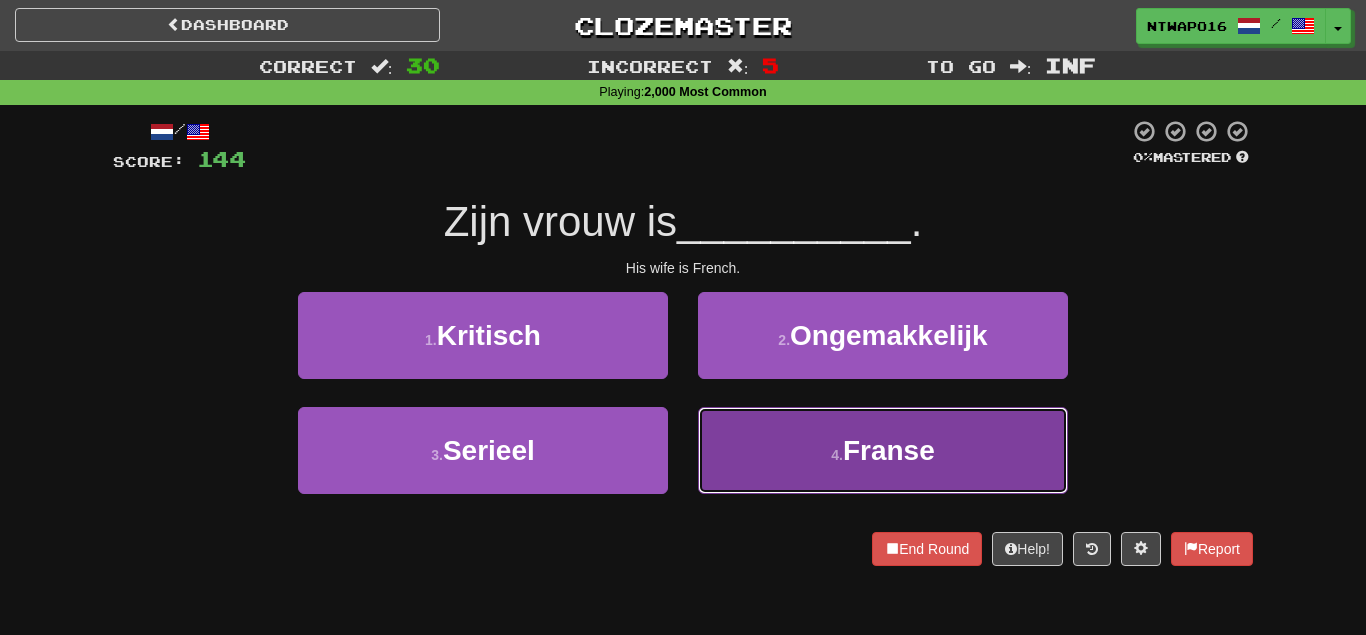 click on "4 .  Franse" at bounding box center [883, 450] 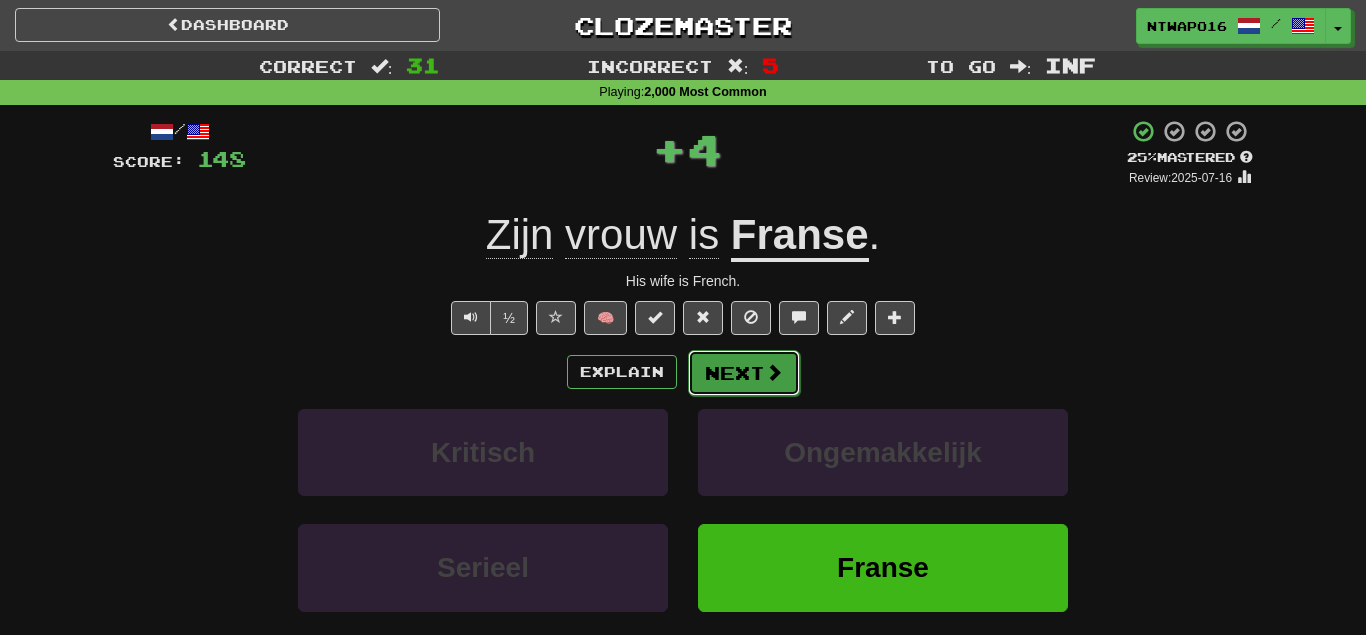click on "Next" at bounding box center (744, 373) 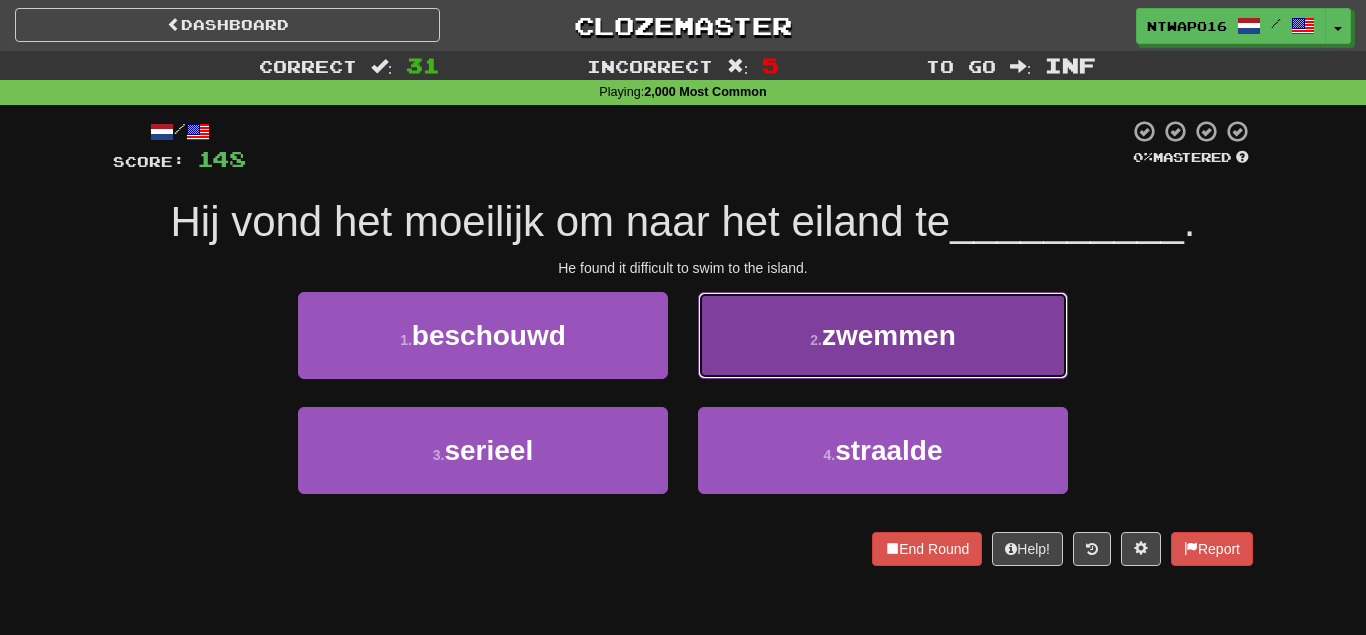 drag, startPoint x: 801, startPoint y: 332, endPoint x: 783, endPoint y: 348, distance: 24.083189 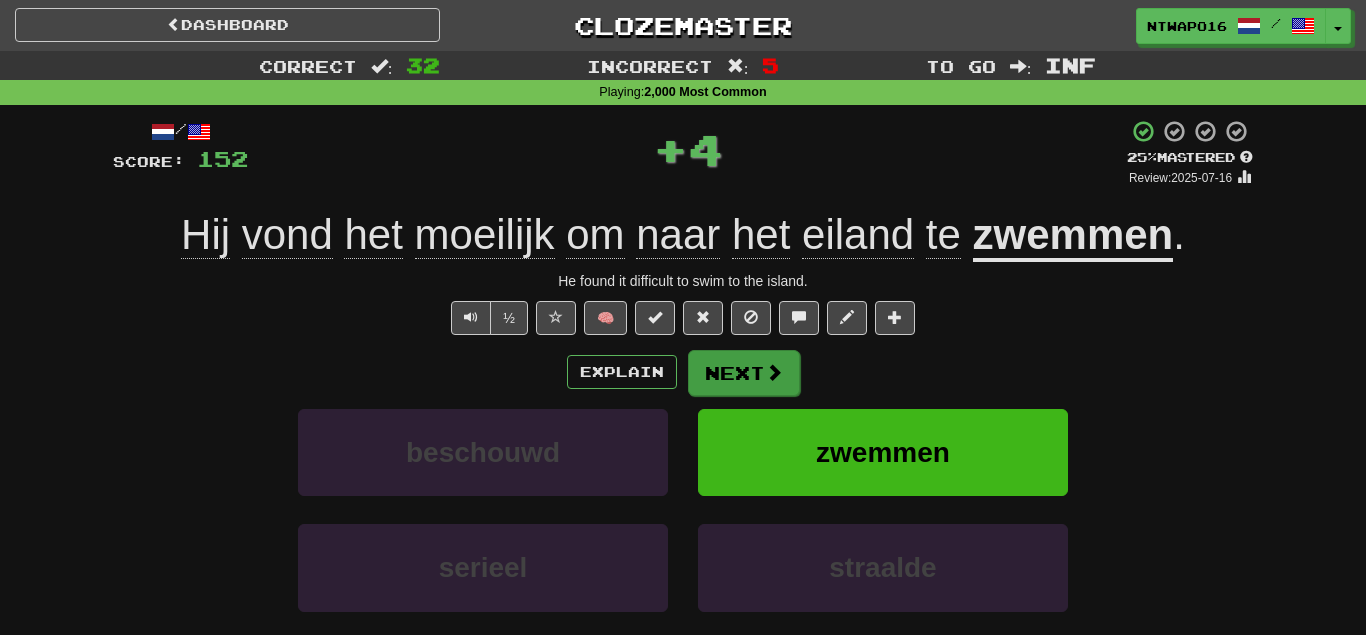 click on "Next" at bounding box center (744, 373) 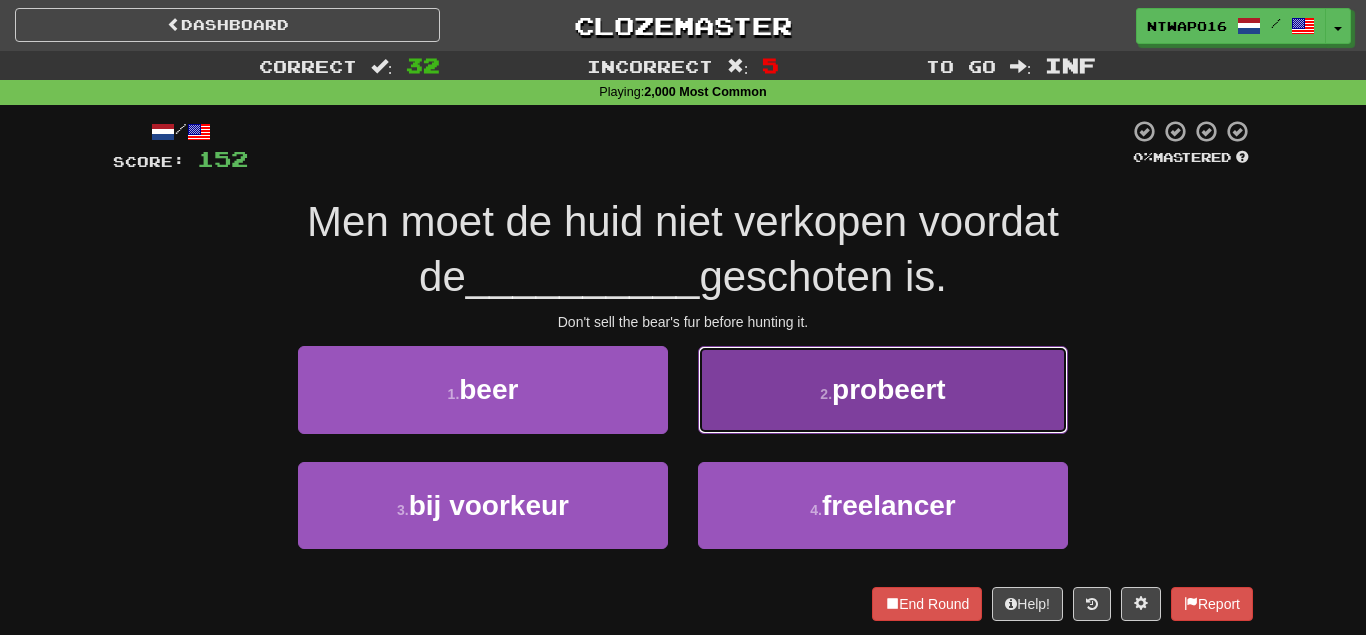 click on "2 .  probeert" at bounding box center [883, 389] 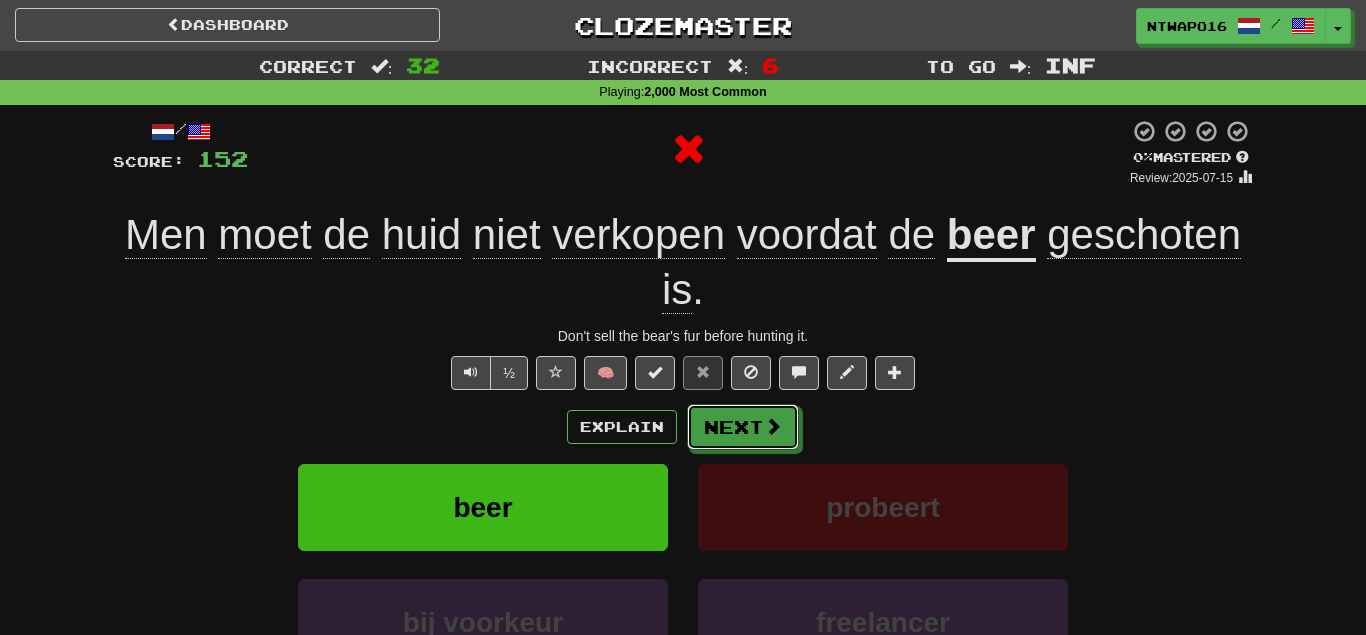 click on "Next" at bounding box center [743, 427] 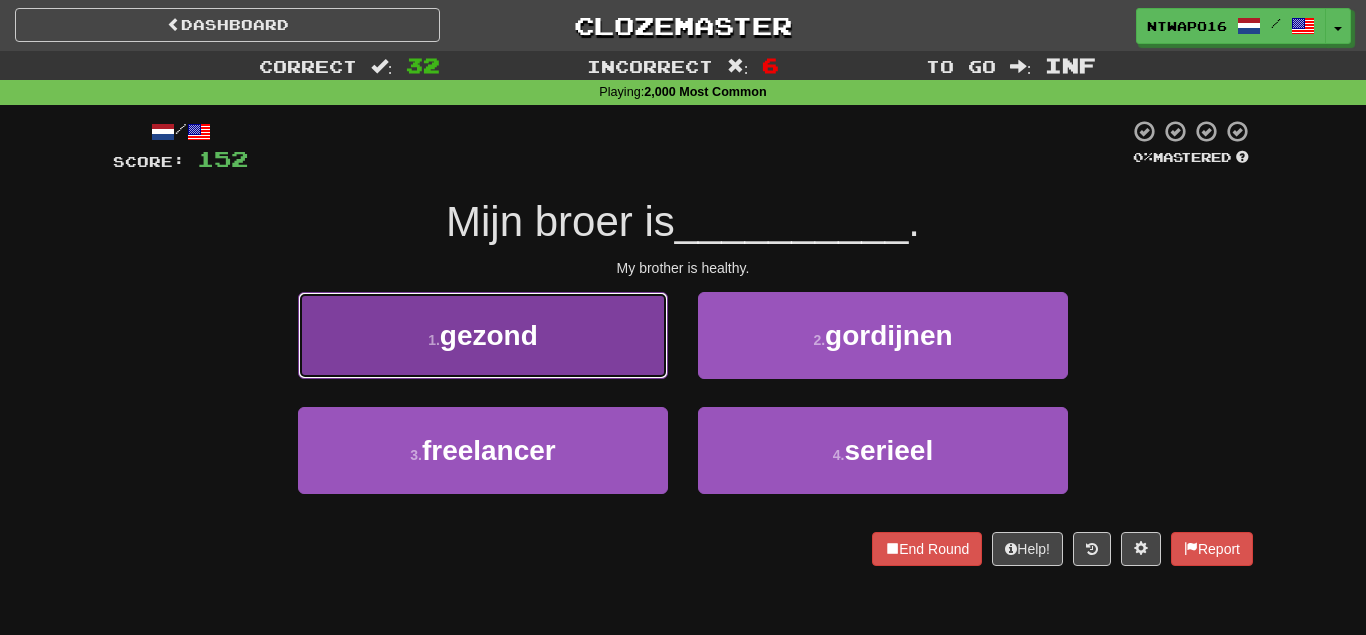 drag, startPoint x: 609, startPoint y: 362, endPoint x: 622, endPoint y: 363, distance: 13.038404 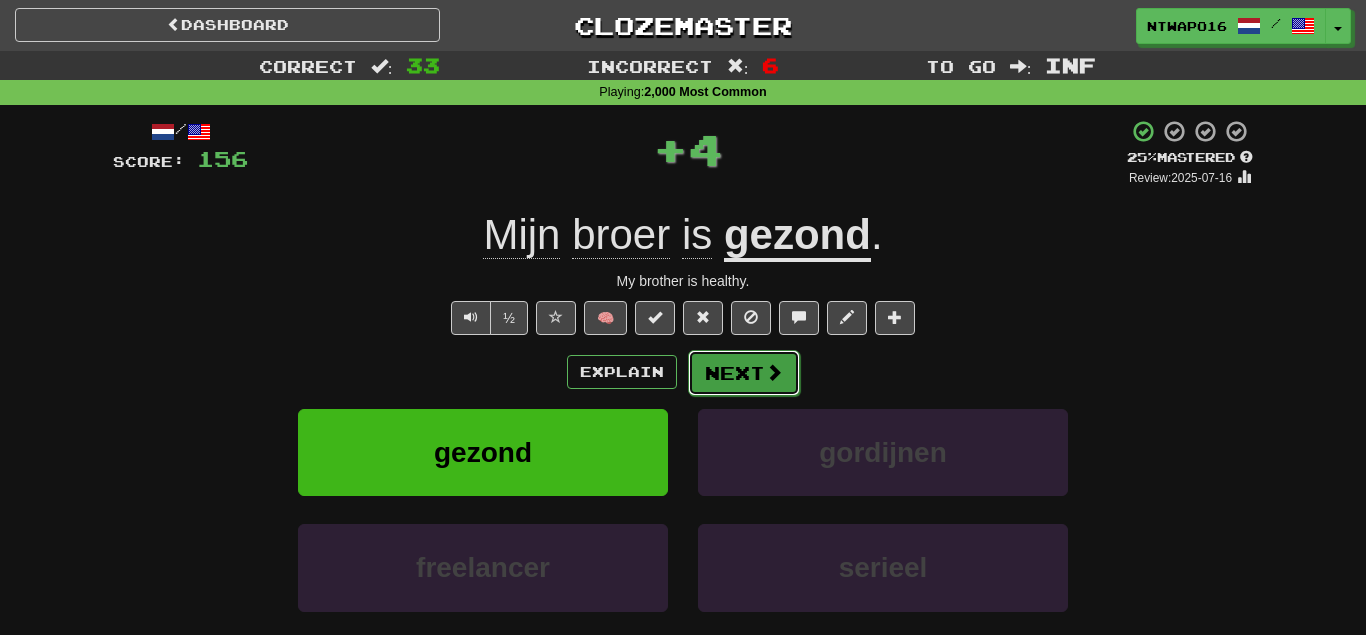 click on "Next" at bounding box center (744, 373) 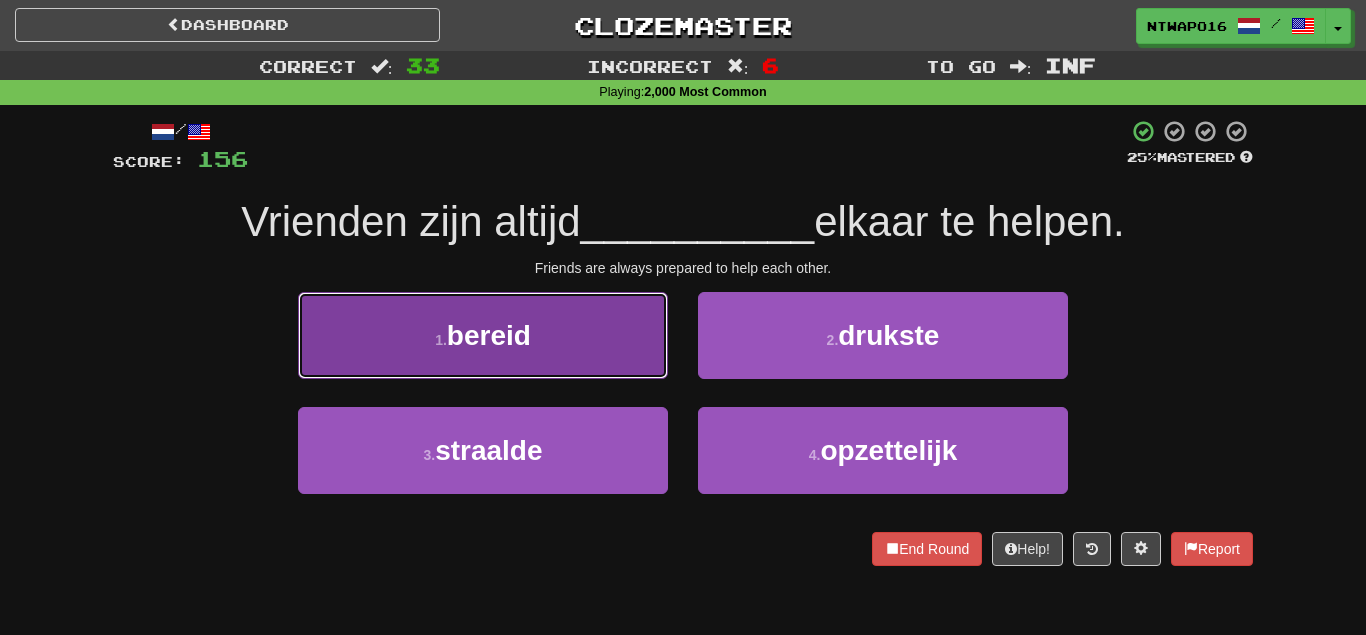 click on "1 .  bereid" at bounding box center [483, 335] 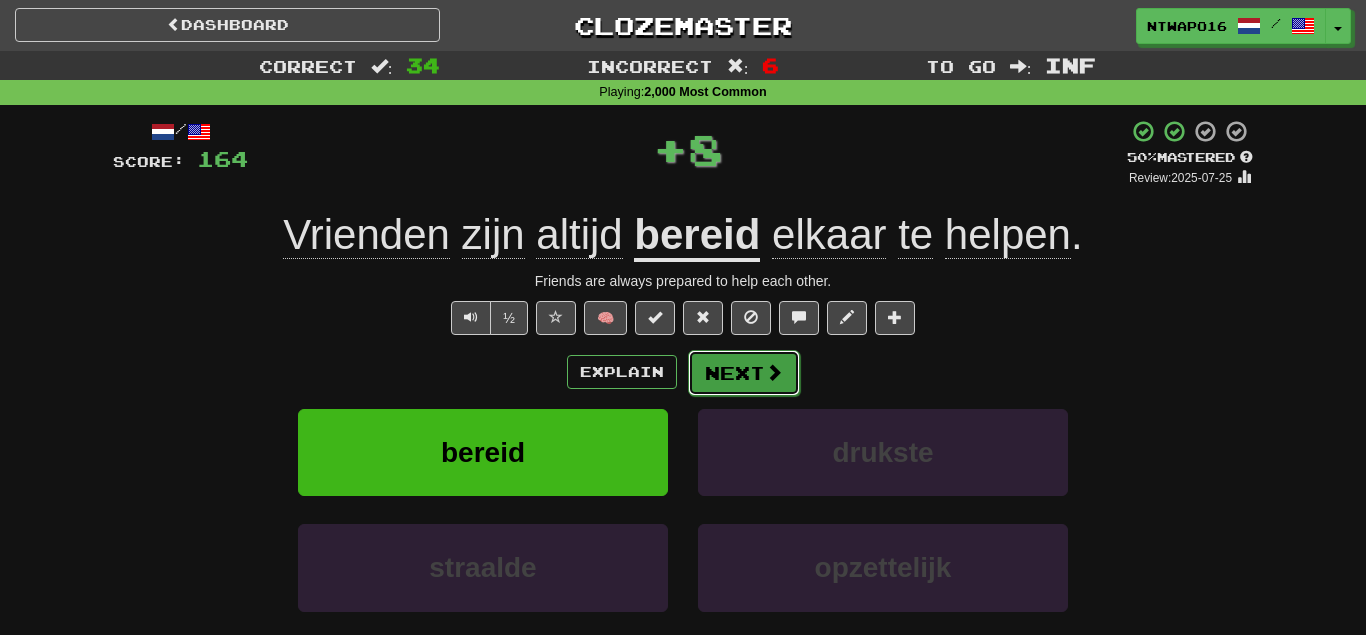 click on "Next" at bounding box center [744, 373] 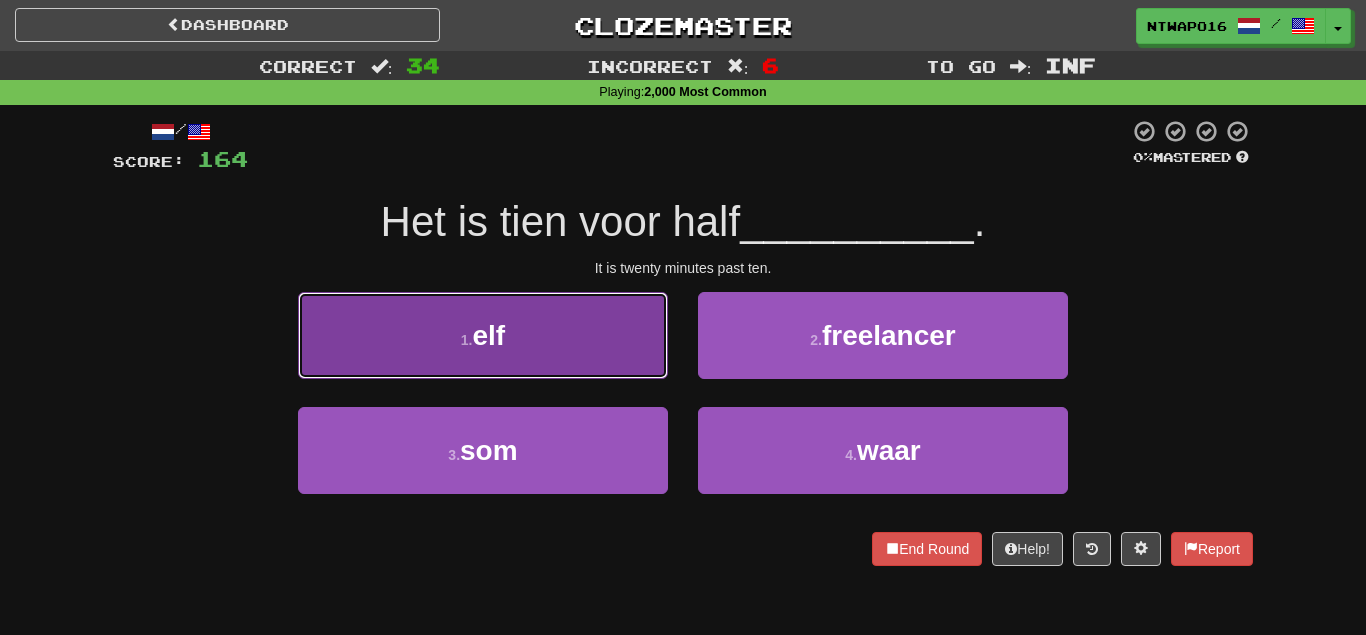 drag, startPoint x: 615, startPoint y: 363, endPoint x: 653, endPoint y: 366, distance: 38.118237 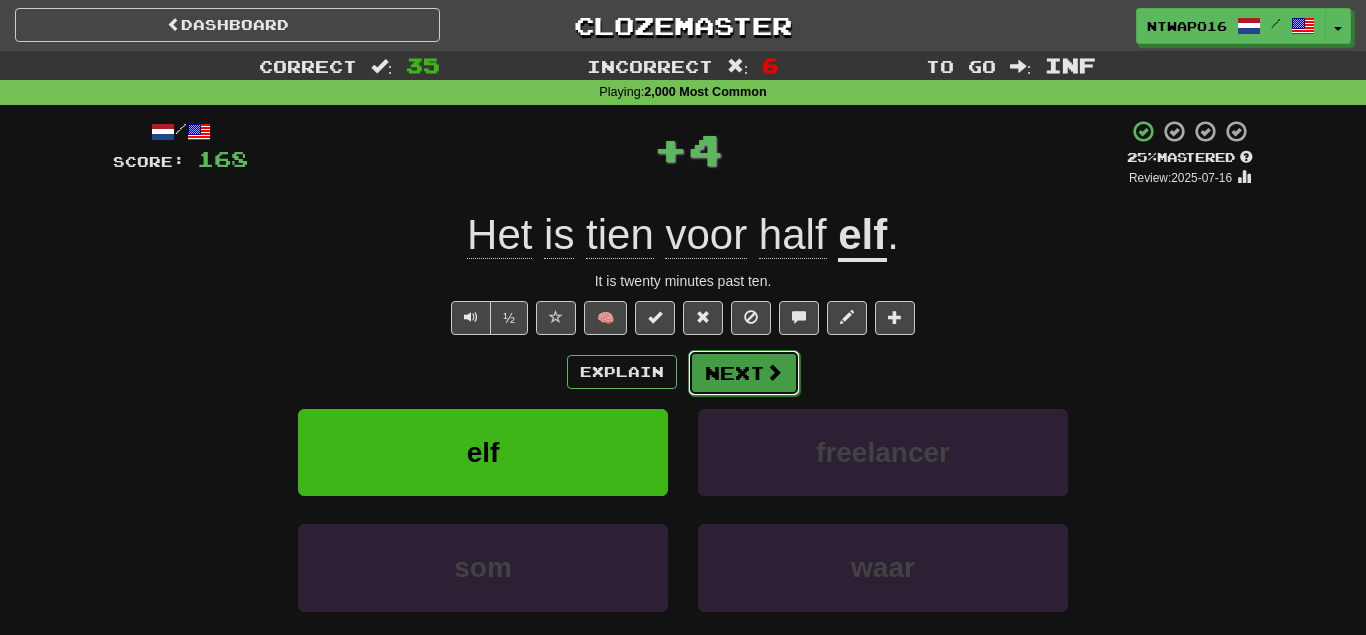 click on "Next" at bounding box center (744, 373) 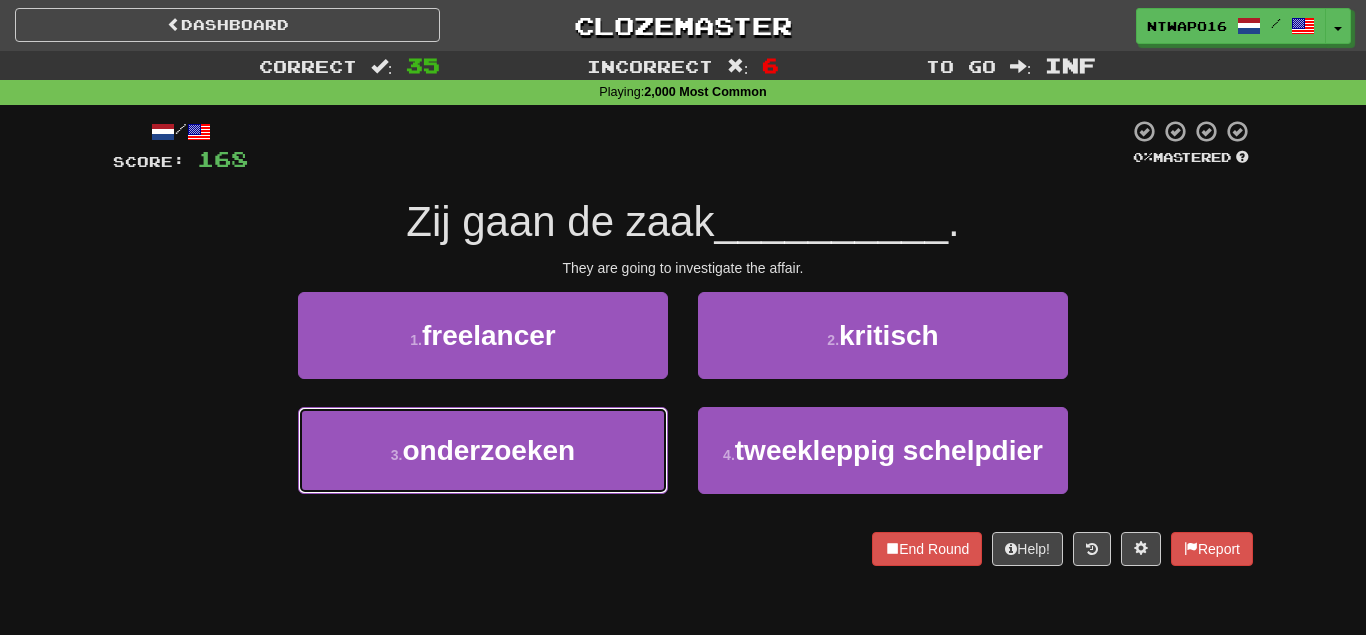 drag, startPoint x: 649, startPoint y: 441, endPoint x: 733, endPoint y: 396, distance: 95.29428 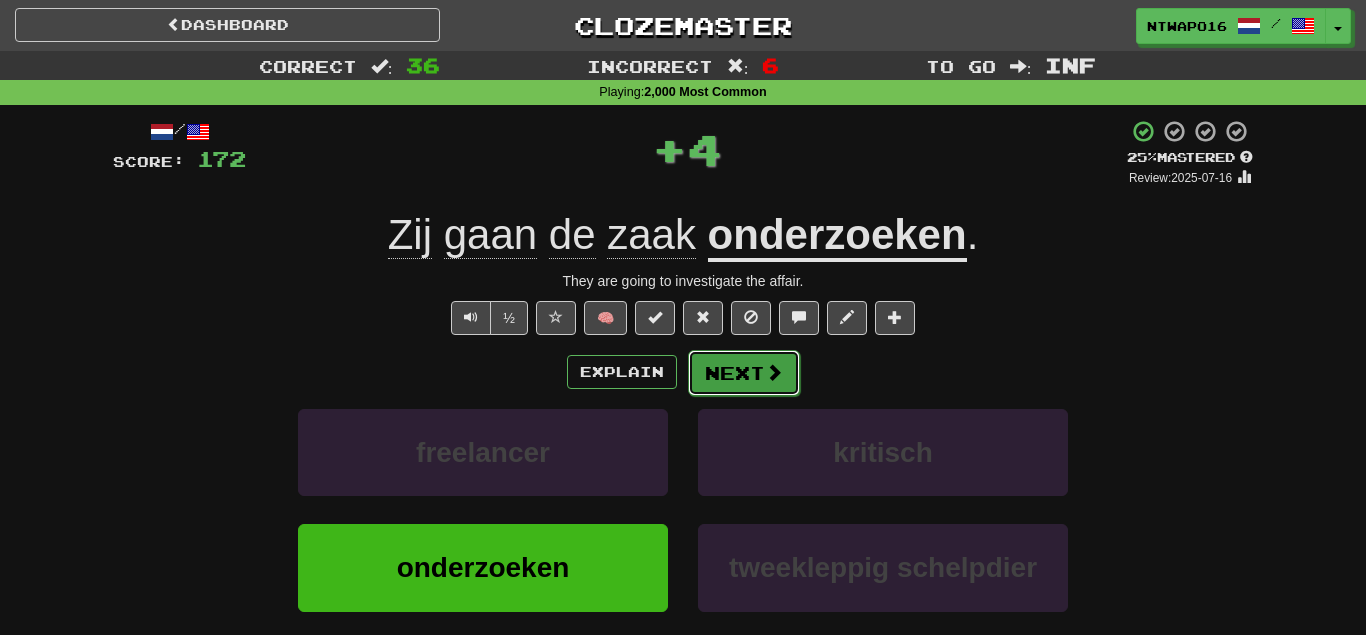 click on "Next" at bounding box center [744, 373] 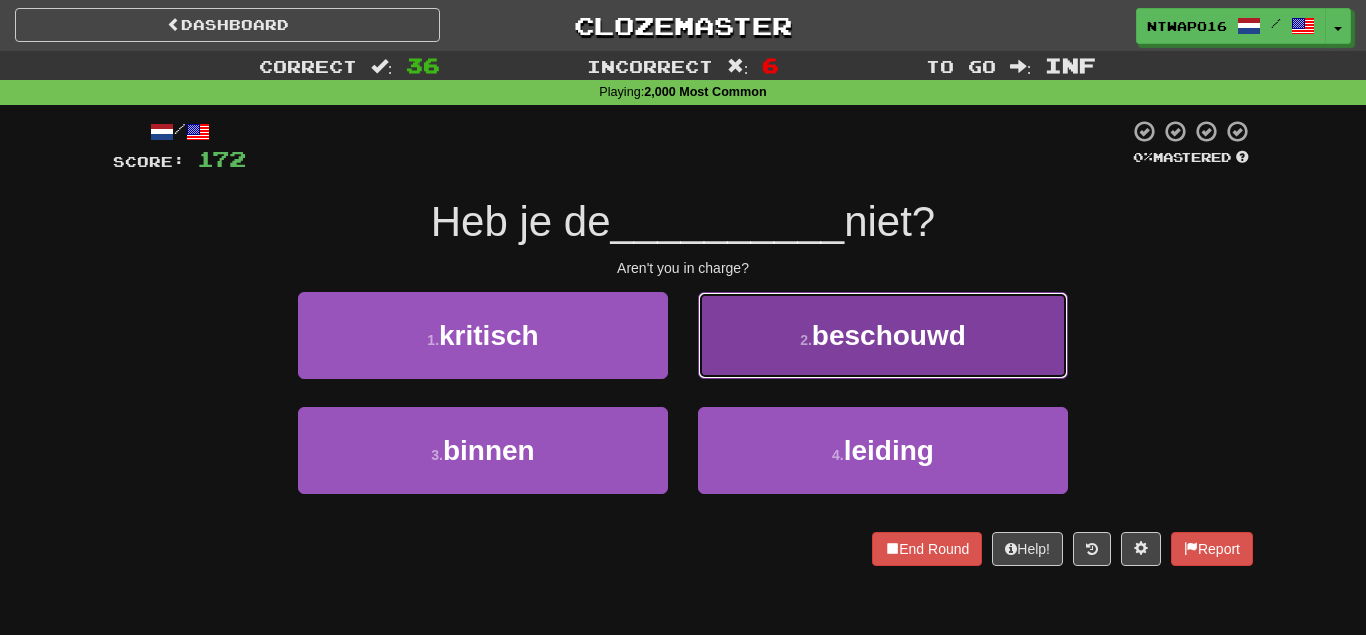 click on "2 .  beschouwd" at bounding box center [883, 335] 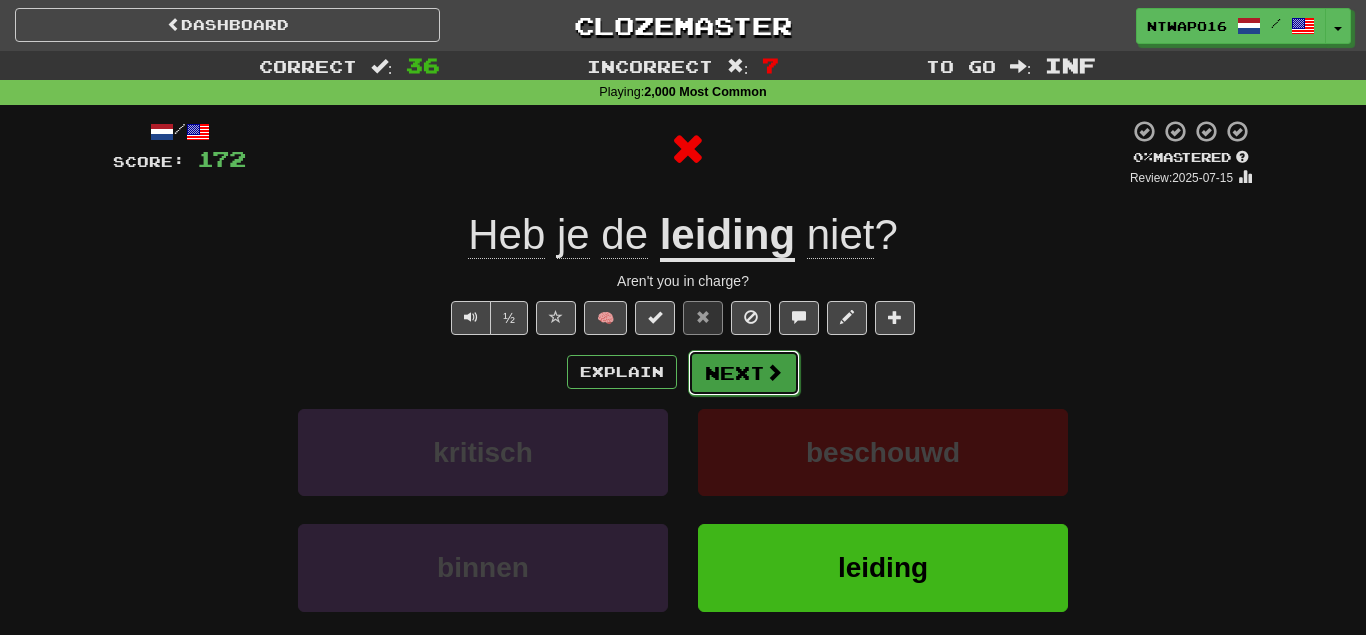 click on "Next" at bounding box center (744, 373) 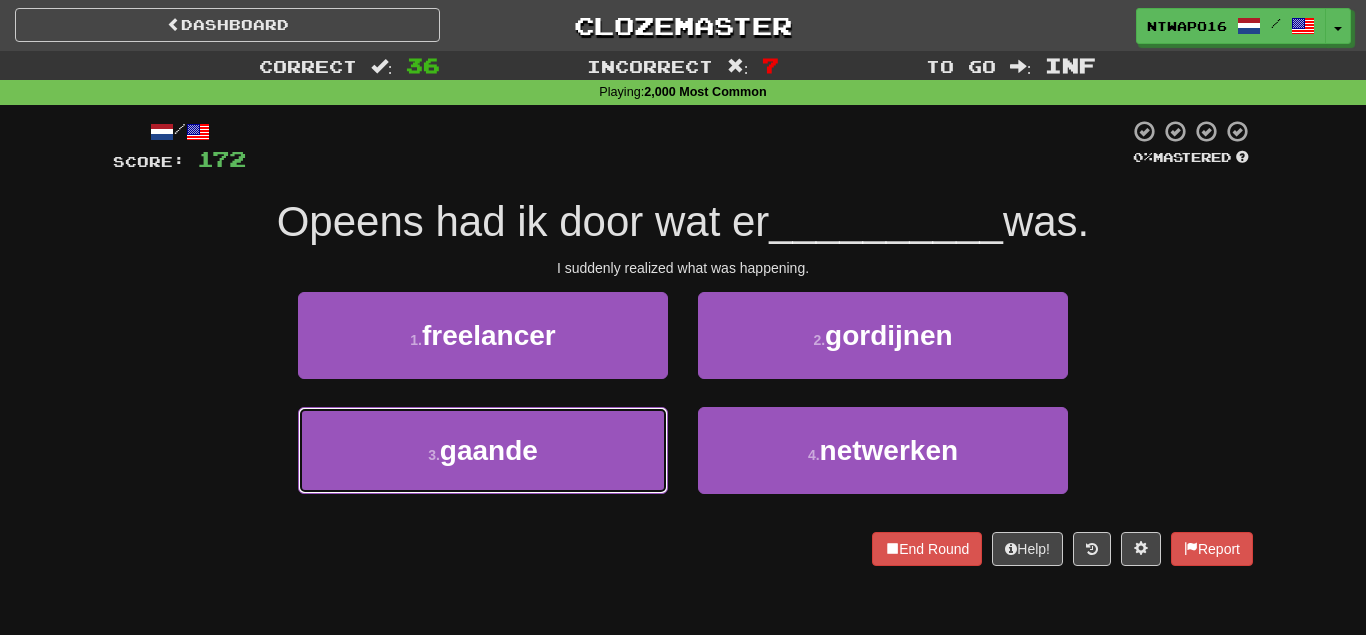 drag, startPoint x: 576, startPoint y: 450, endPoint x: 668, endPoint y: 410, distance: 100.31949 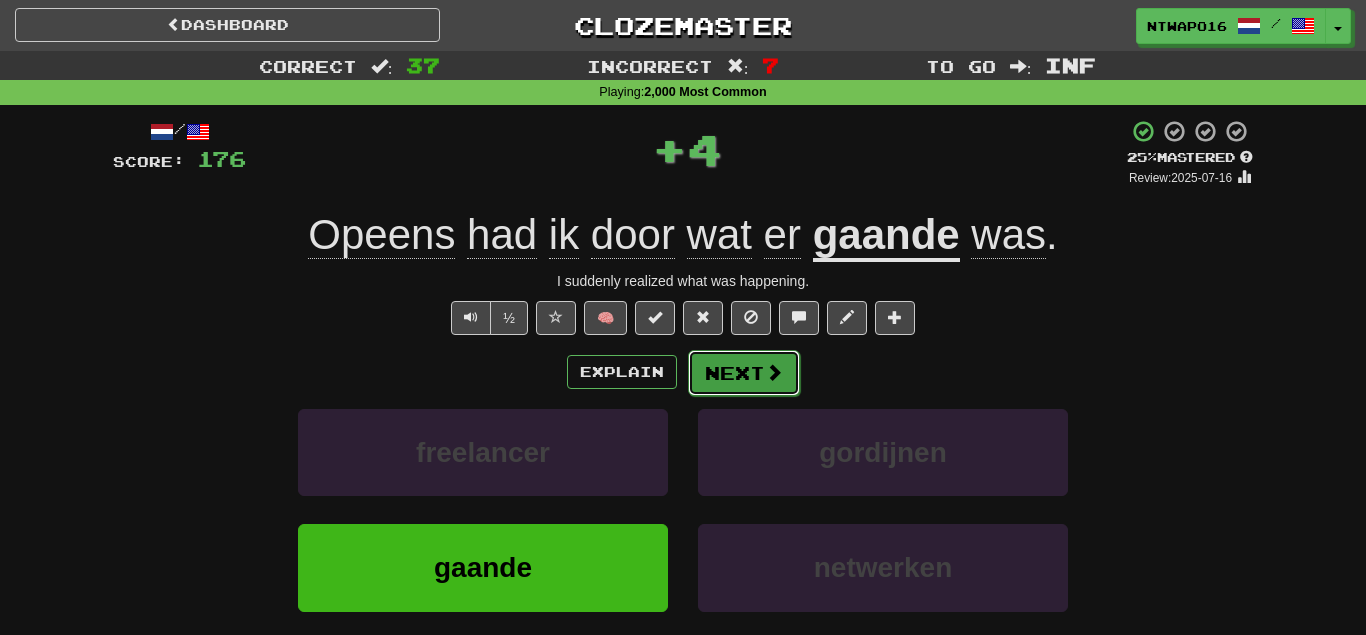 click on "Next" at bounding box center (744, 373) 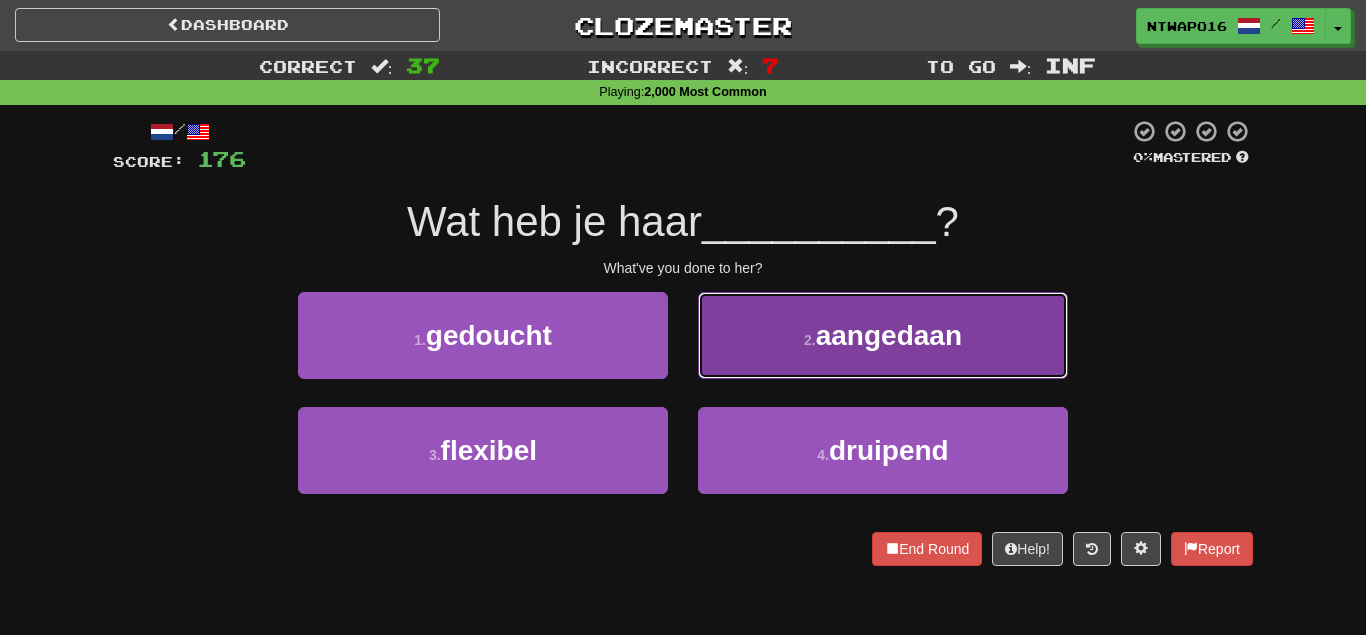 drag, startPoint x: 805, startPoint y: 354, endPoint x: 791, endPoint y: 357, distance: 14.3178215 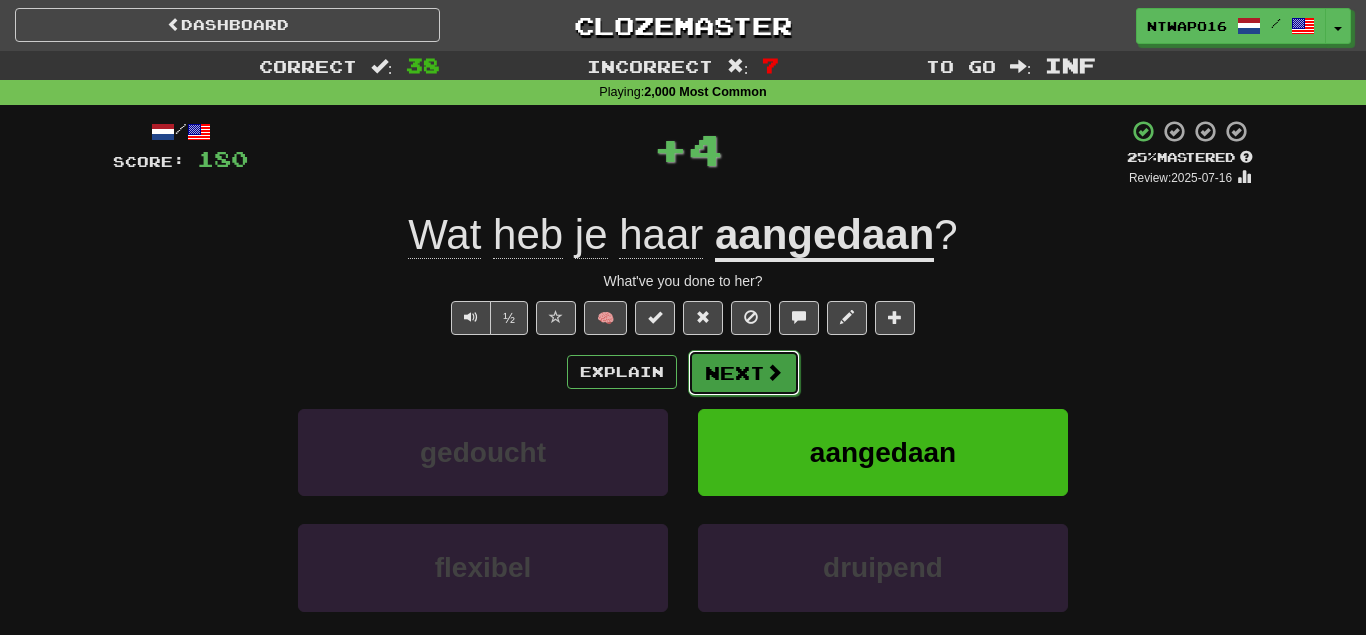 click on "Next" at bounding box center (744, 373) 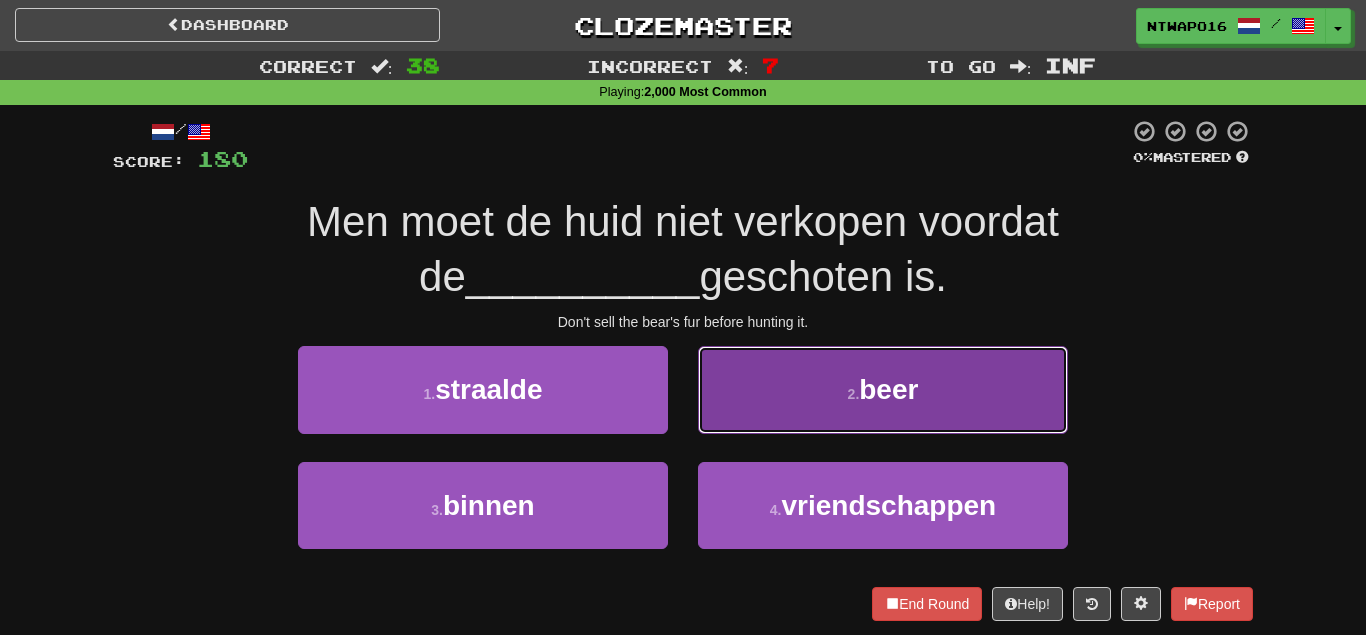 drag, startPoint x: 763, startPoint y: 407, endPoint x: 747, endPoint y: 412, distance: 16.763054 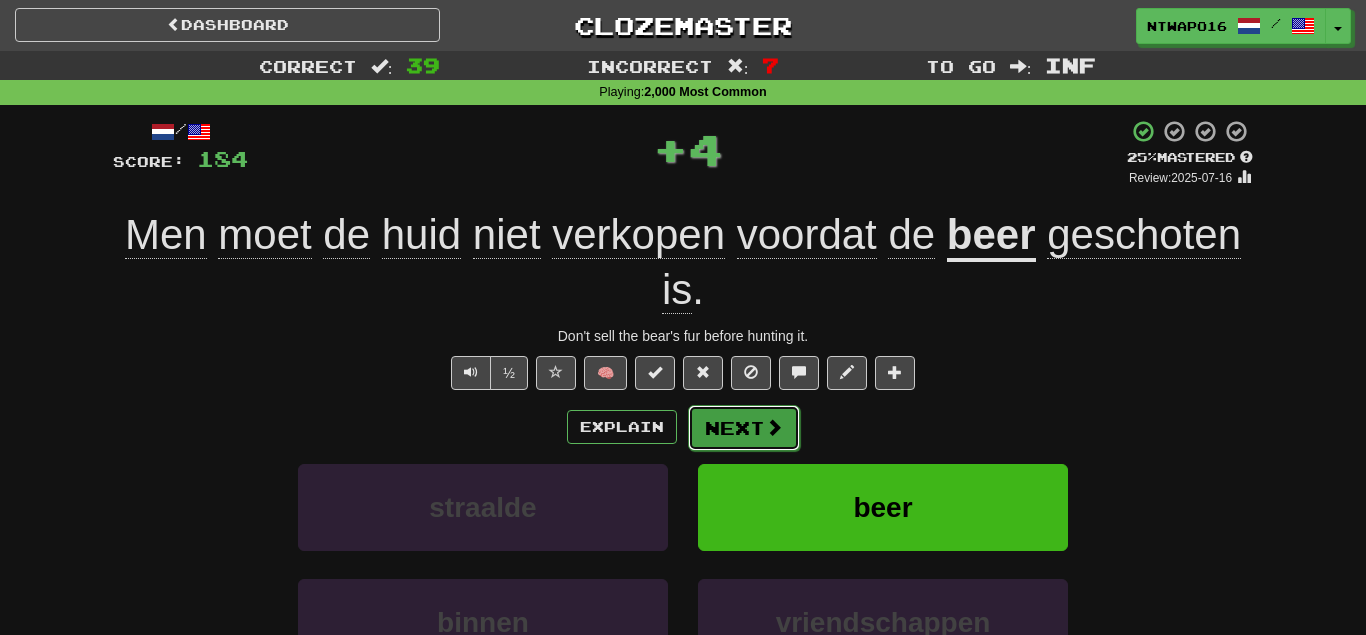 click on "Next" at bounding box center (744, 428) 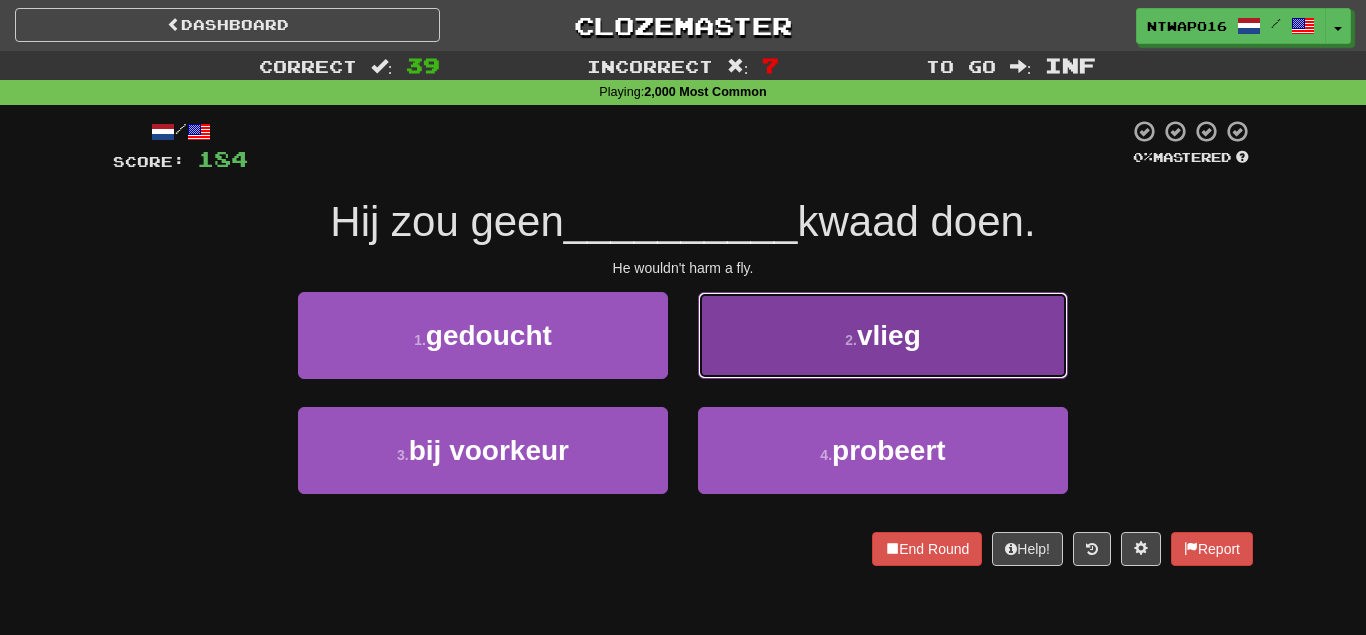 click on "2 .  vlieg" at bounding box center [883, 335] 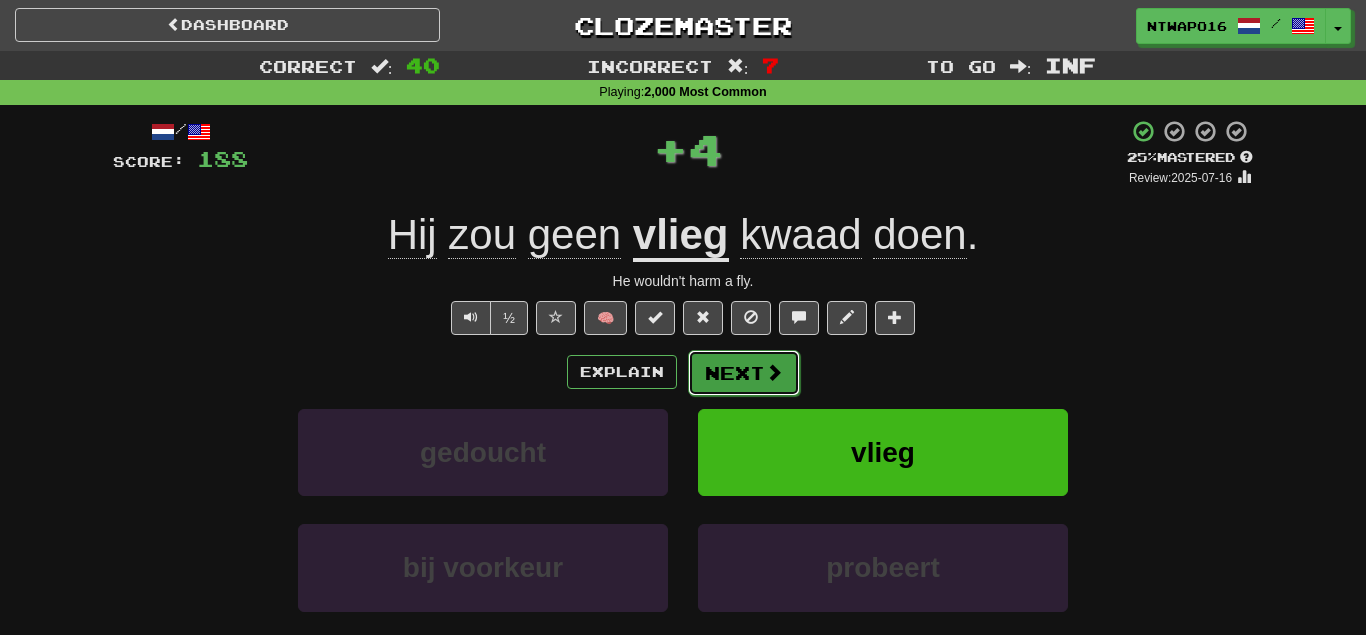 click on "Next" at bounding box center [744, 373] 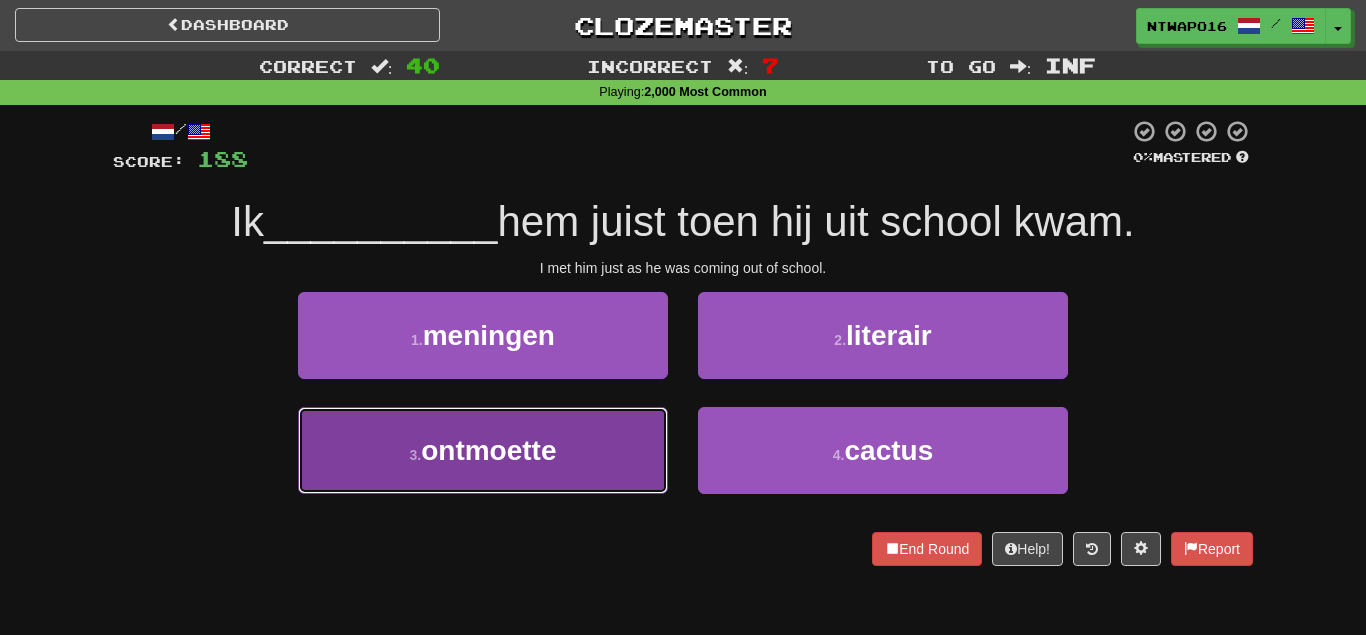 drag, startPoint x: 643, startPoint y: 429, endPoint x: 660, endPoint y: 420, distance: 19.235384 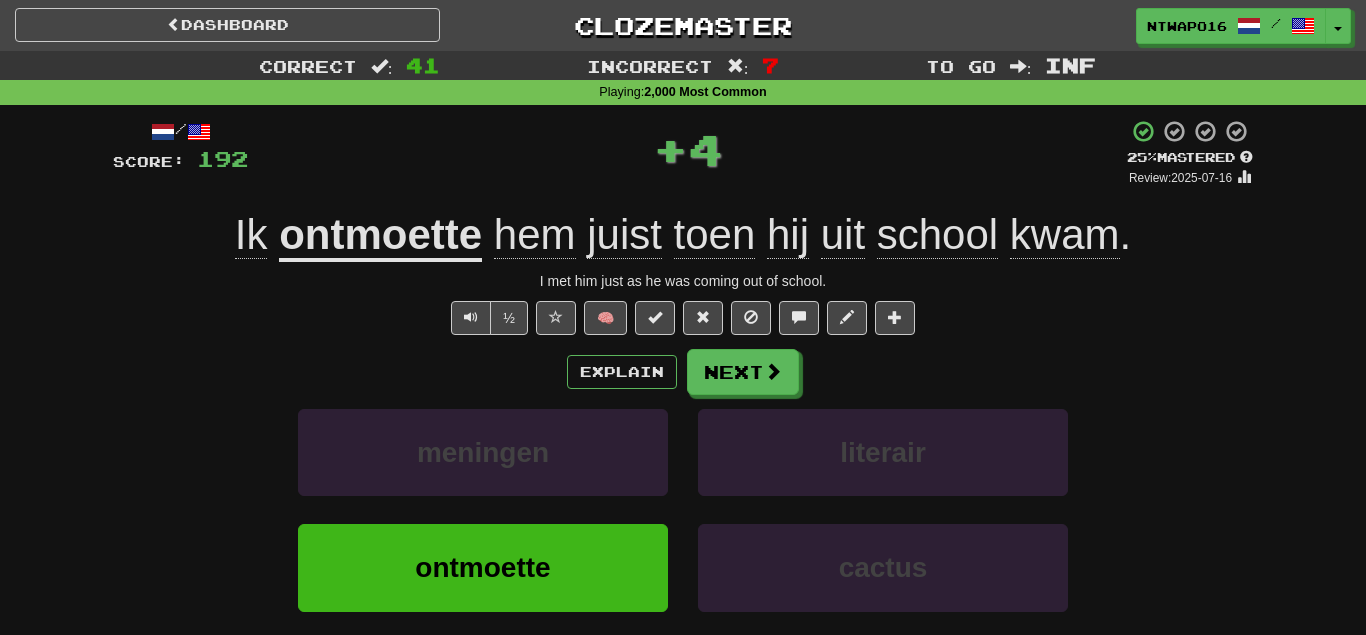 click on "Next" at bounding box center [743, 372] 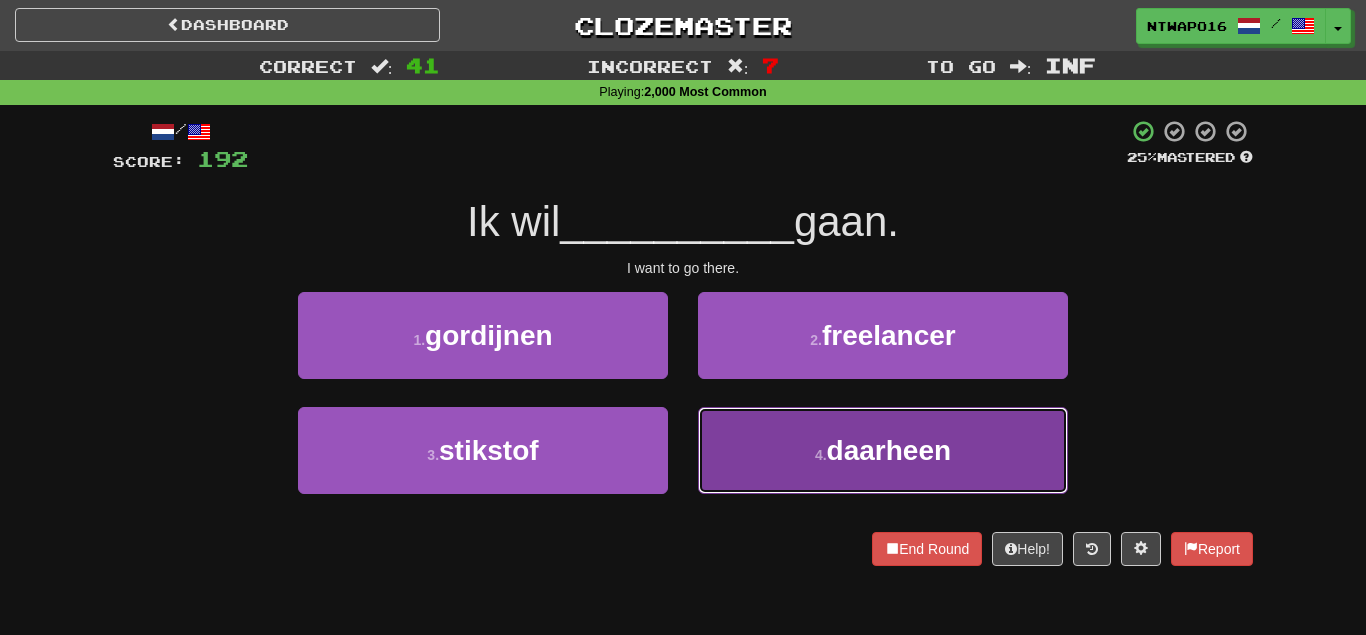 click on "4 .  daarheen" at bounding box center (883, 450) 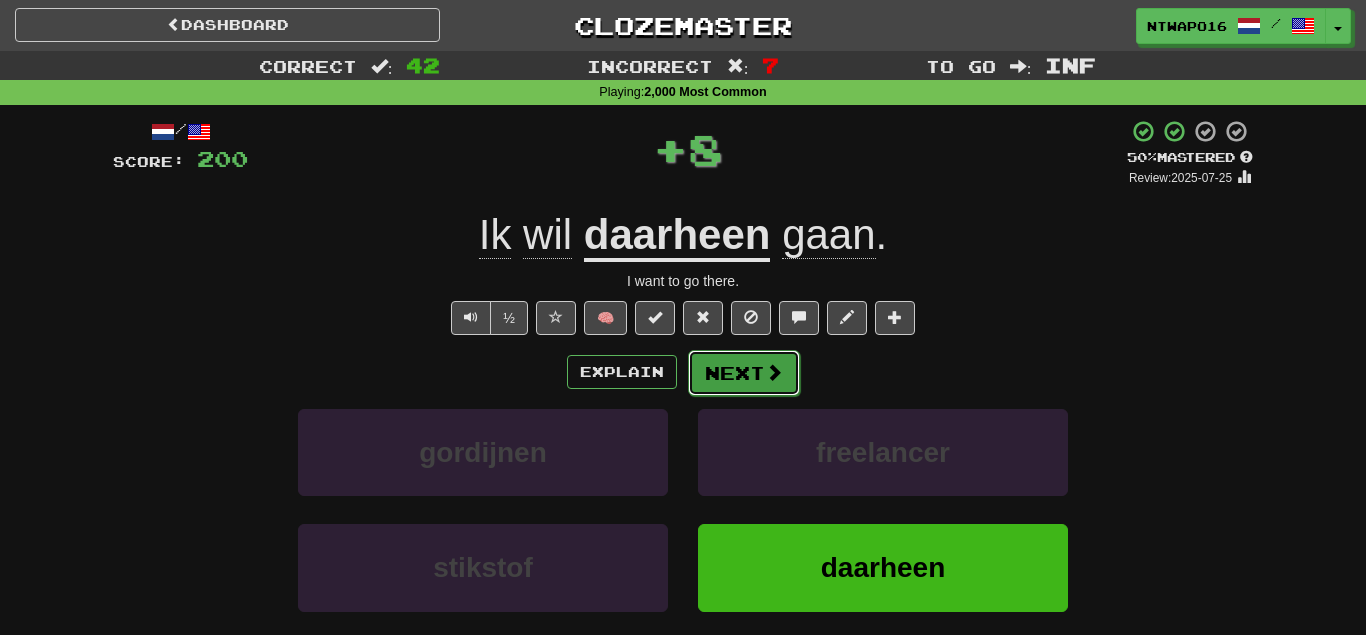 click on "Next" at bounding box center (744, 373) 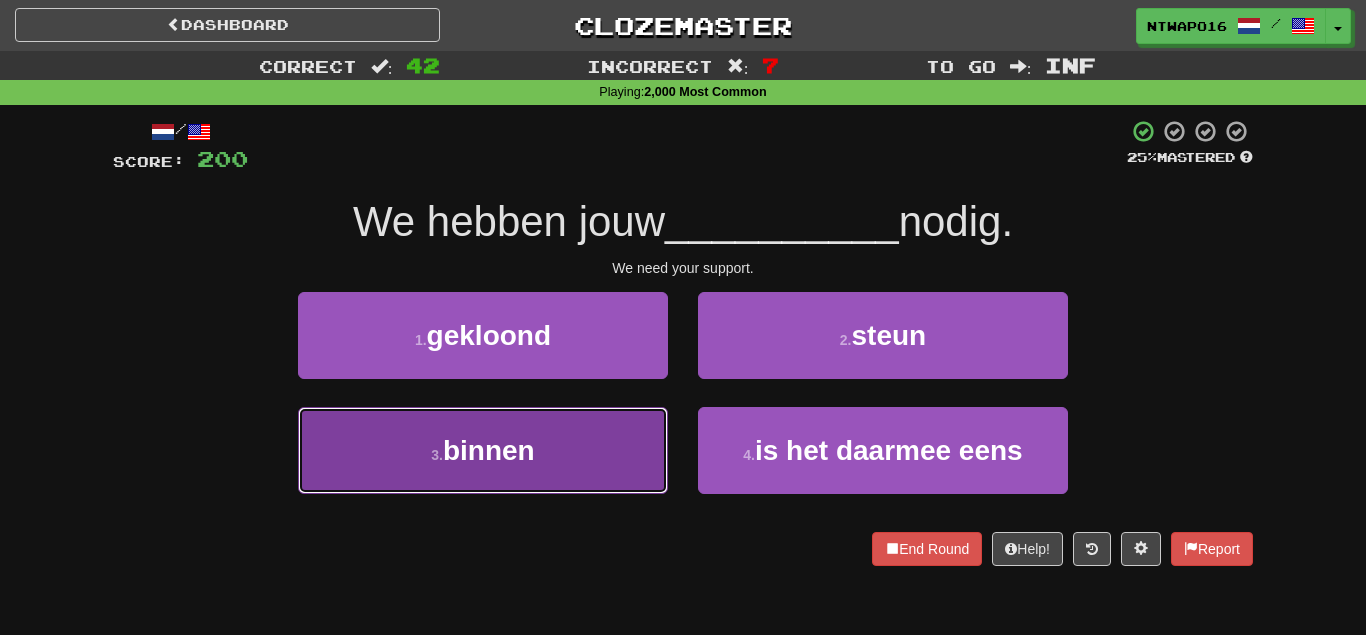 click on "3 .  binnen" at bounding box center [483, 450] 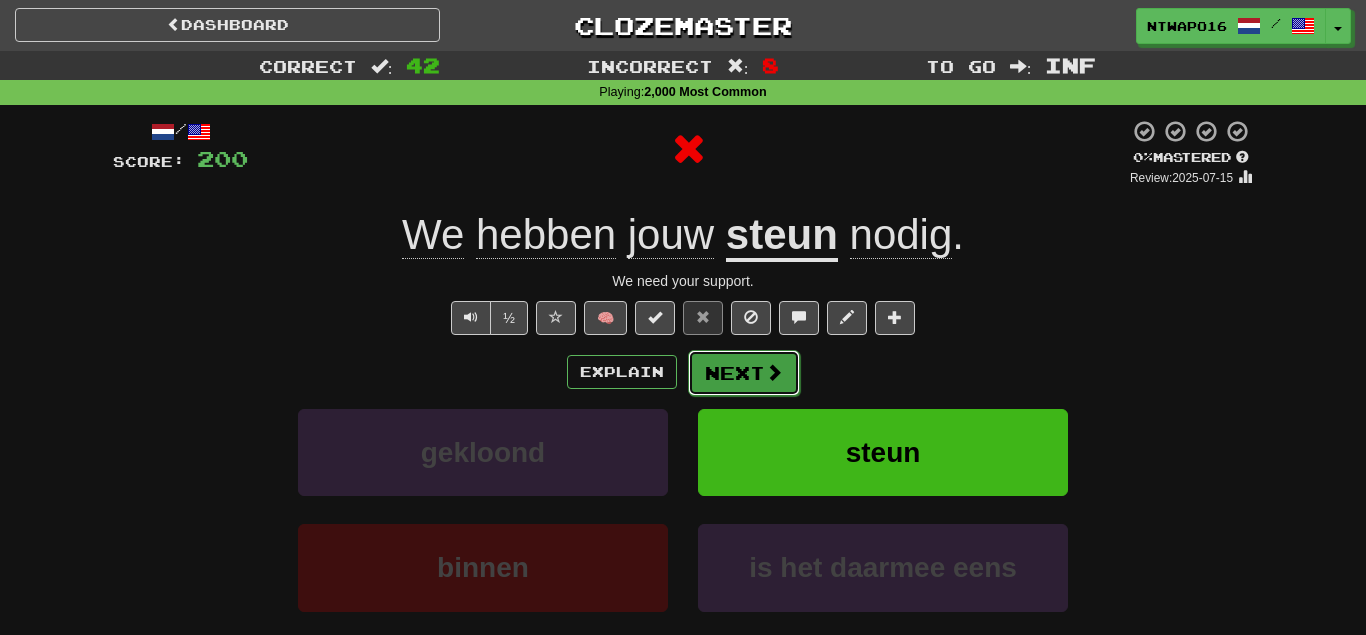 click on "Next" at bounding box center [744, 373] 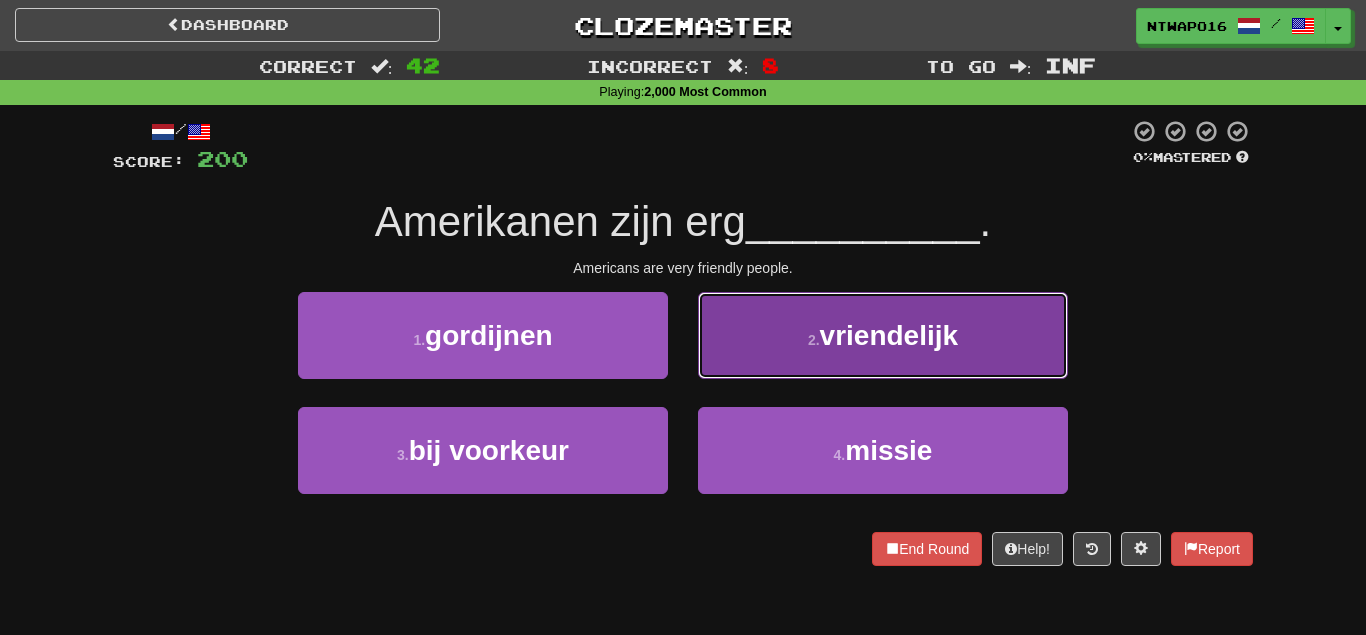 click on "2 .  vriendelijk" at bounding box center [883, 335] 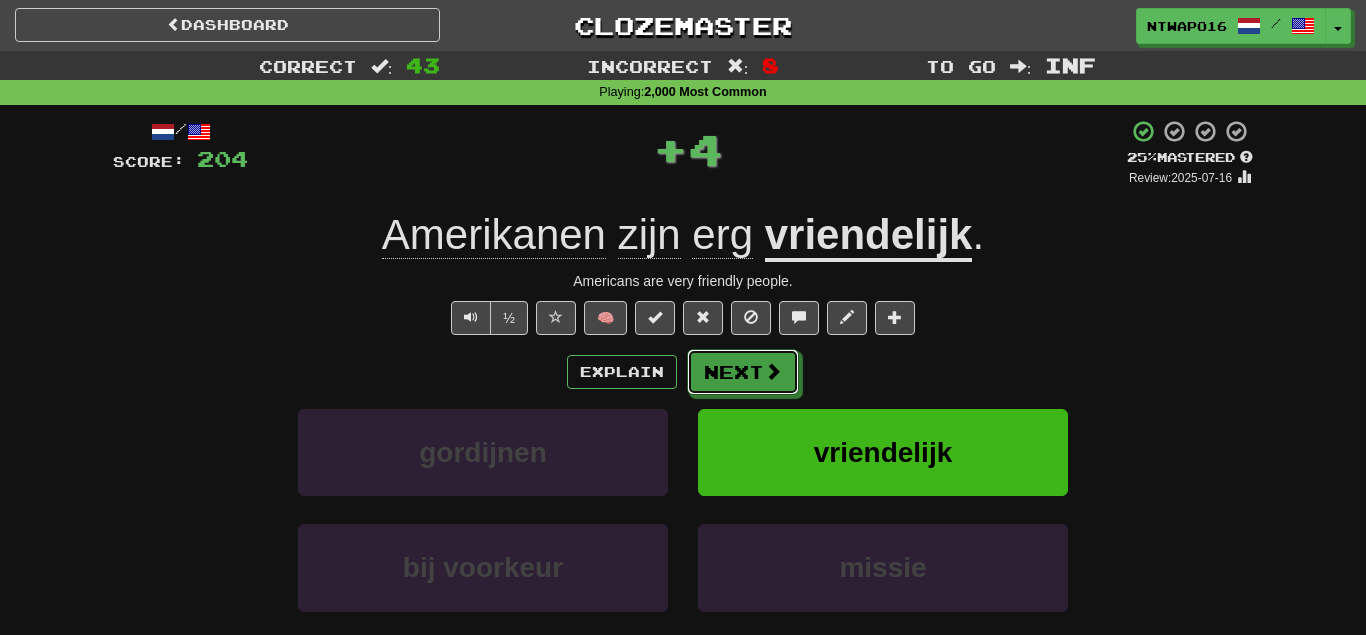 click on "Next" at bounding box center (743, 372) 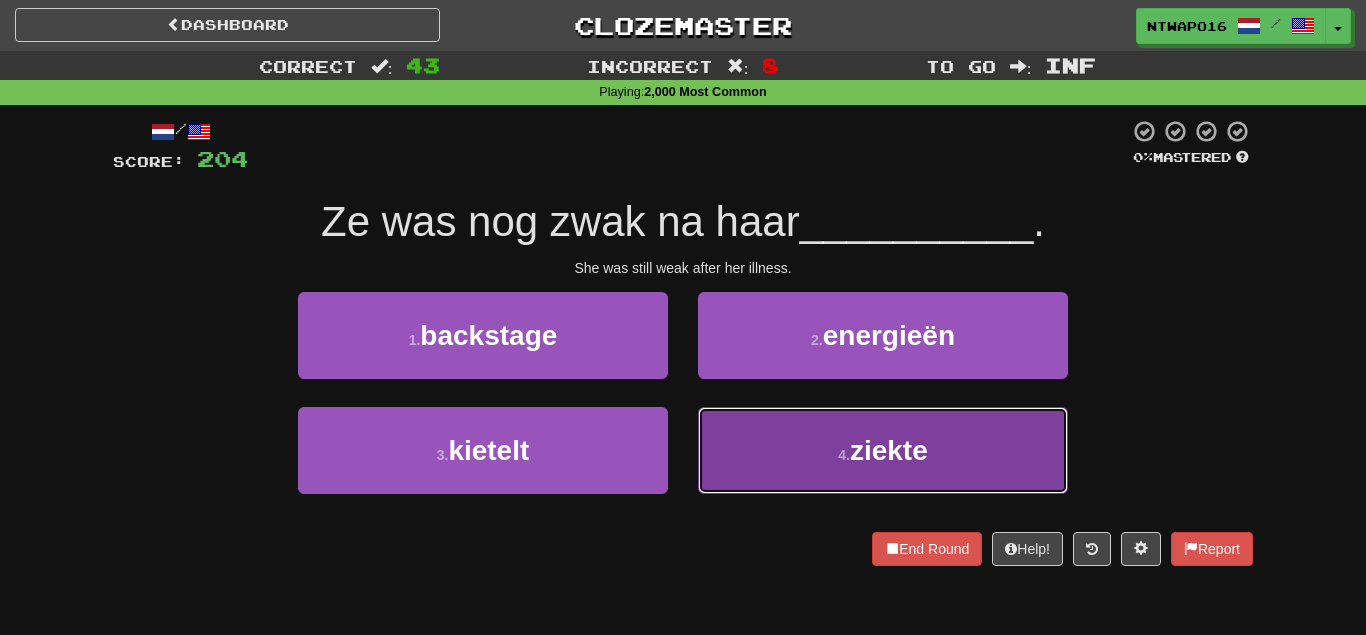 click on "4 .  ziekte" at bounding box center (883, 450) 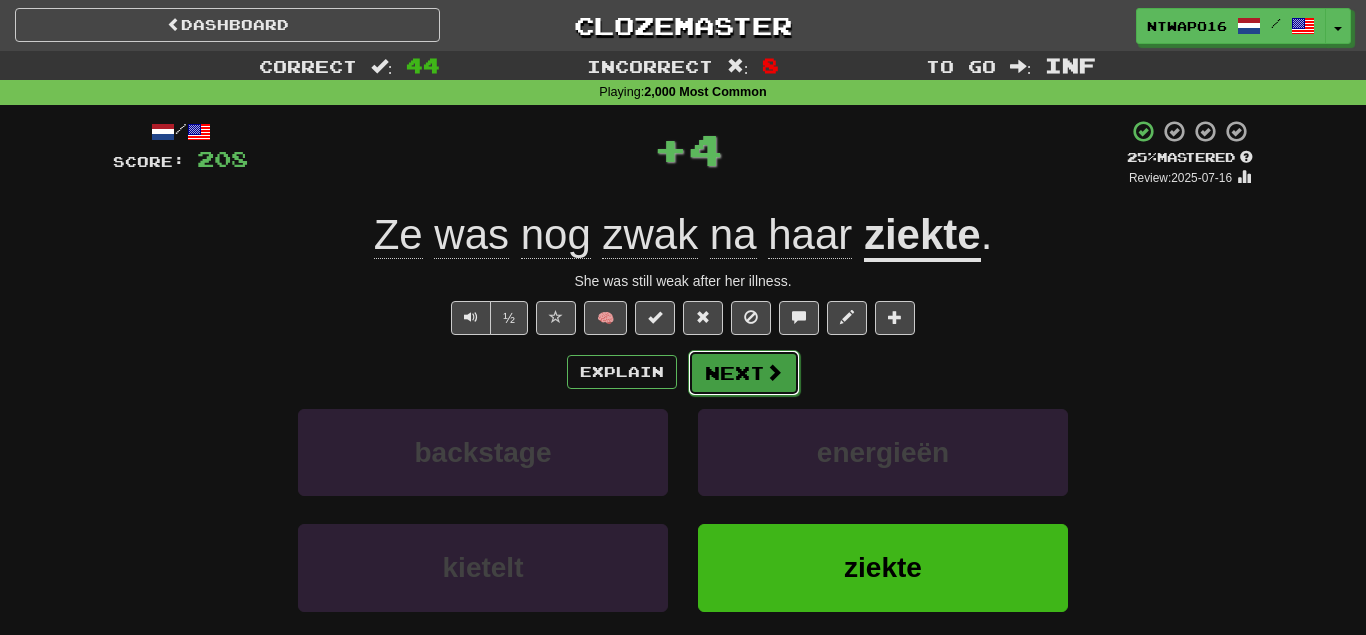 click on "Next" at bounding box center (744, 373) 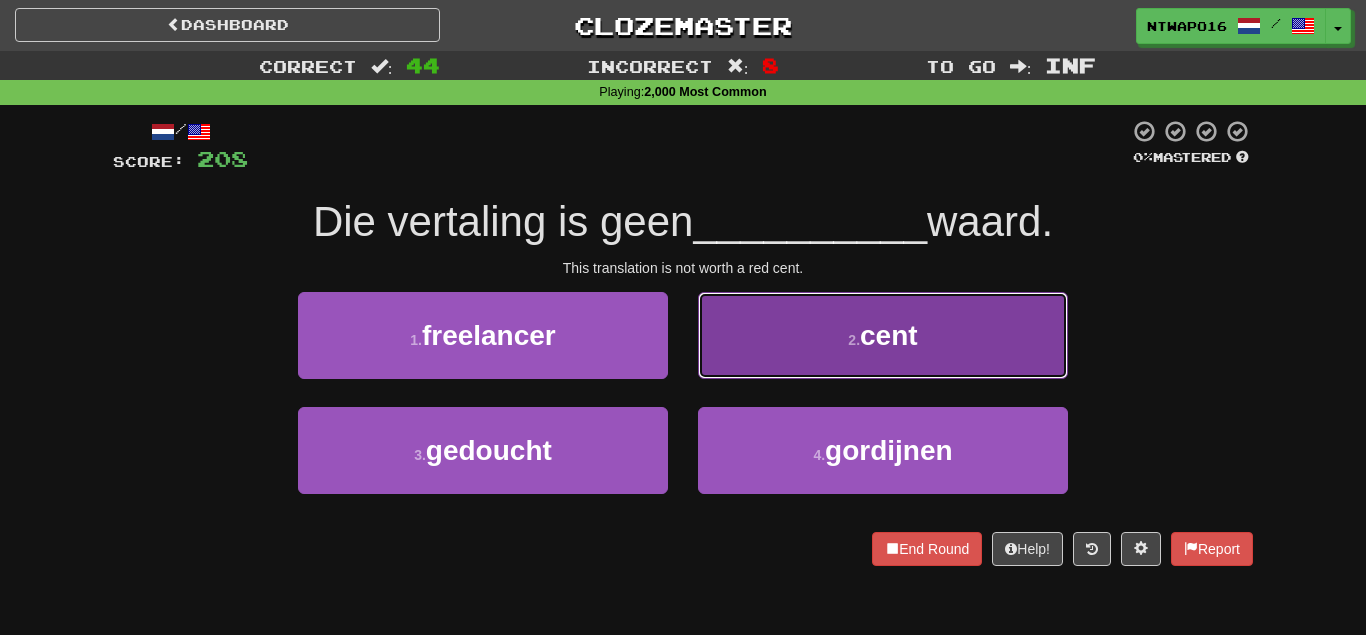 click on "2 .  cent" at bounding box center (883, 335) 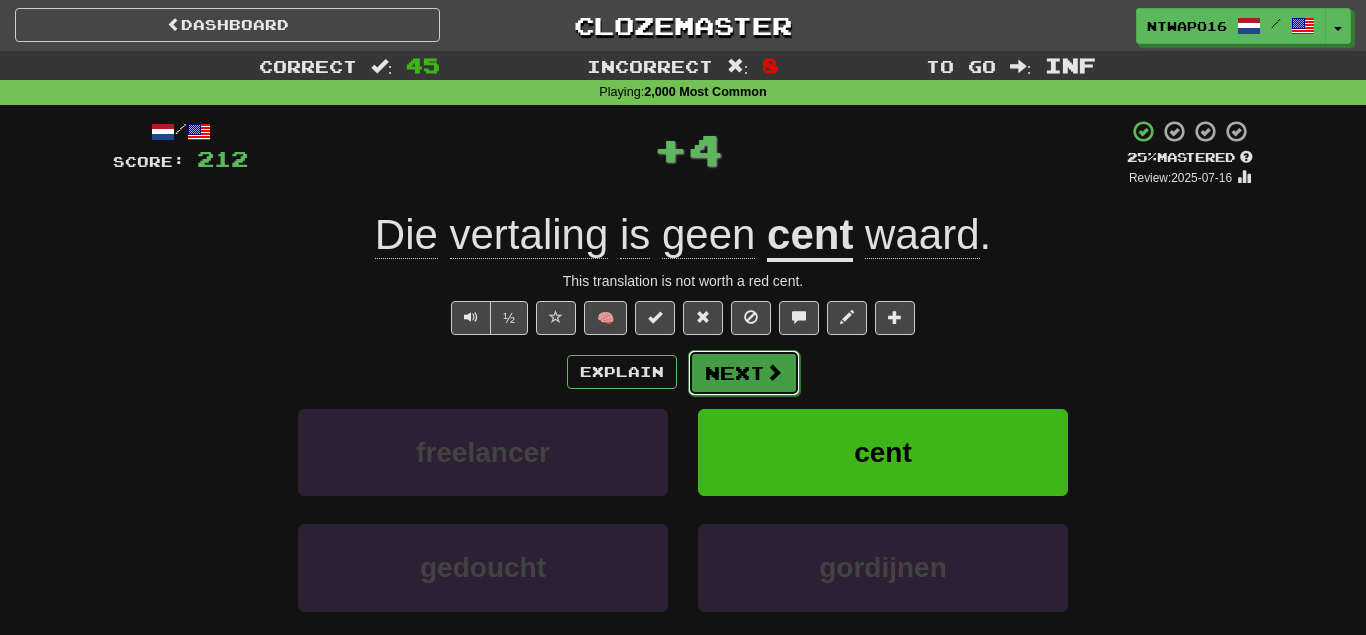 click on "Next" at bounding box center (744, 373) 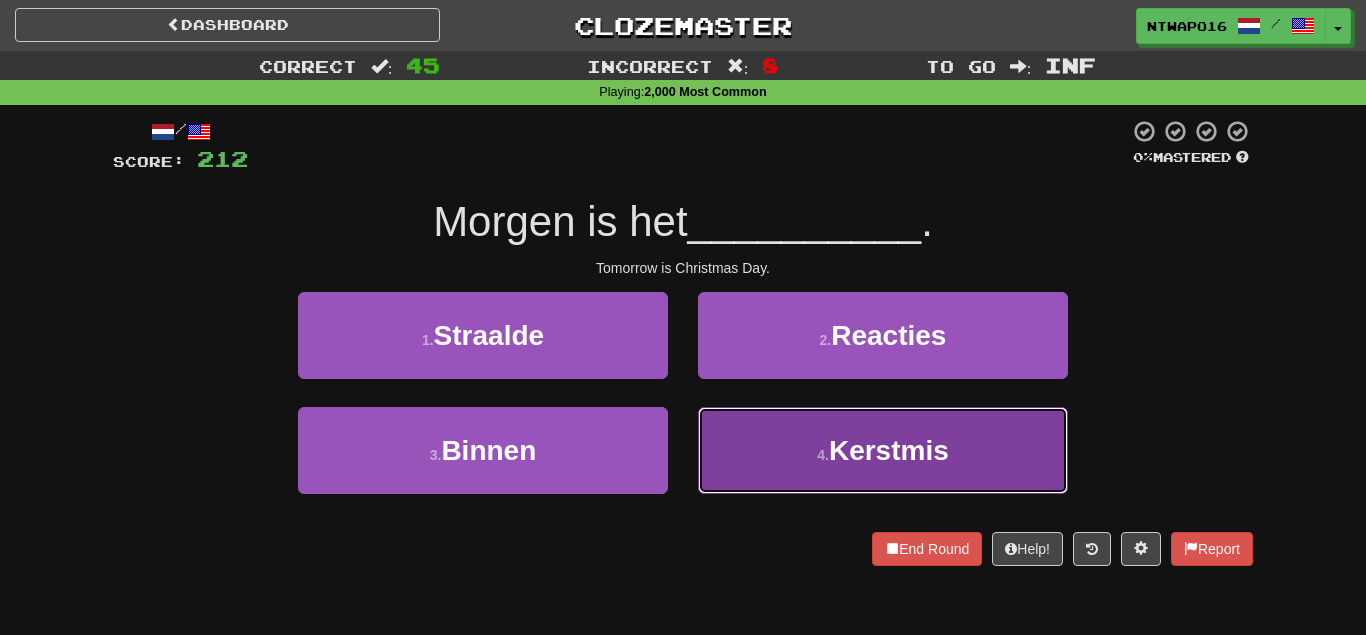 click on "4 .  Kerstmis" at bounding box center [883, 450] 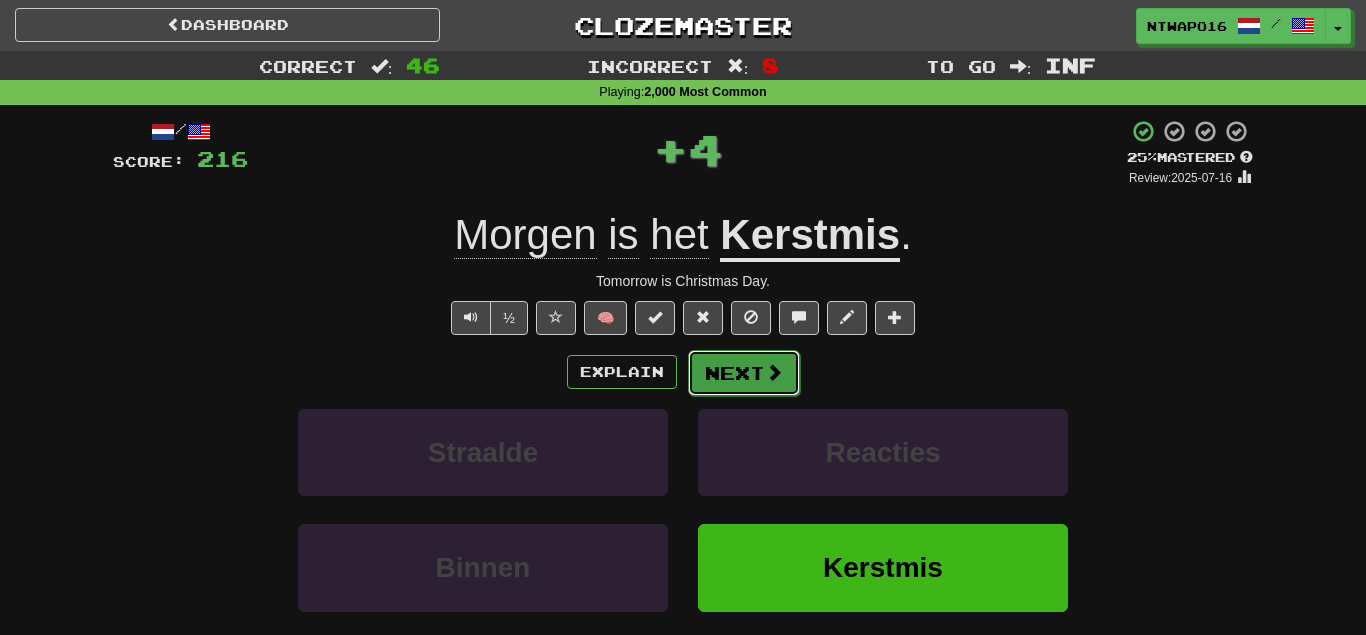 click on "Next" at bounding box center [744, 373] 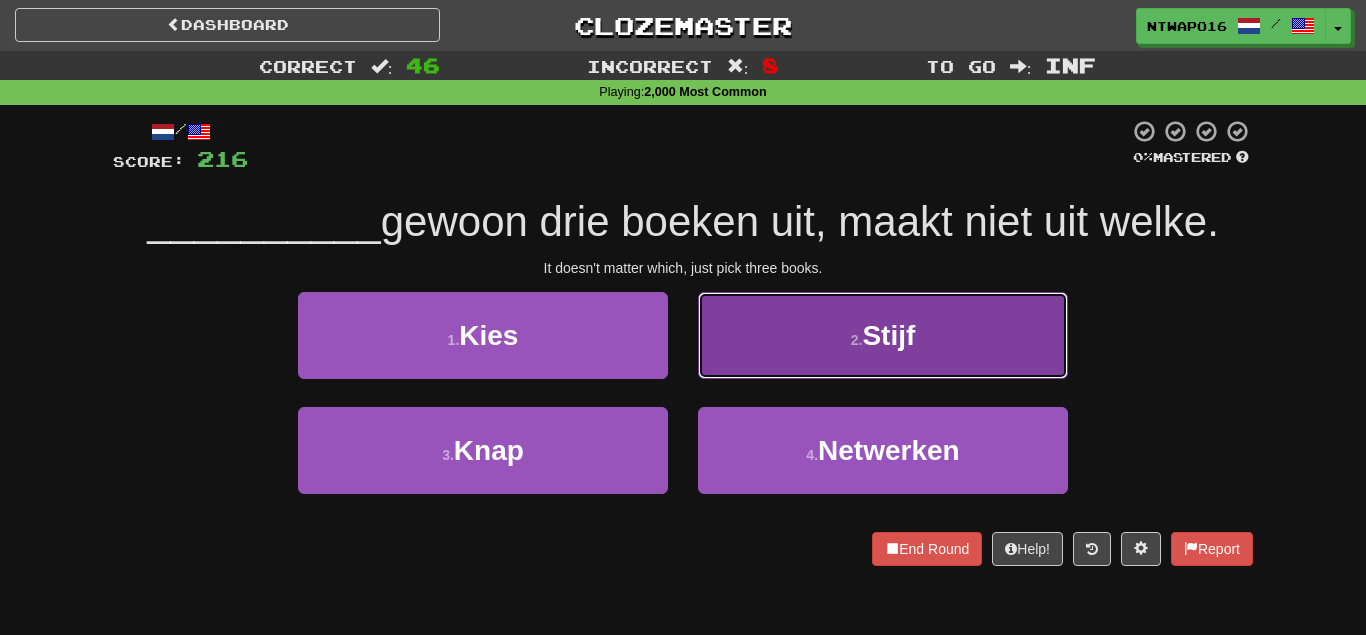 click on "2 .  Stijf" at bounding box center (883, 335) 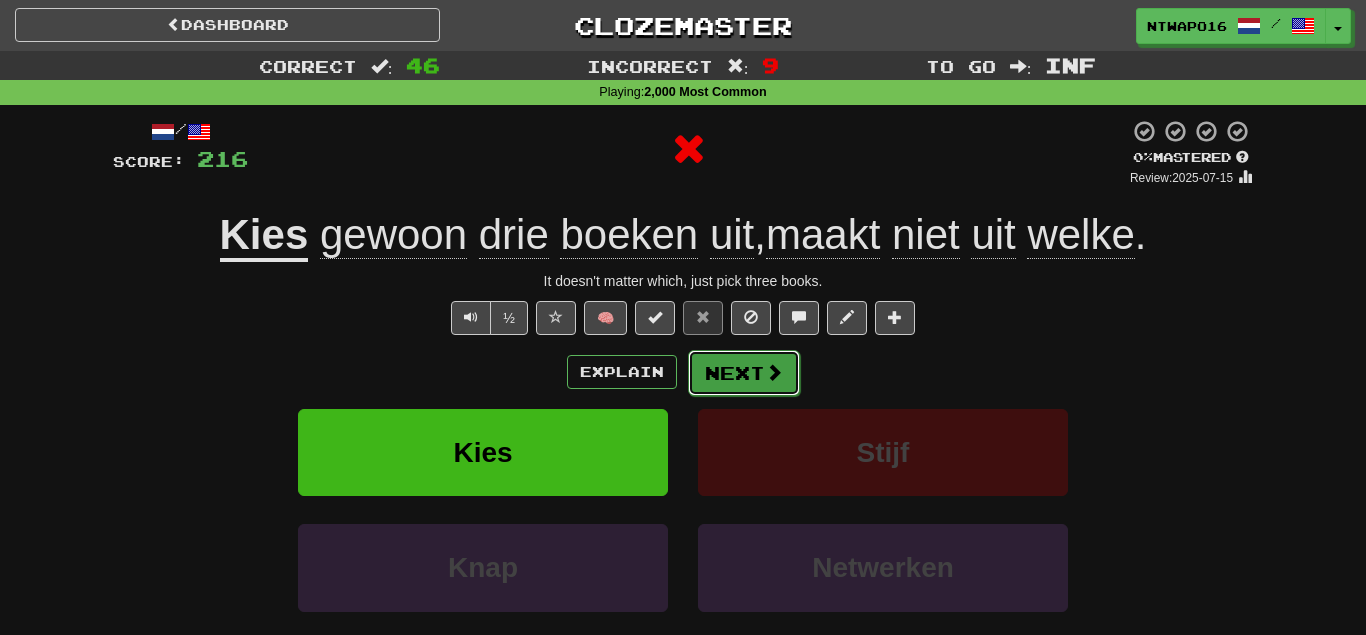 click on "Next" at bounding box center [744, 373] 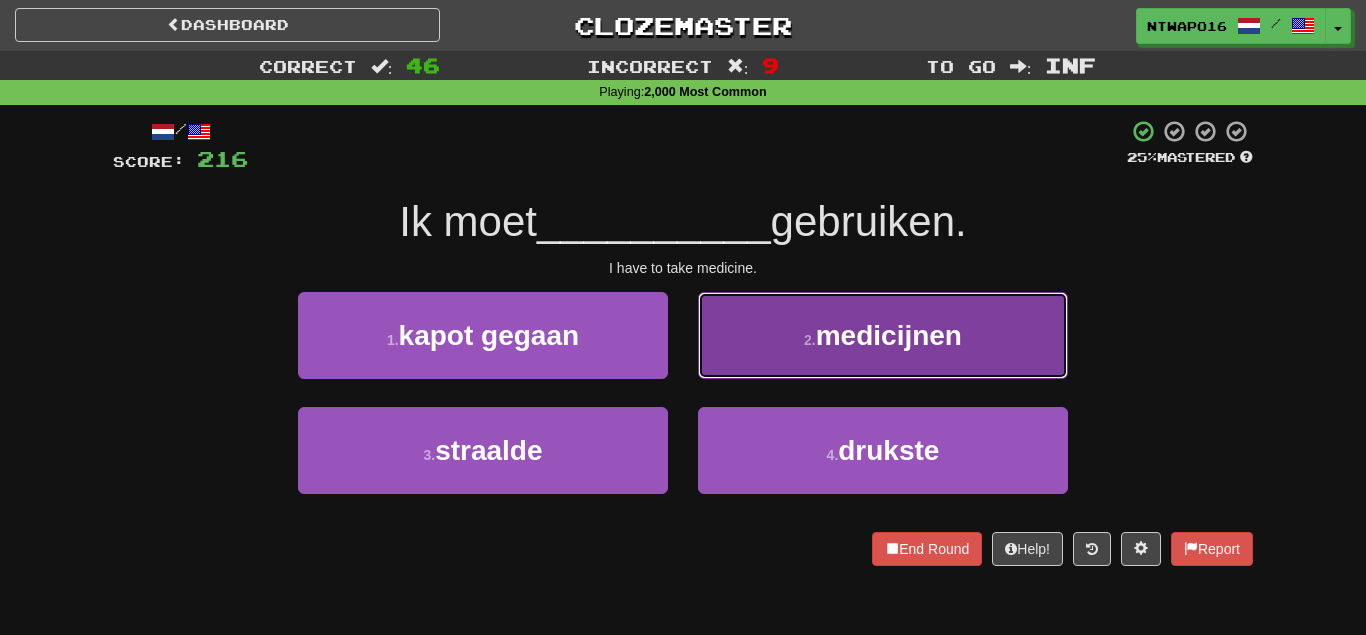 click on "2 .  medicijnen" at bounding box center (883, 335) 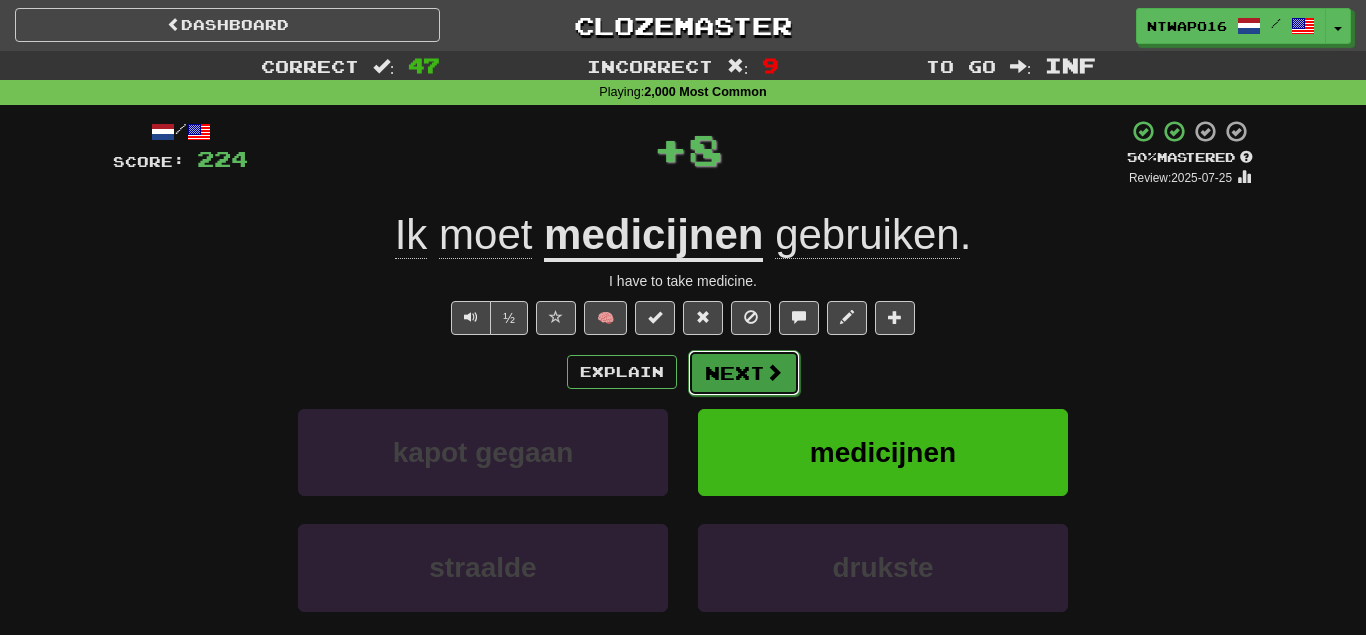click on "Next" at bounding box center [744, 373] 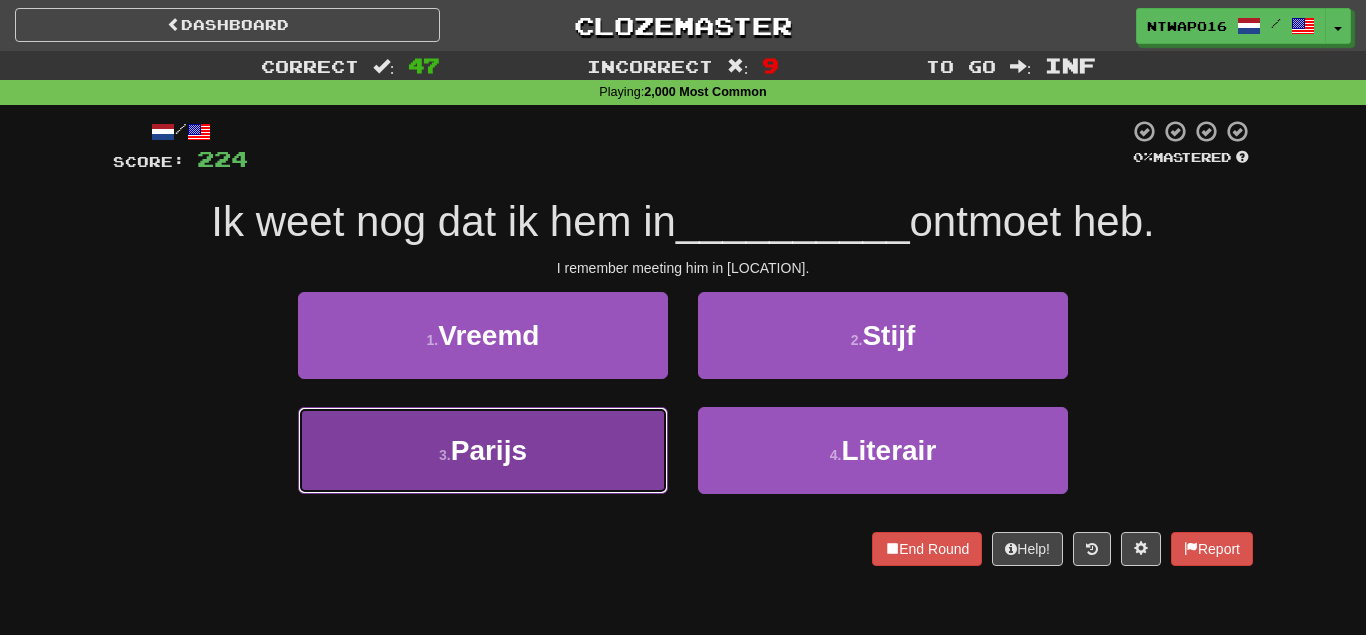 drag, startPoint x: 622, startPoint y: 456, endPoint x: 684, endPoint y: 399, distance: 84.21995 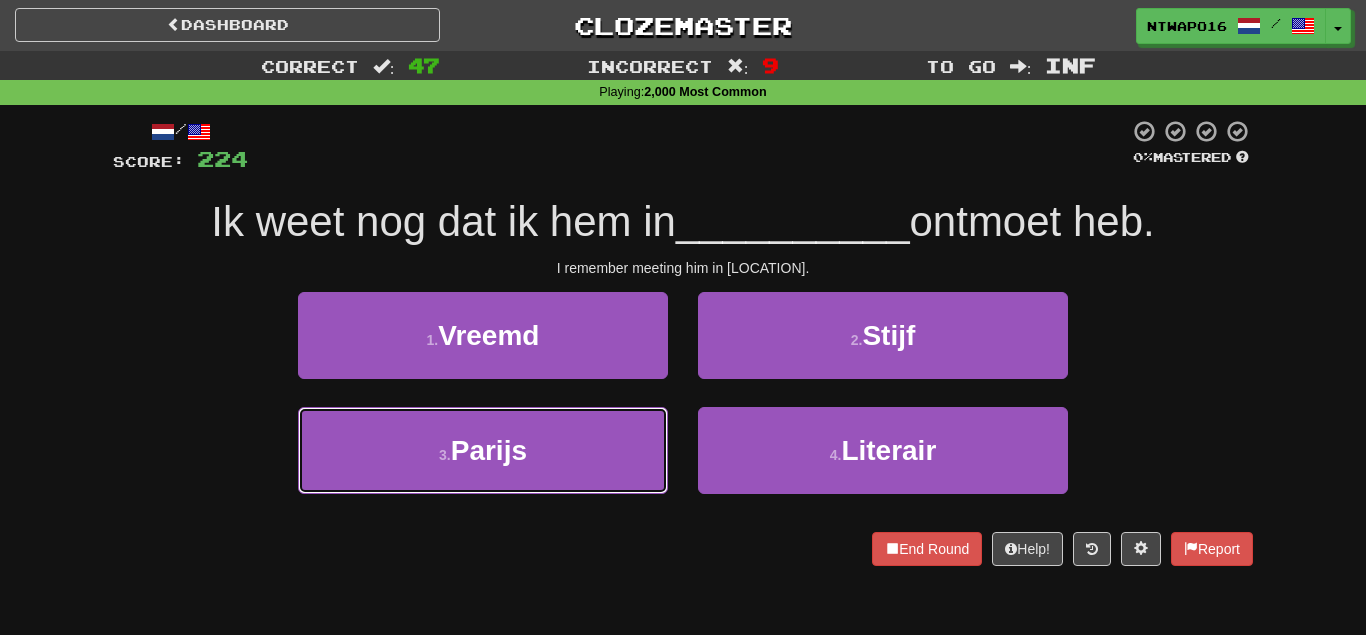 click on "3 .  Parijs" at bounding box center [483, 450] 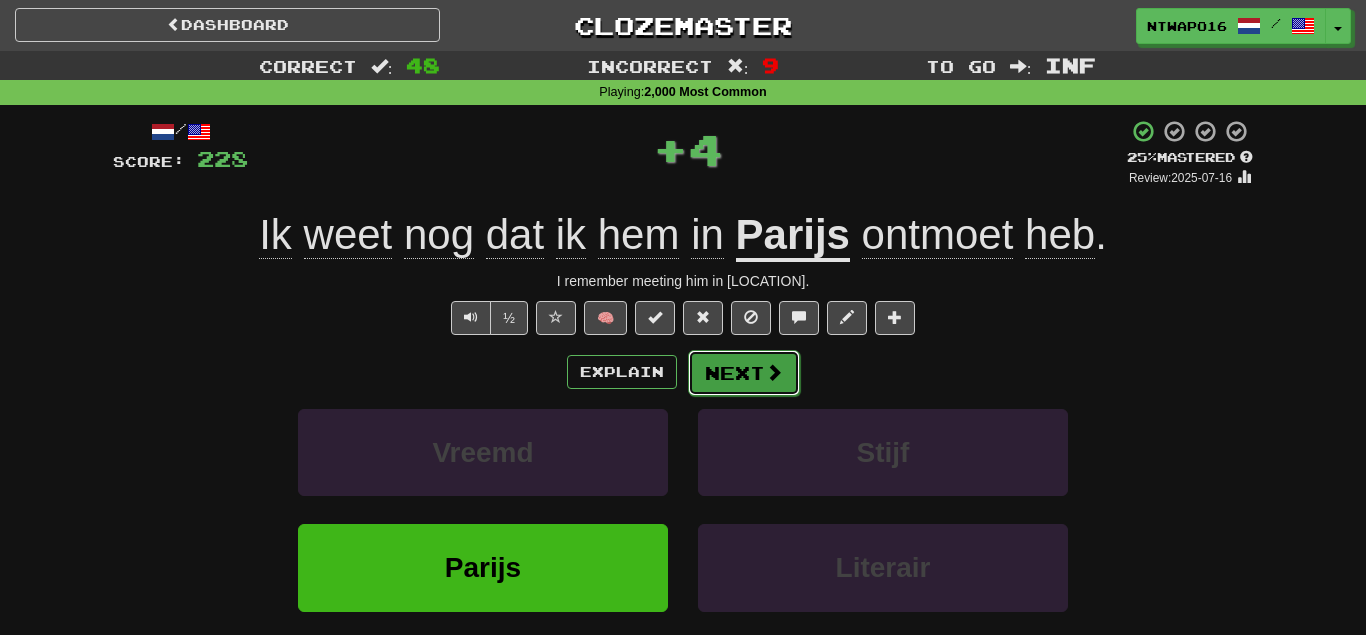click on "Next" at bounding box center [744, 373] 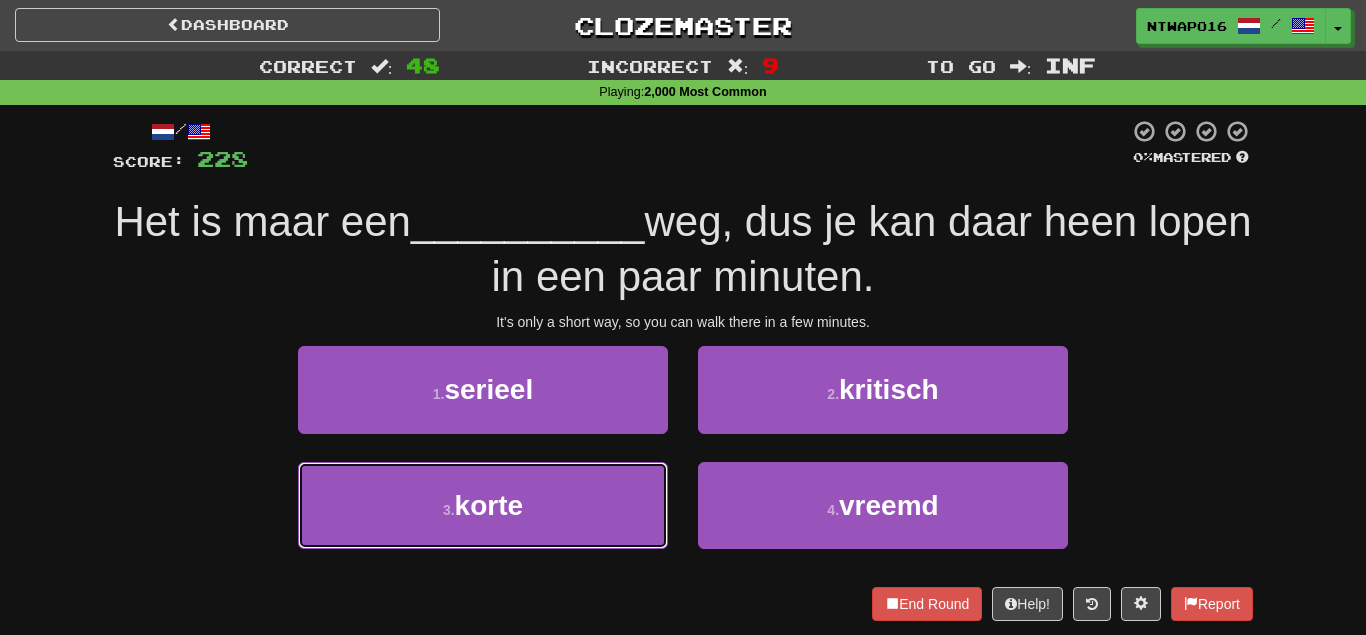 drag, startPoint x: 613, startPoint y: 491, endPoint x: 663, endPoint y: 452, distance: 63.411354 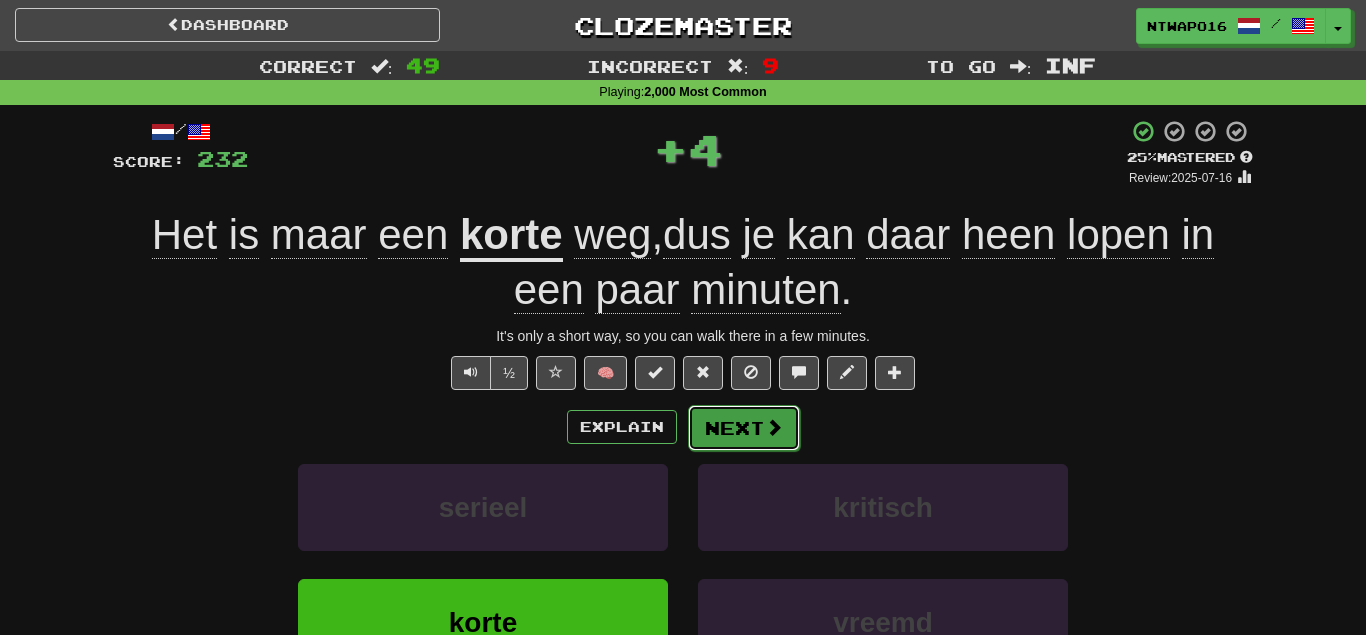 click on "Next" at bounding box center [744, 428] 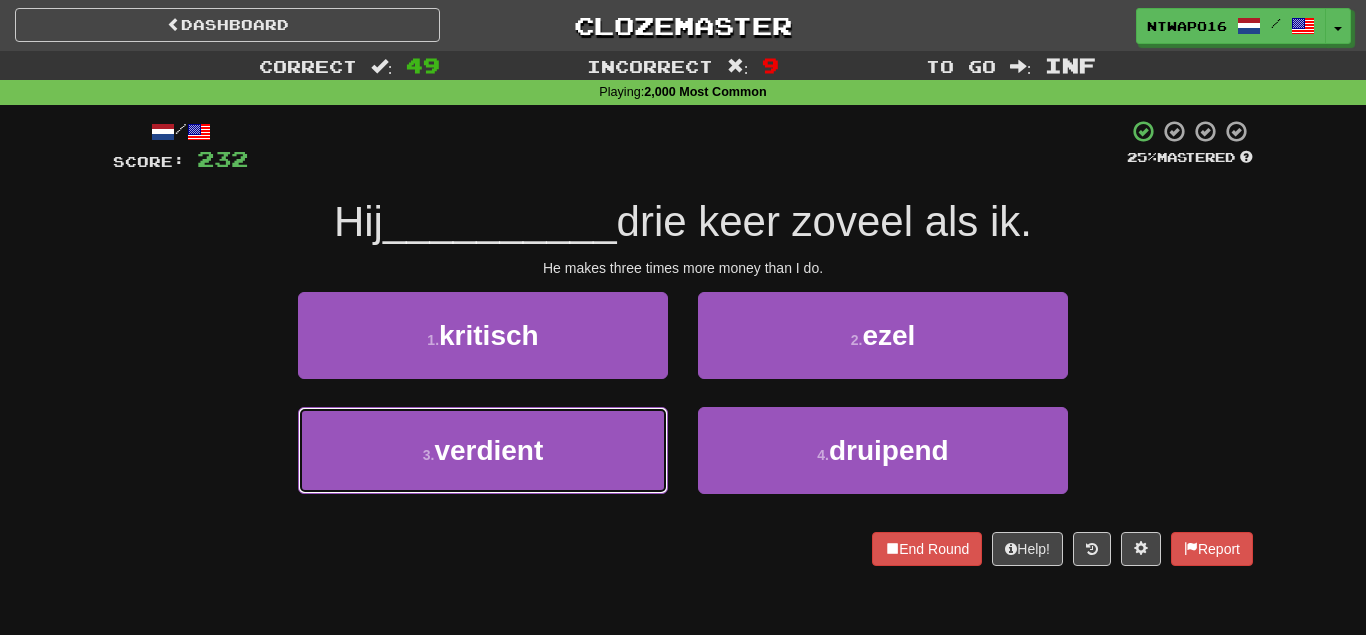 drag, startPoint x: 606, startPoint y: 448, endPoint x: 713, endPoint y: 398, distance: 118.10589 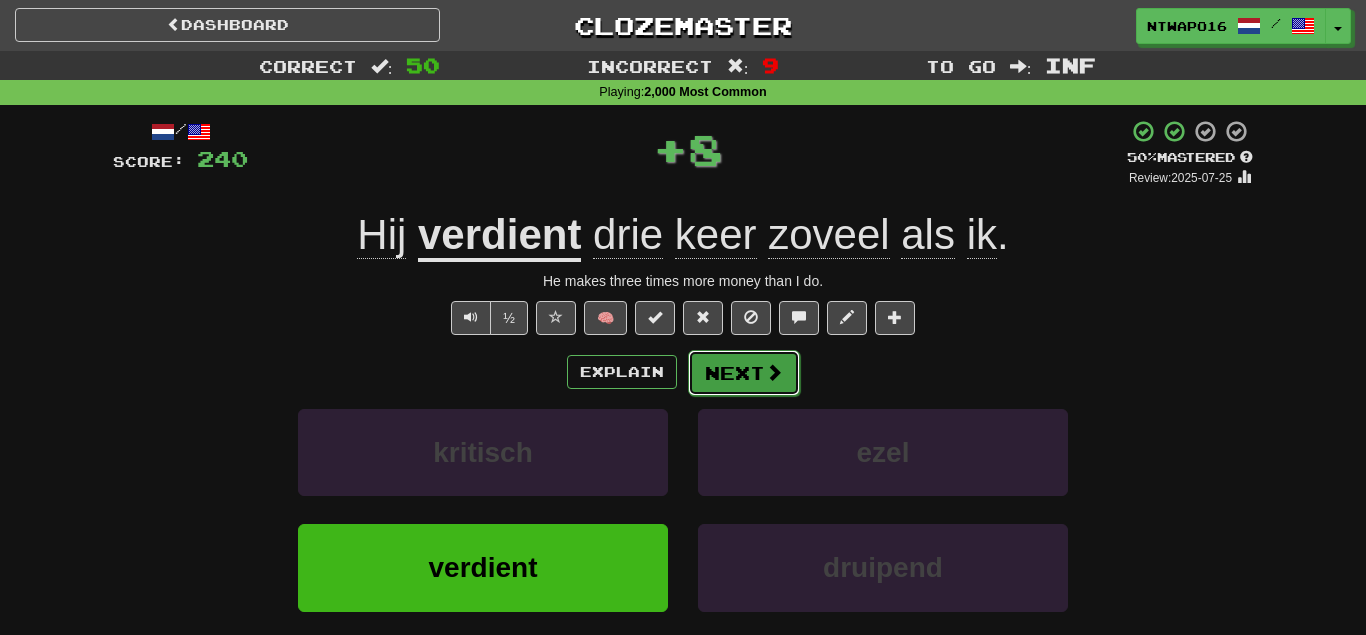 click on "Next" at bounding box center [744, 373] 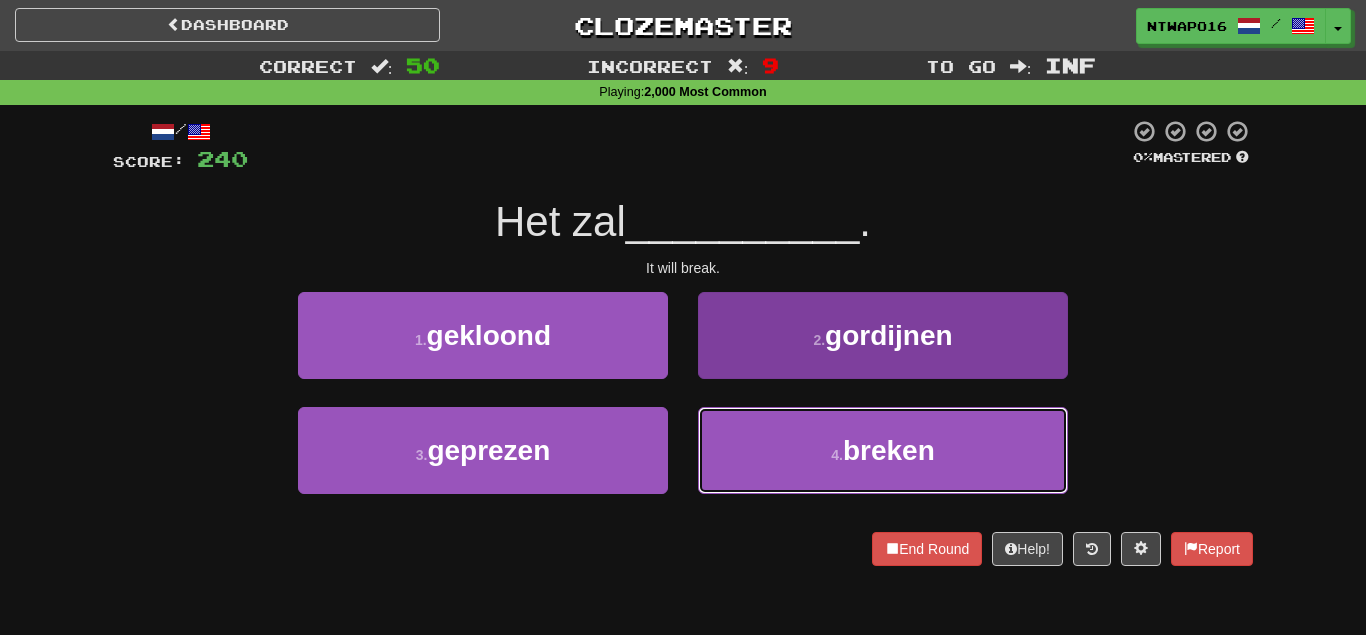 drag, startPoint x: 769, startPoint y: 445, endPoint x: 719, endPoint y: 422, distance: 55.03635 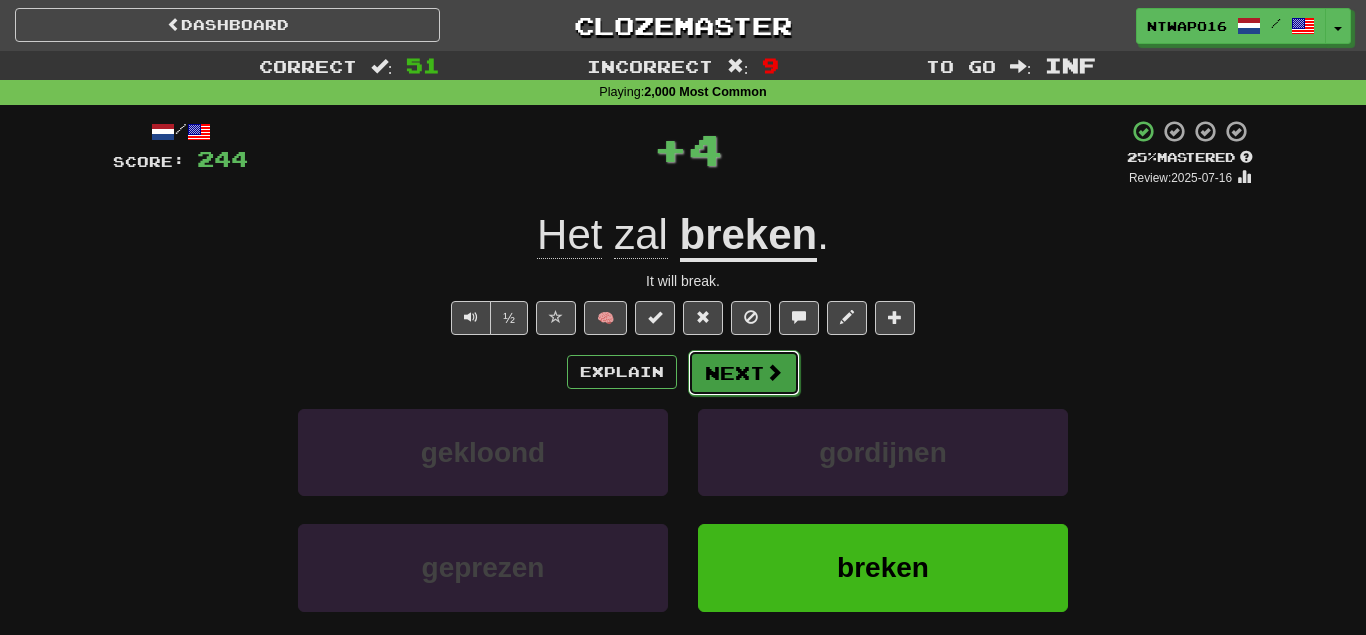 click on "Next" at bounding box center [744, 373] 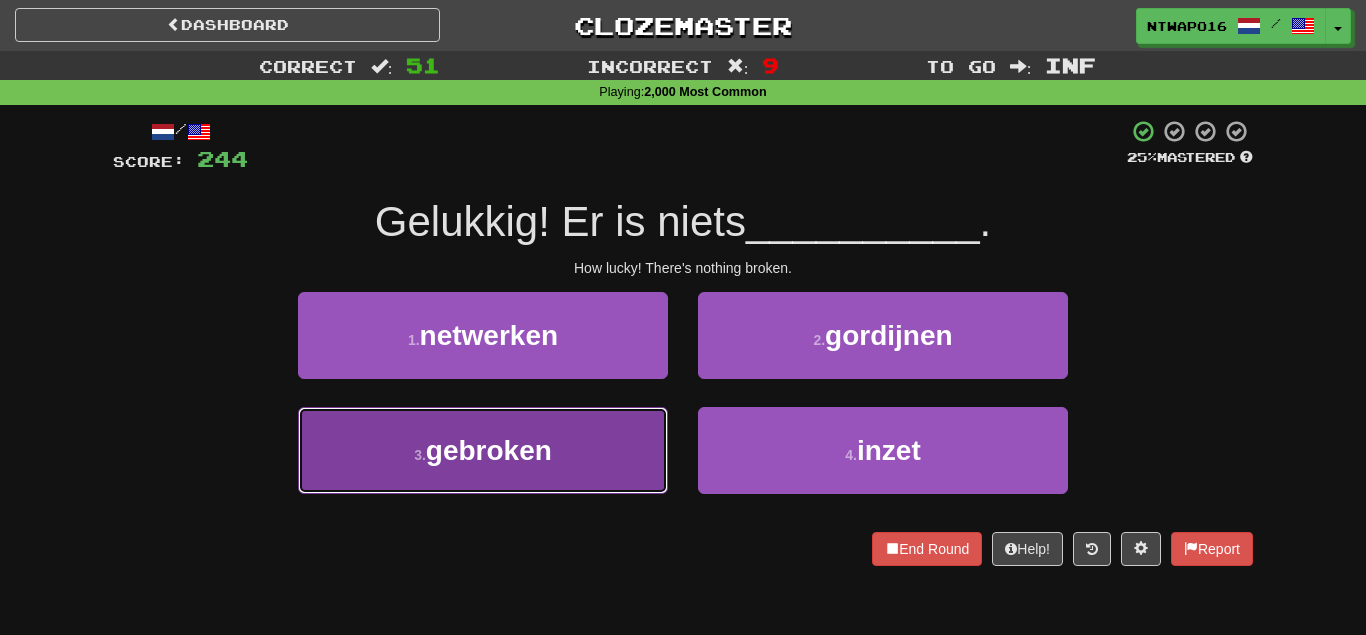drag, startPoint x: 582, startPoint y: 444, endPoint x: 675, endPoint y: 404, distance: 101.23734 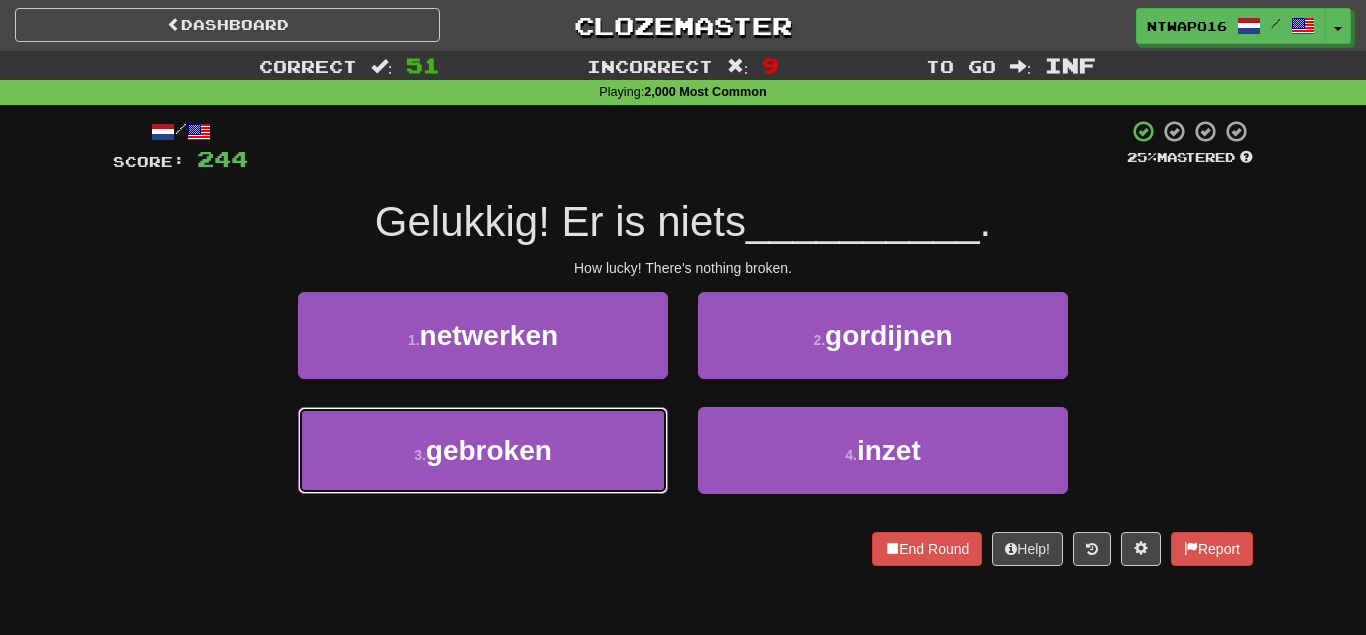 click on "3 .  gebroken" at bounding box center [483, 450] 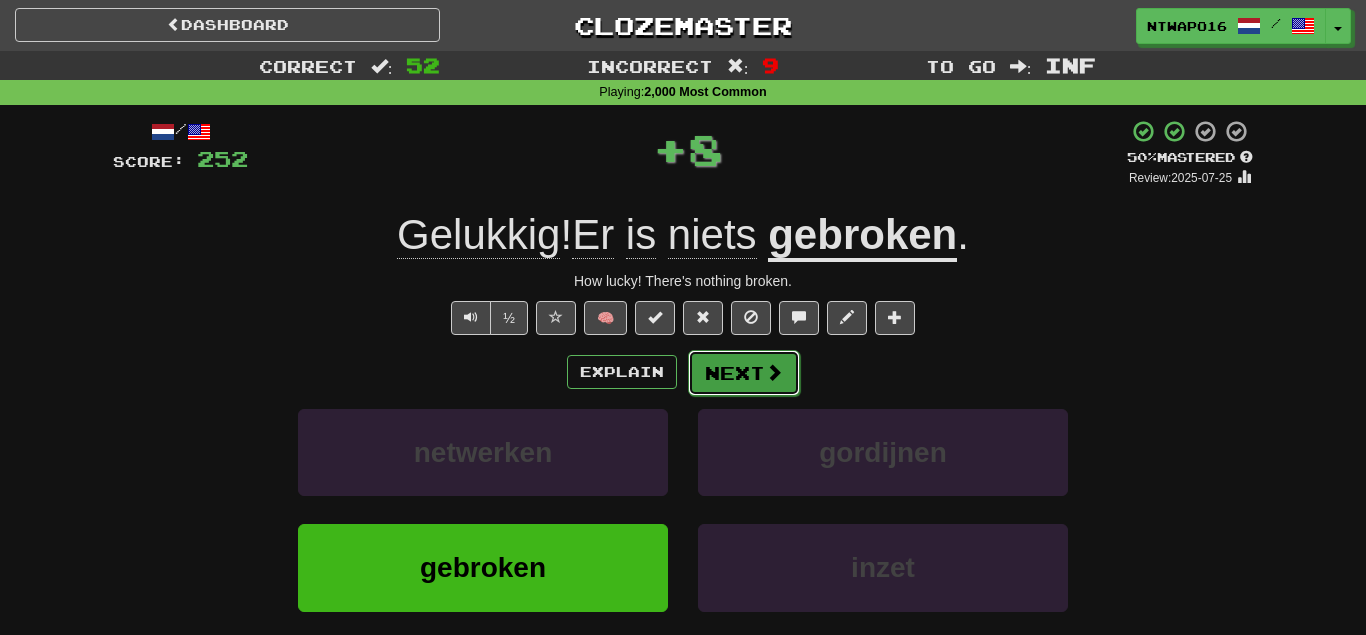 click on "Next" at bounding box center [744, 373] 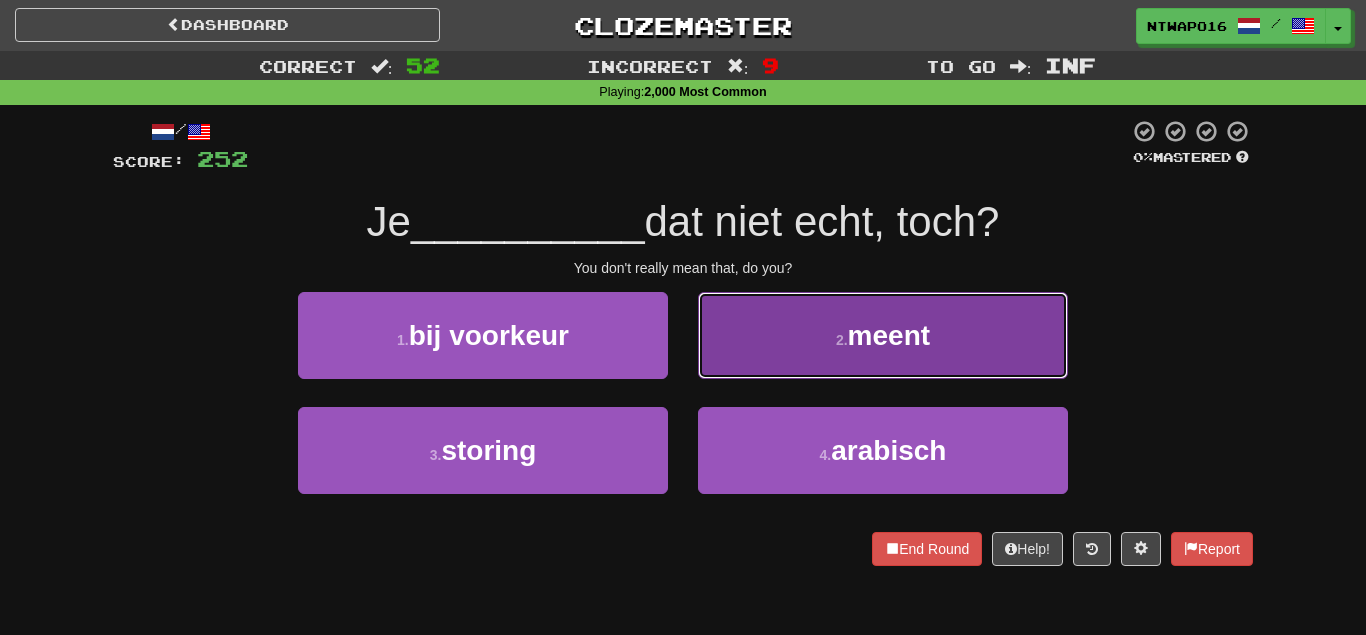 drag, startPoint x: 765, startPoint y: 352, endPoint x: 748, endPoint y: 364, distance: 20.808653 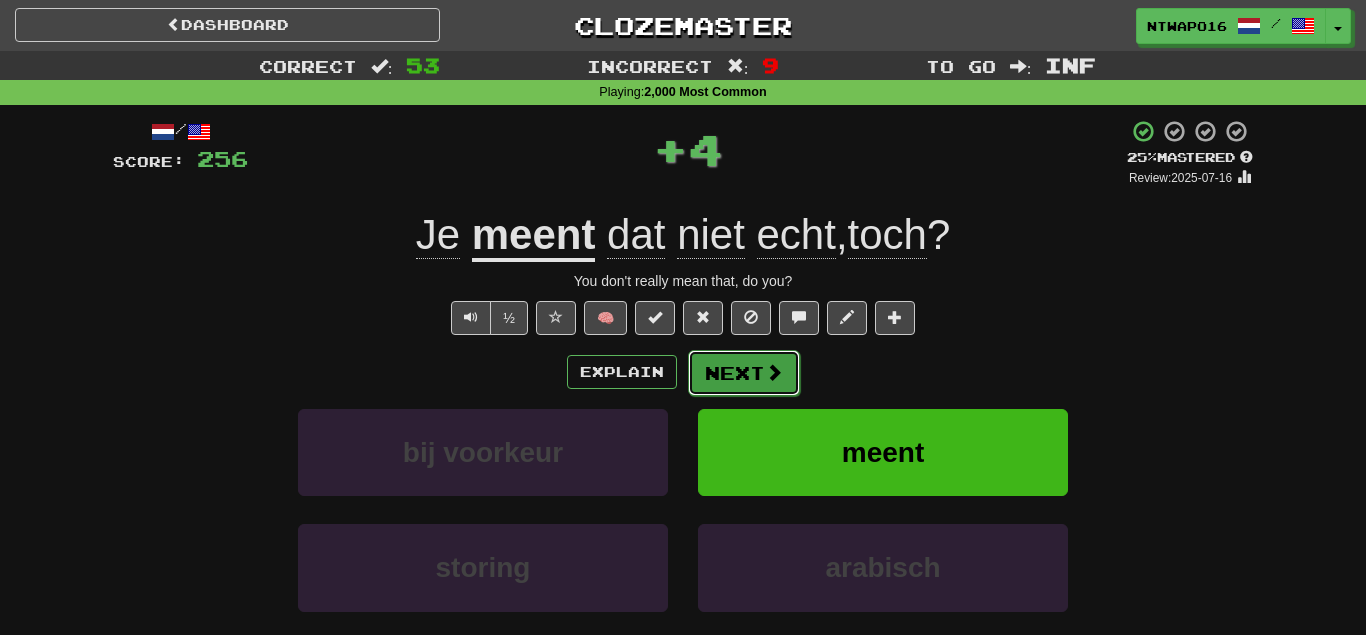 click on "Next" at bounding box center [744, 373] 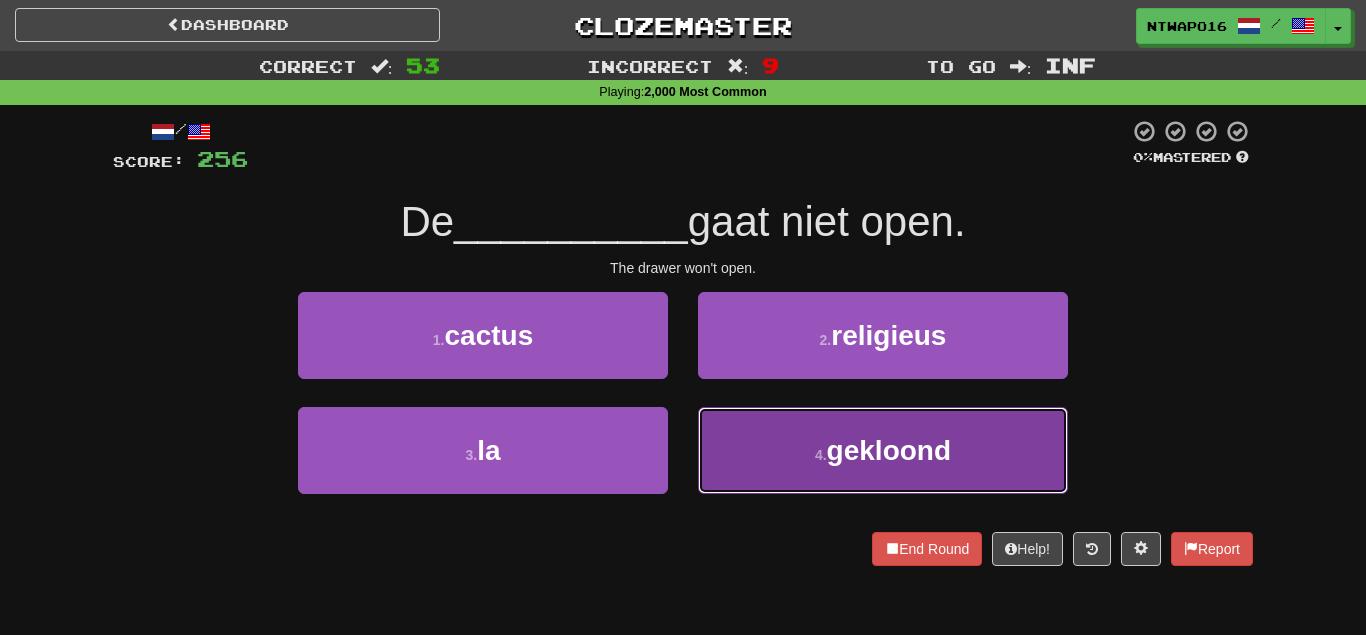 click on "4 .  gekloond" at bounding box center [883, 450] 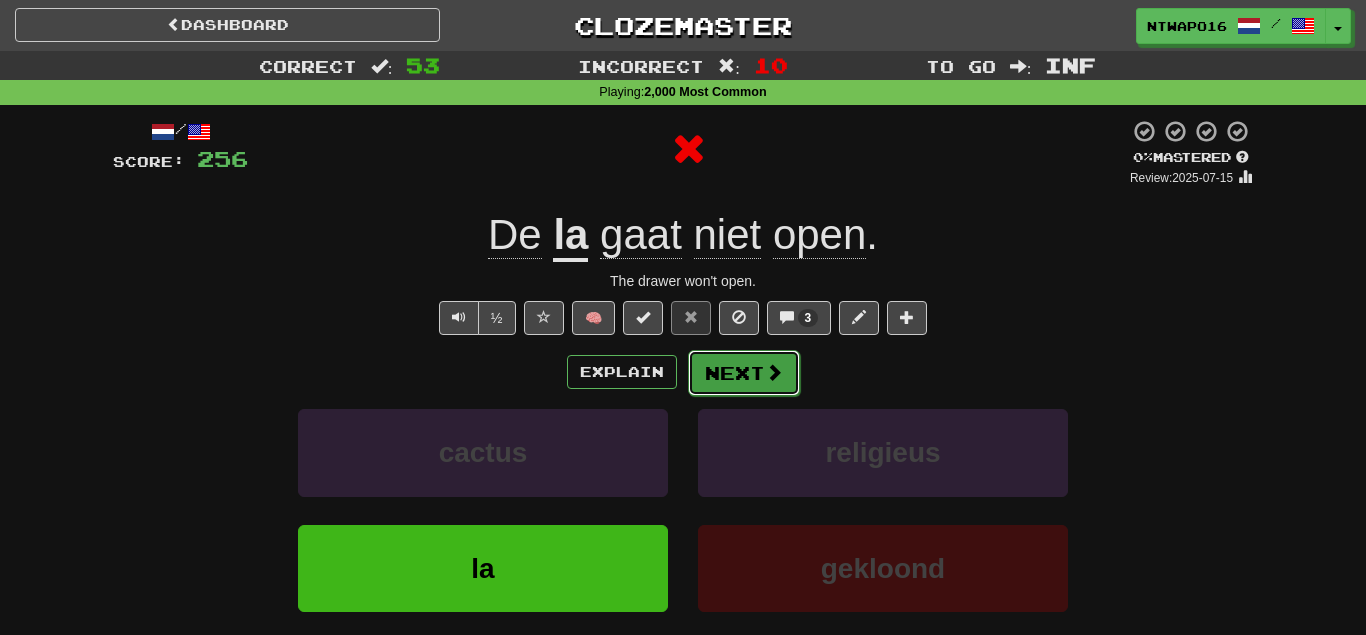 click on "Next" at bounding box center [744, 373] 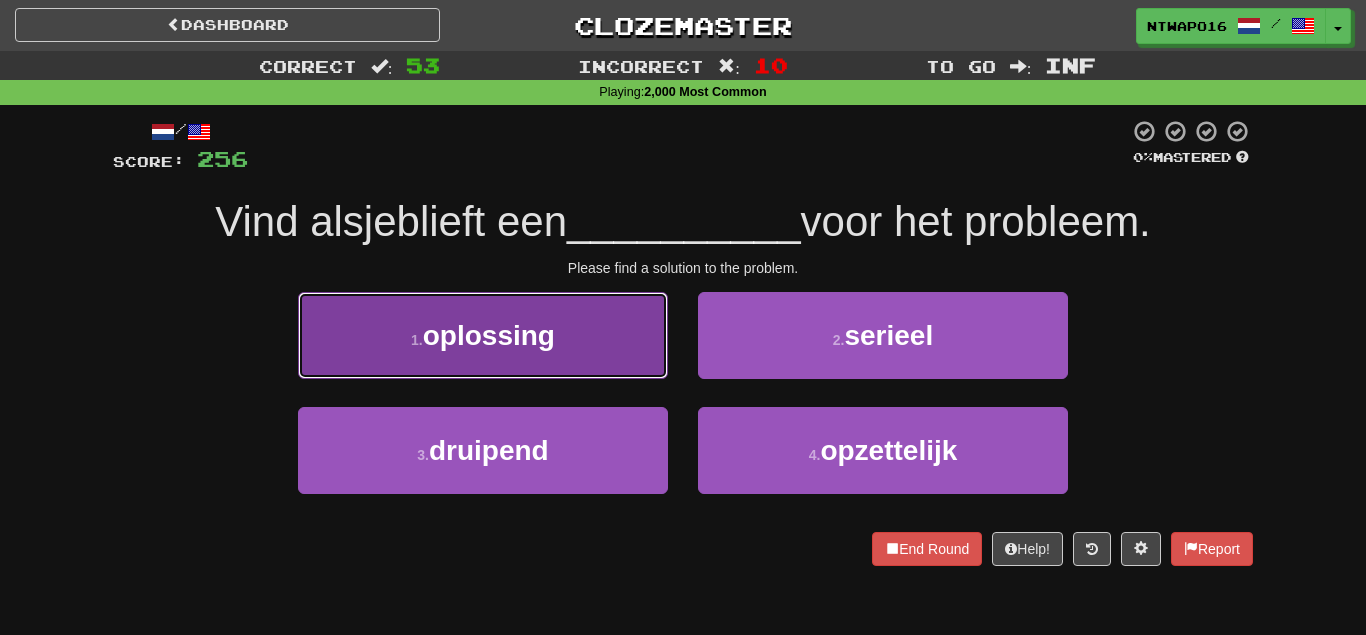 click on "1 .  oplossing" at bounding box center (483, 335) 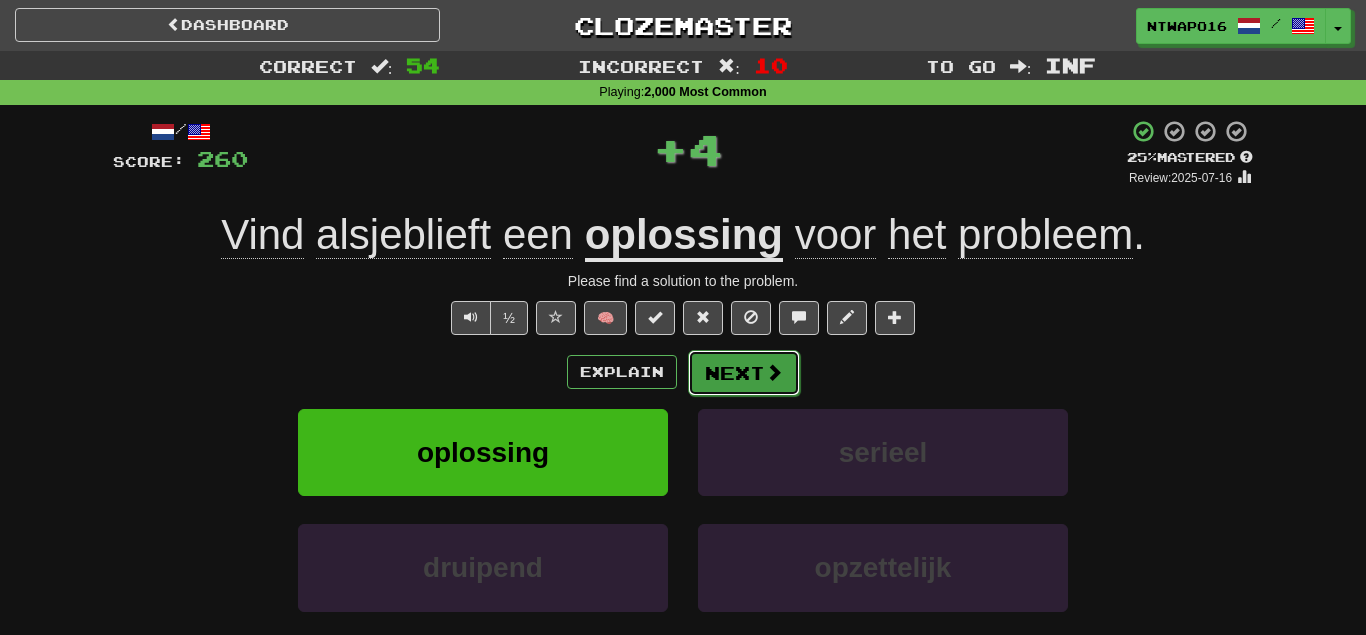 click on "Next" at bounding box center (744, 373) 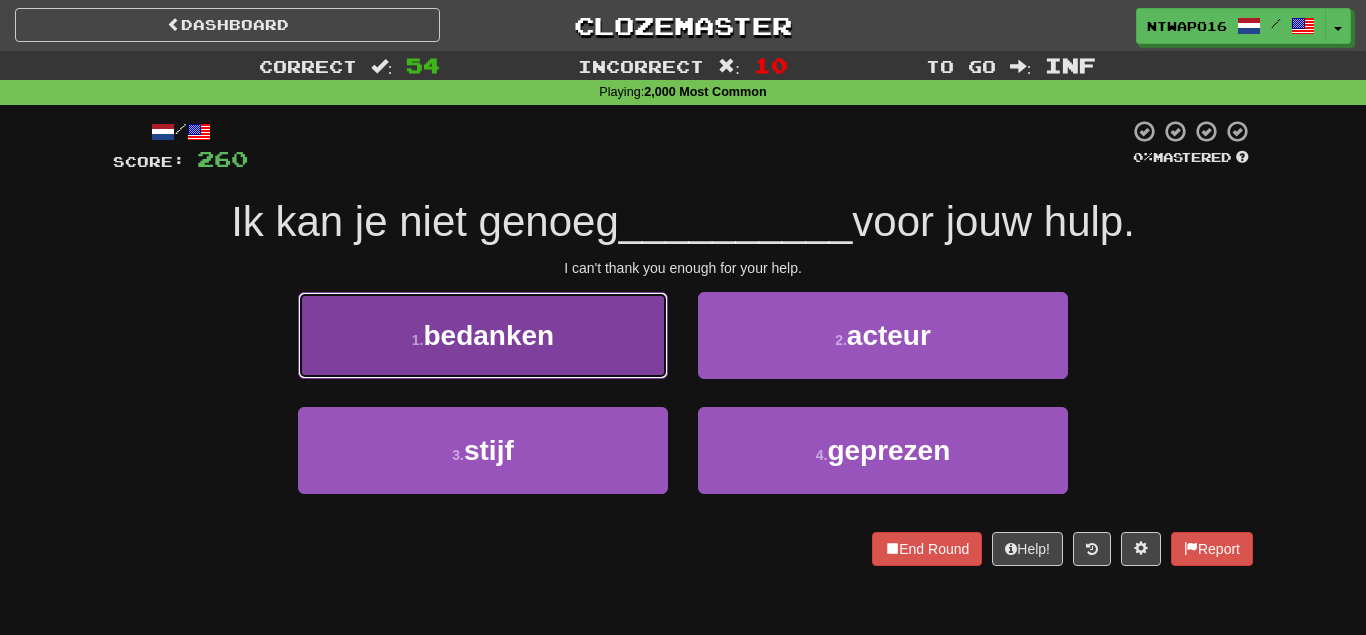 click on "1 .  bedanken" at bounding box center (483, 335) 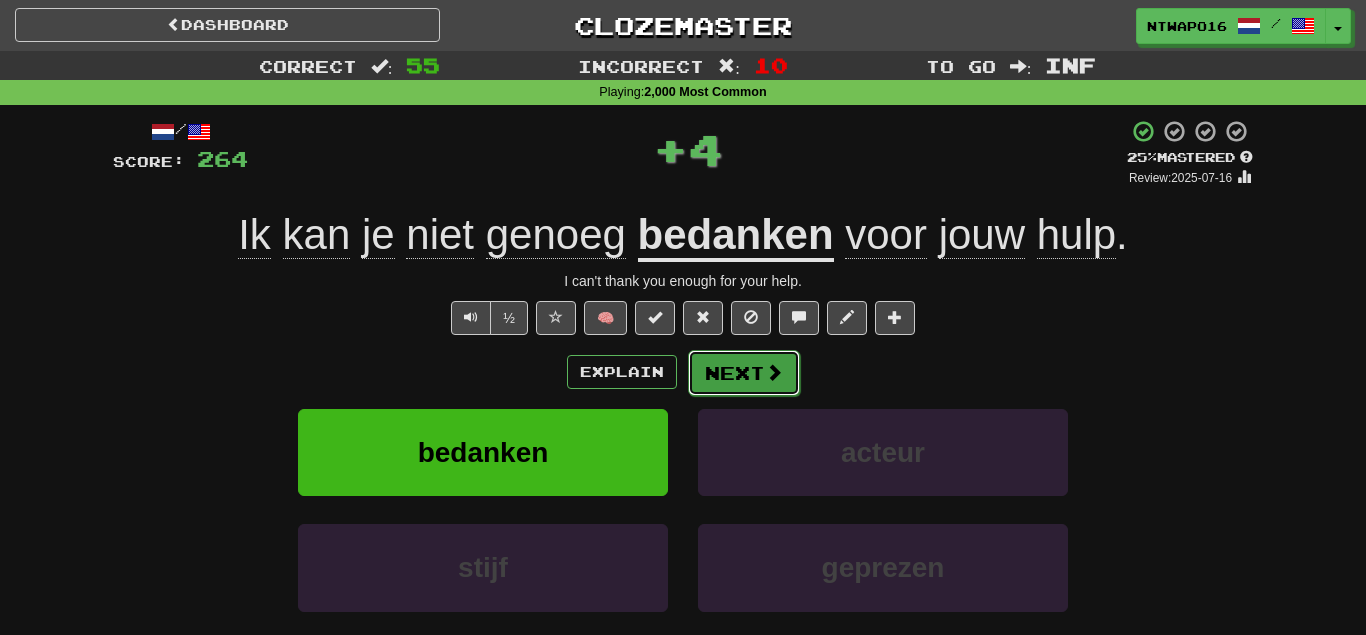 click on "Next" at bounding box center [744, 373] 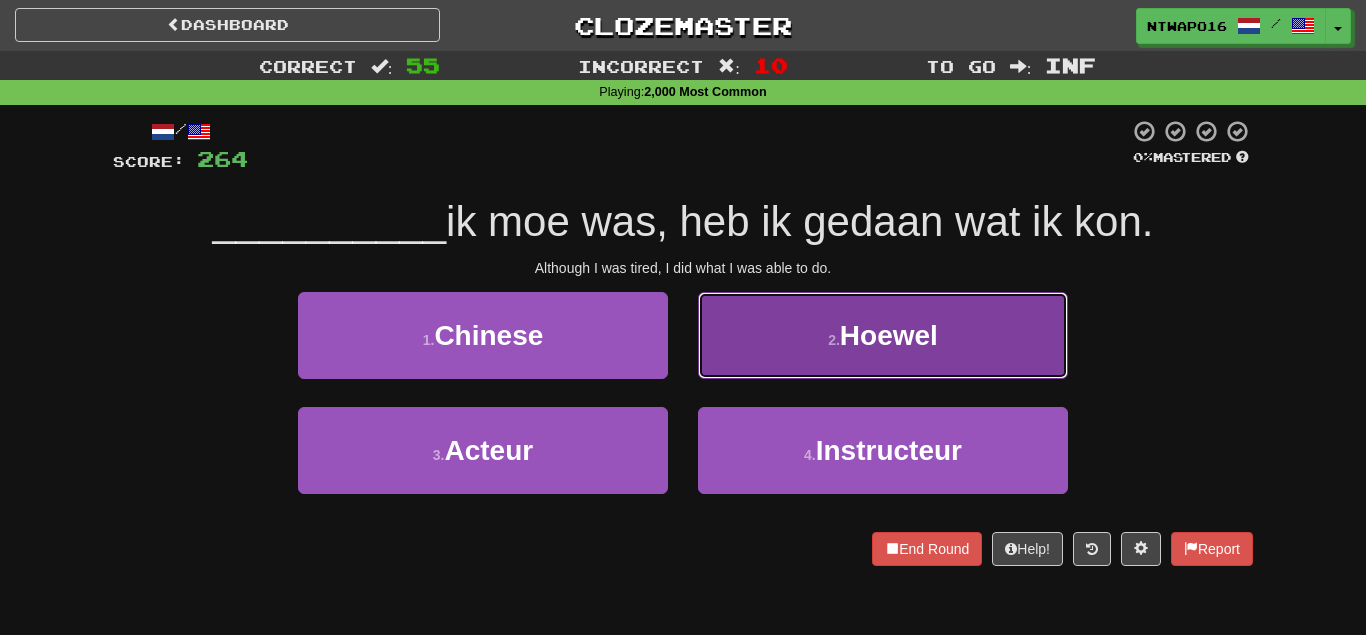 click on "2 .  Hoewel" at bounding box center [883, 335] 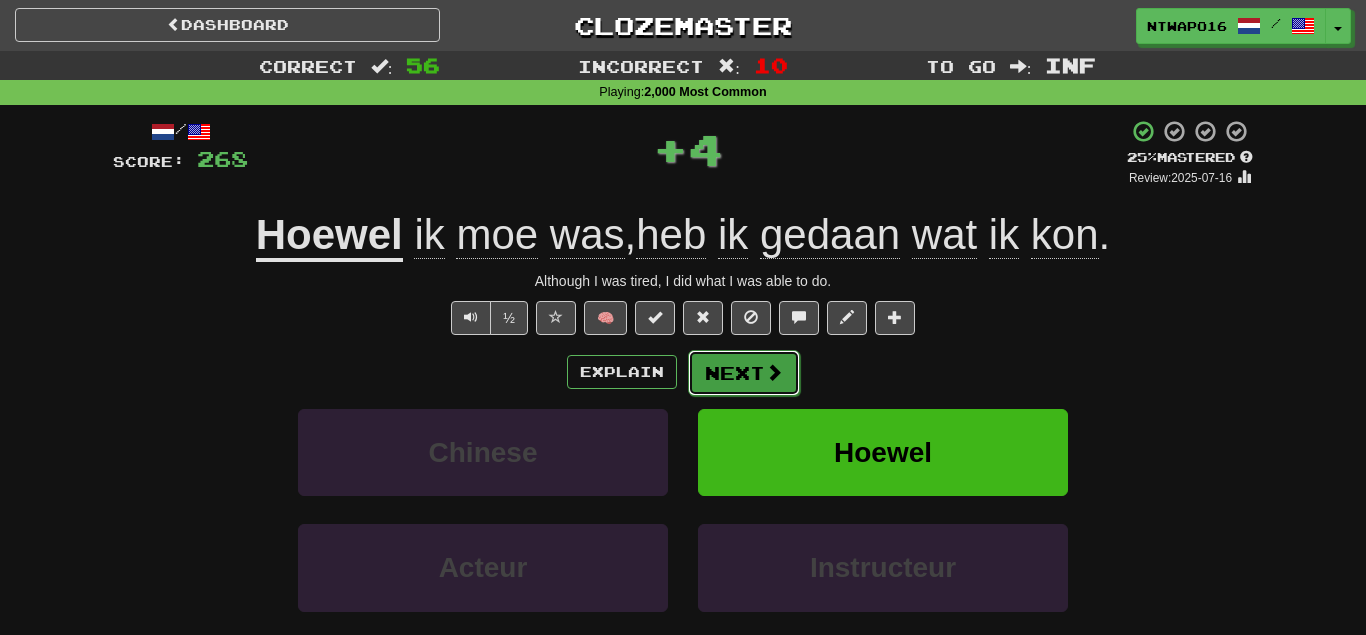 click on "Next" at bounding box center [744, 373] 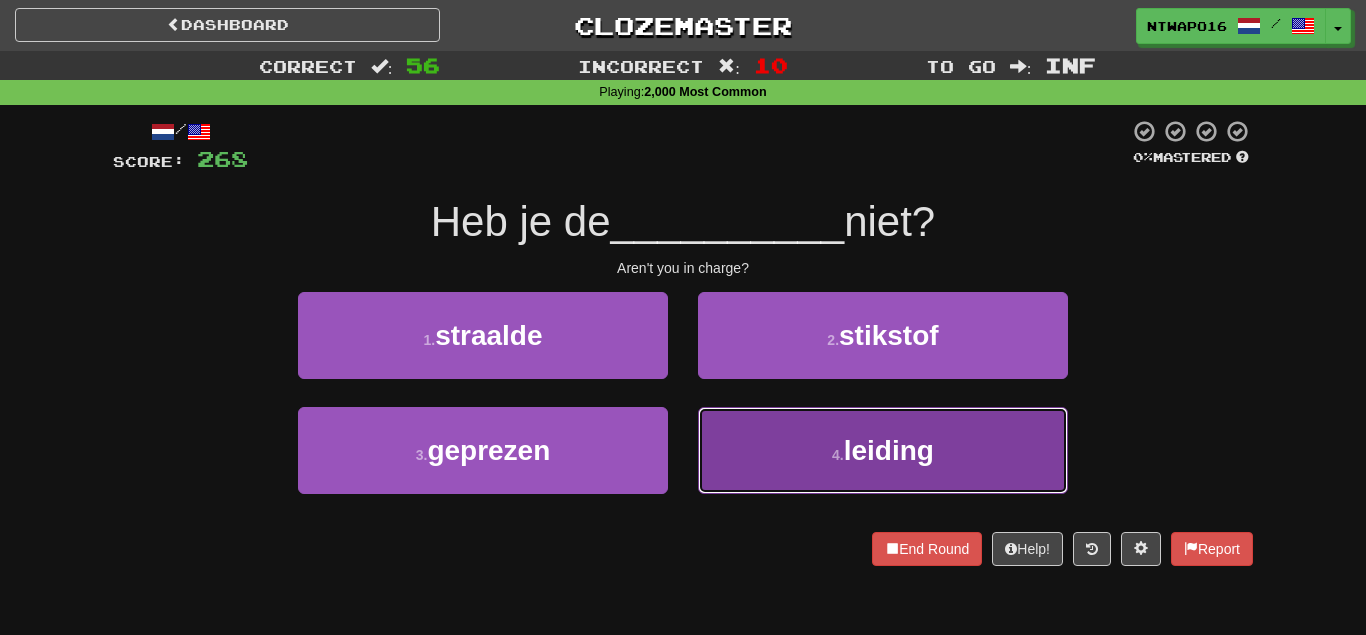 click on "4 .  leiding" at bounding box center (883, 450) 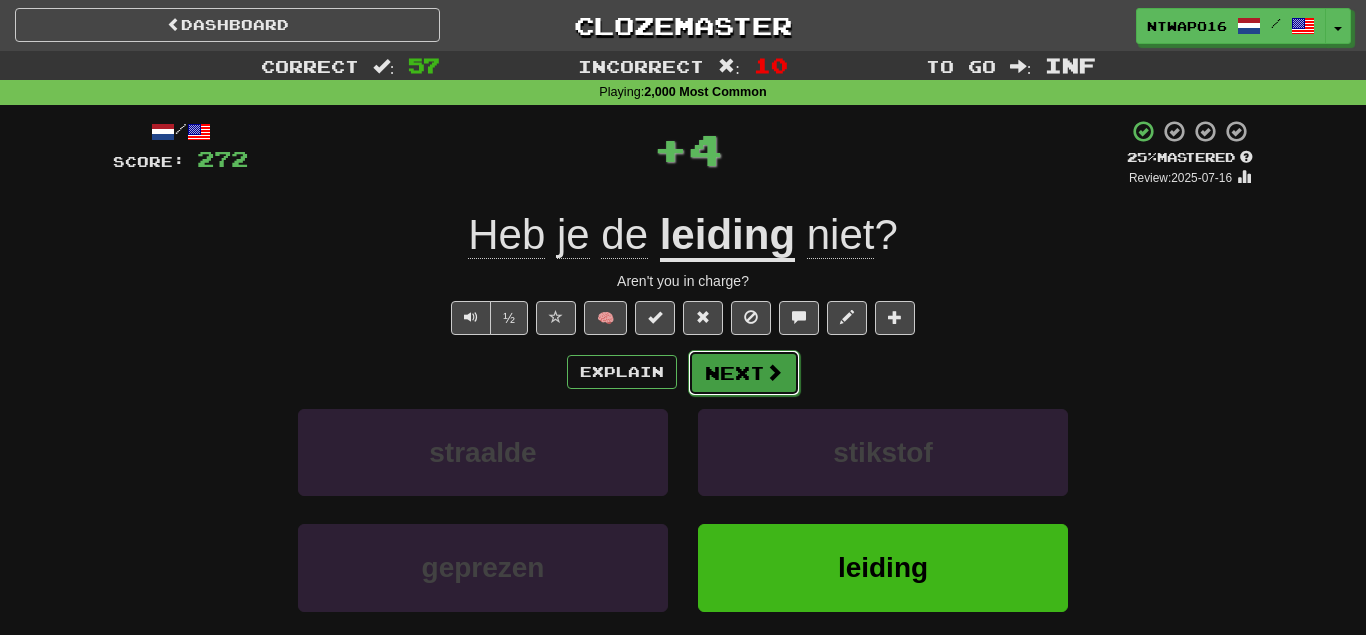click on "Next" at bounding box center (744, 373) 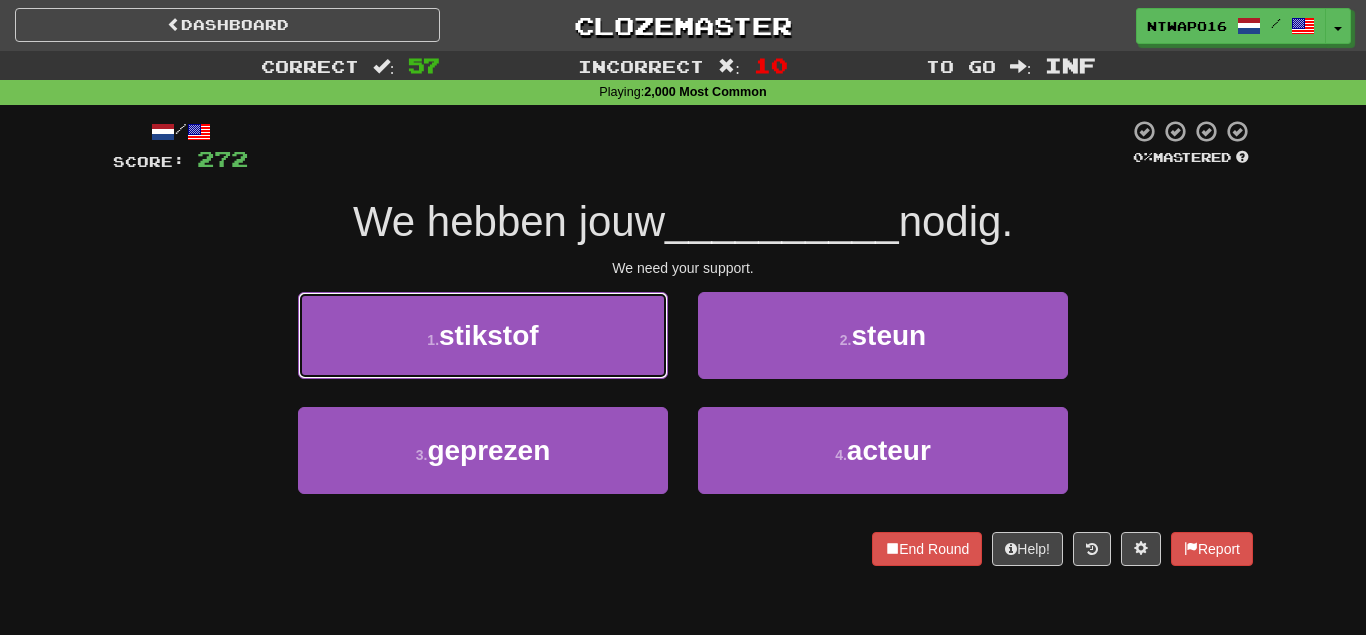 drag, startPoint x: 608, startPoint y: 365, endPoint x: 729, endPoint y: 398, distance: 125.4193 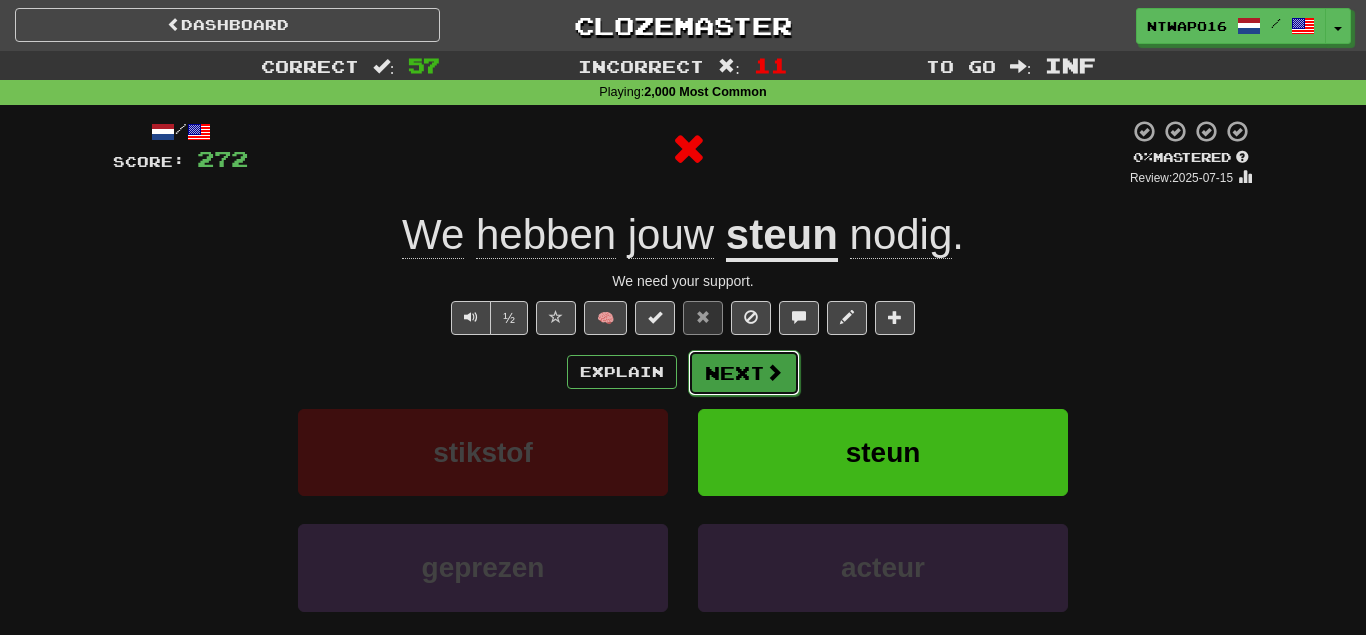 click on "Next" at bounding box center (744, 373) 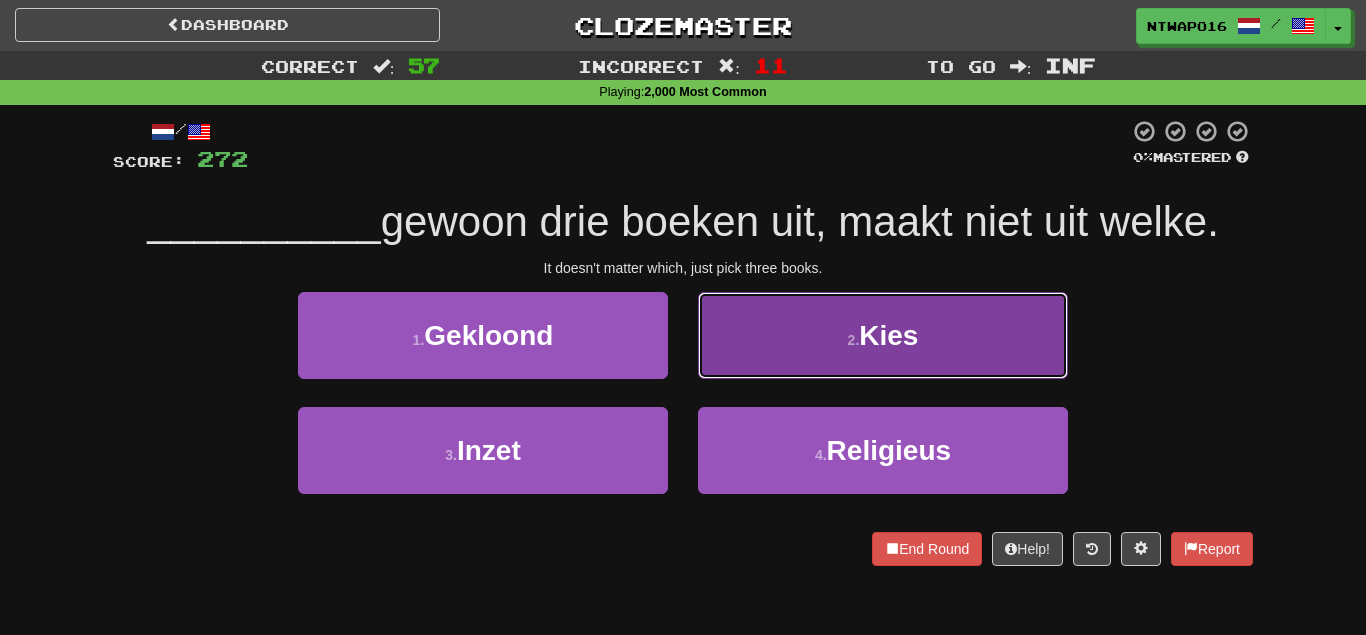 click on "2 .  Kies" at bounding box center (883, 335) 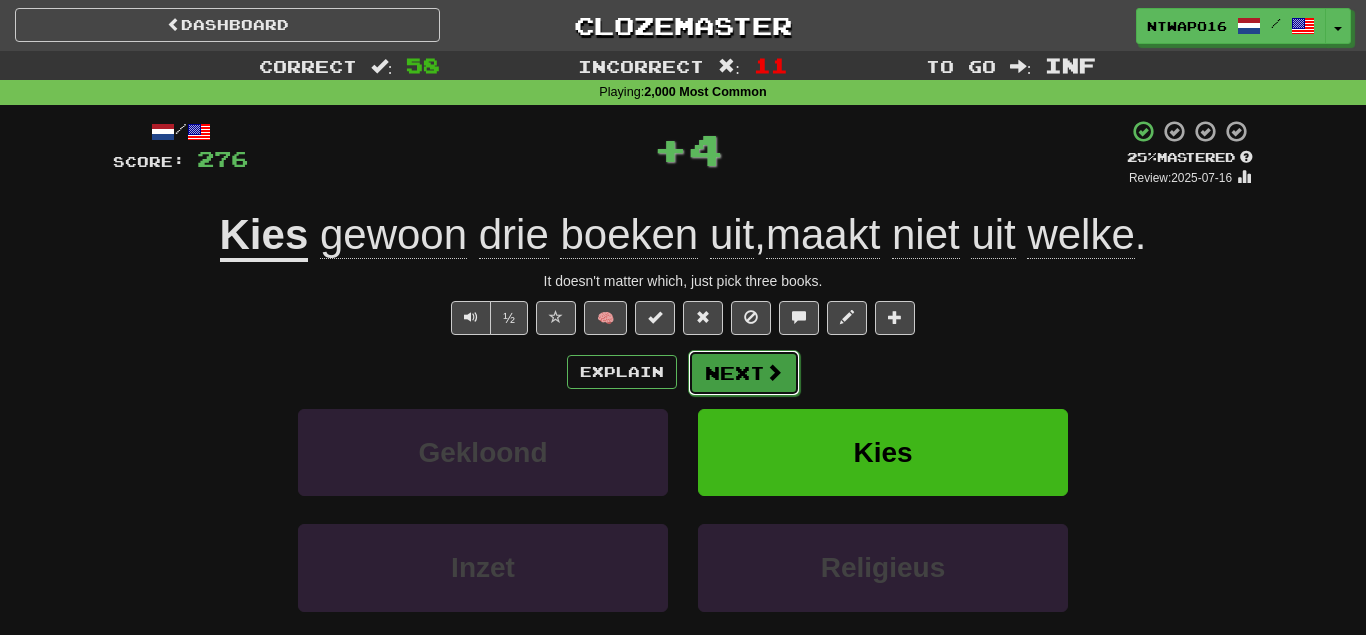 click on "Next" at bounding box center [744, 373] 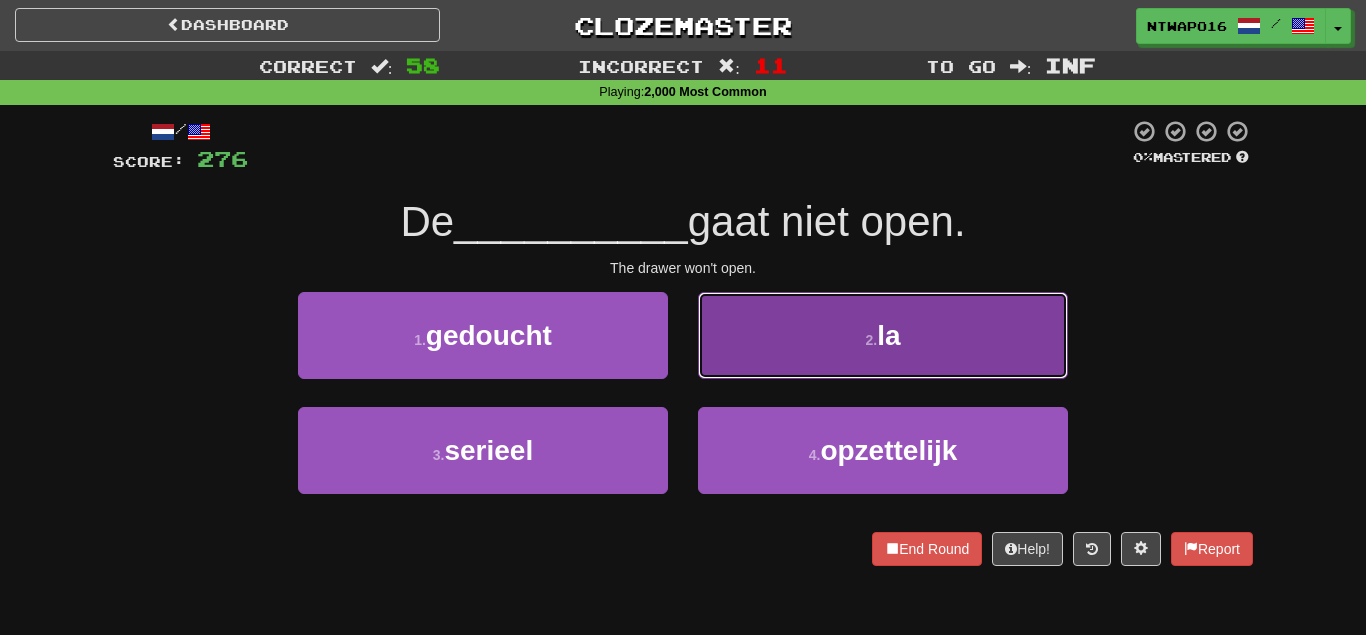 drag, startPoint x: 806, startPoint y: 353, endPoint x: 790, endPoint y: 357, distance: 16.492422 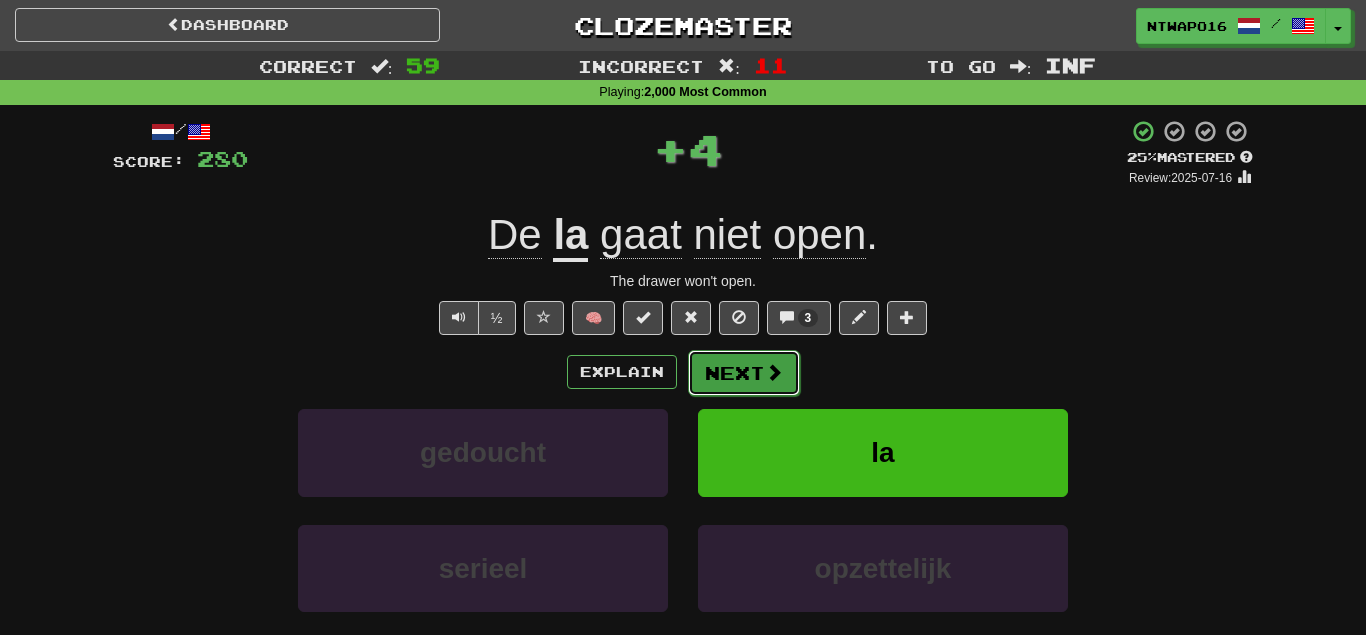 click on "Next" at bounding box center (744, 373) 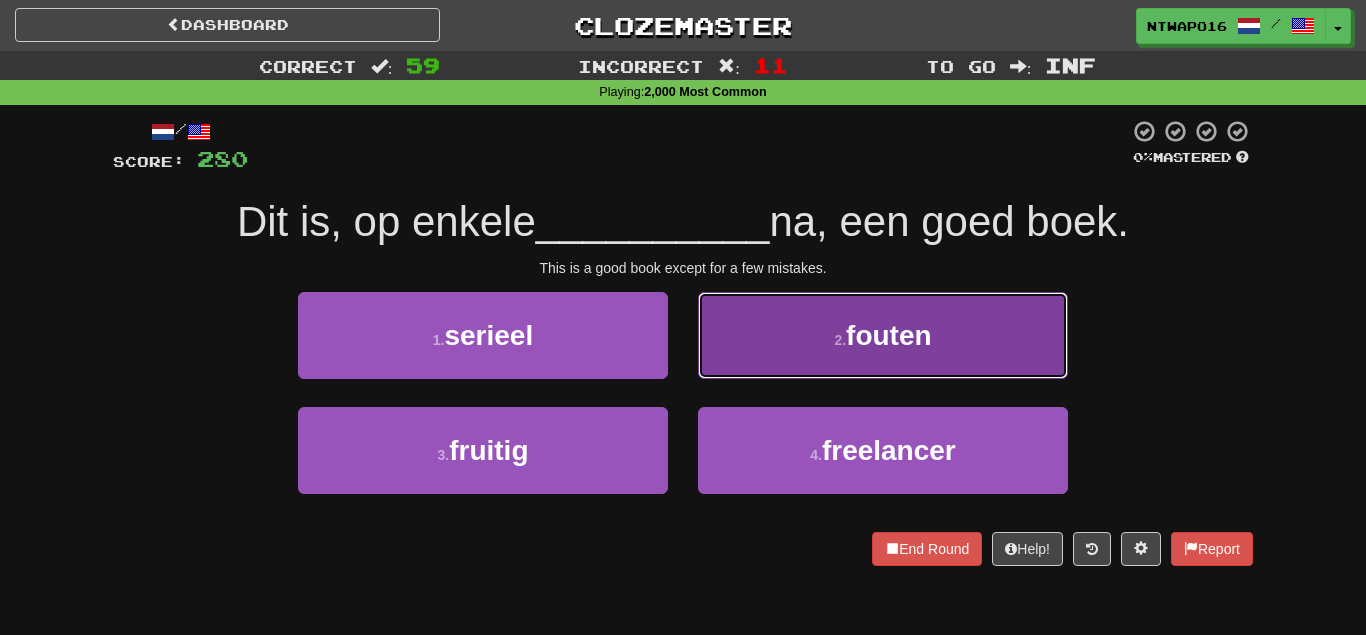 click on "2 .  fouten" at bounding box center (883, 335) 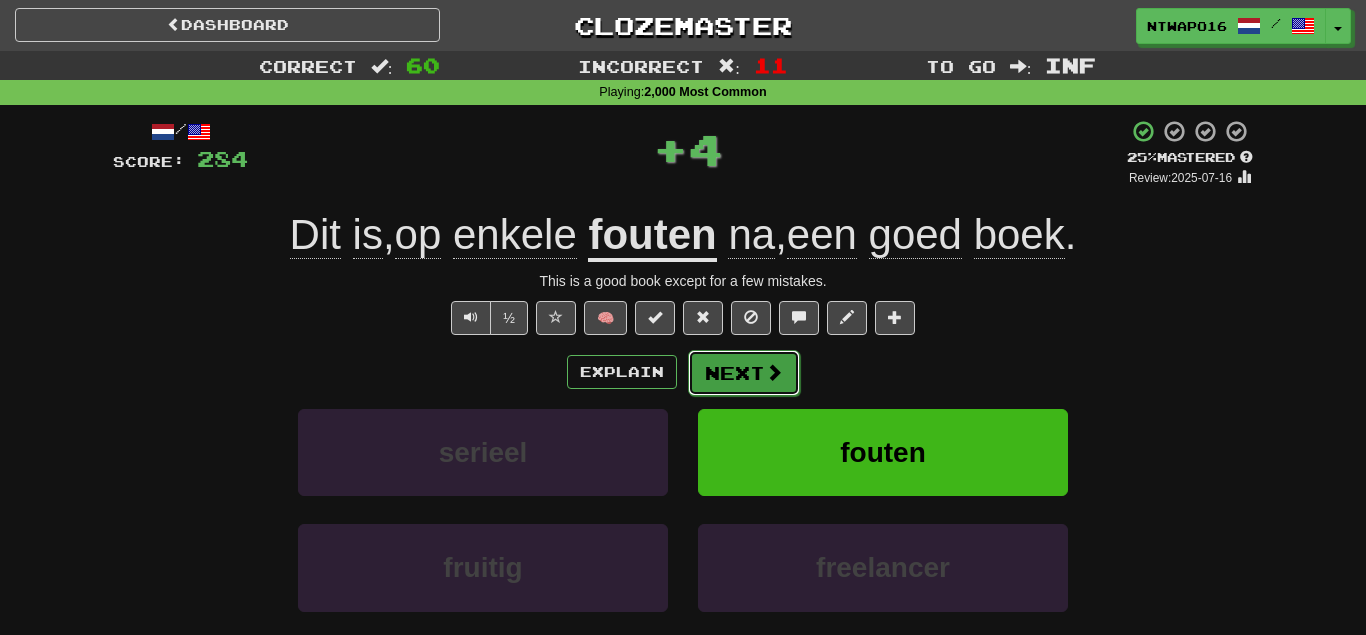 click on "Next" at bounding box center (744, 373) 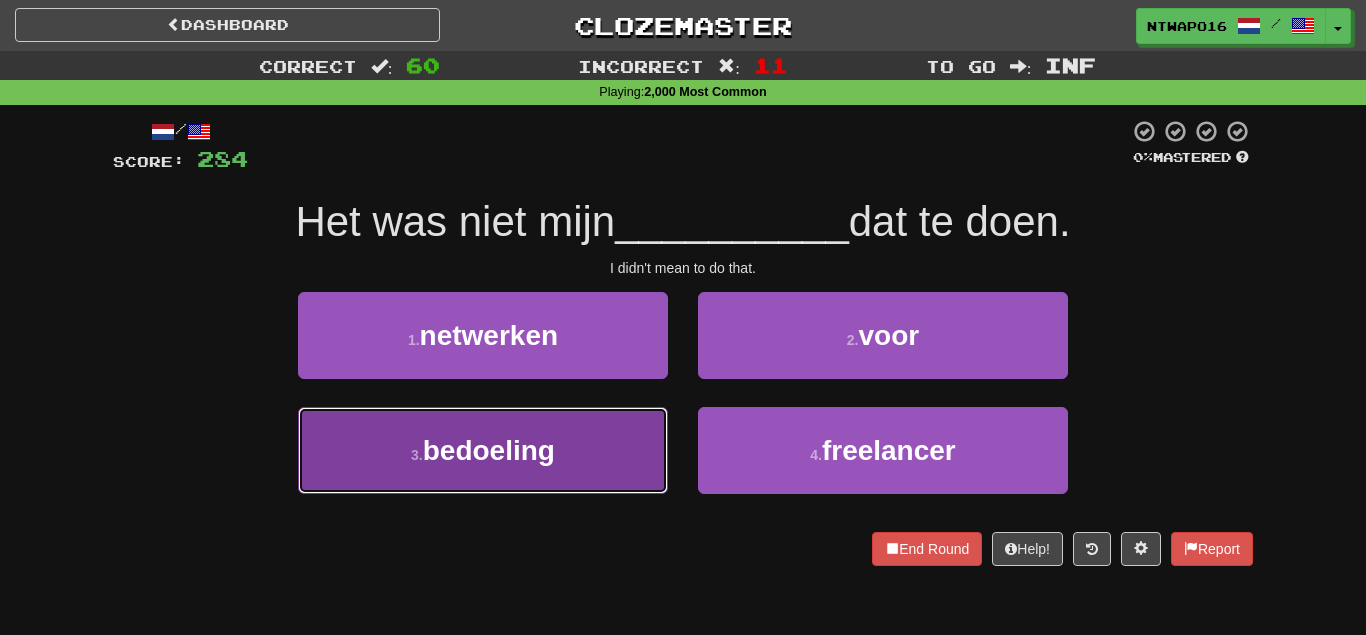 click on "3 .  bedoeling" at bounding box center (483, 450) 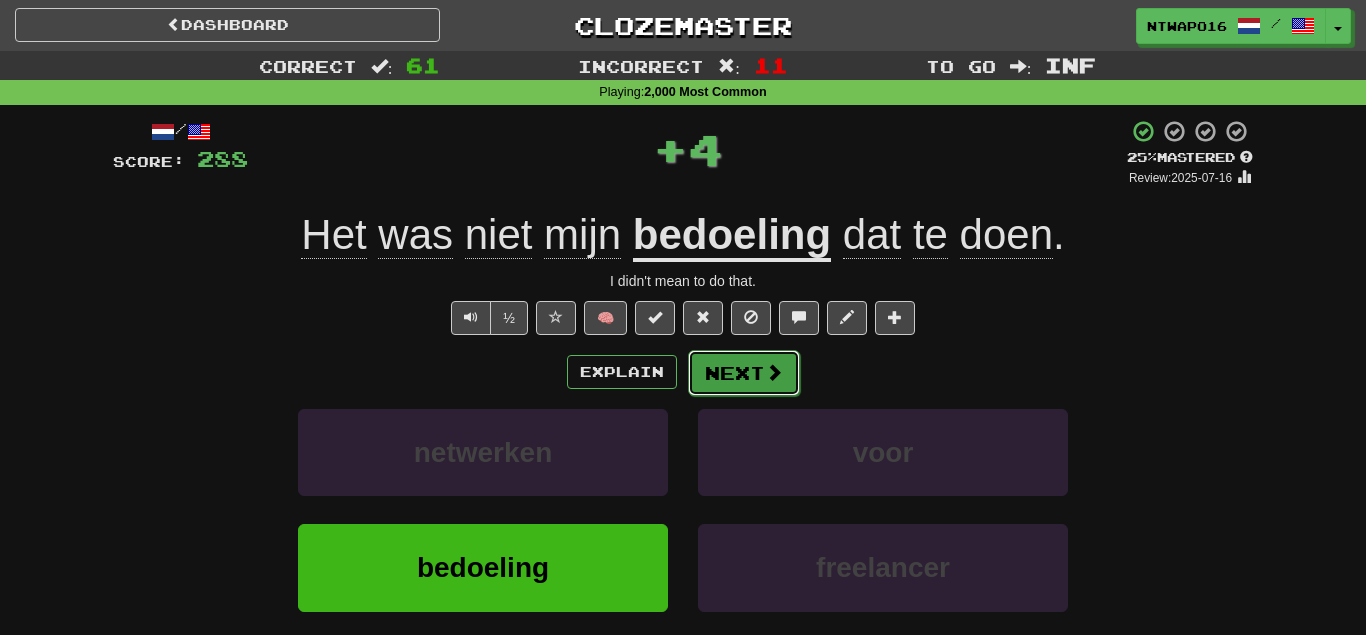 click on "Next" at bounding box center (744, 373) 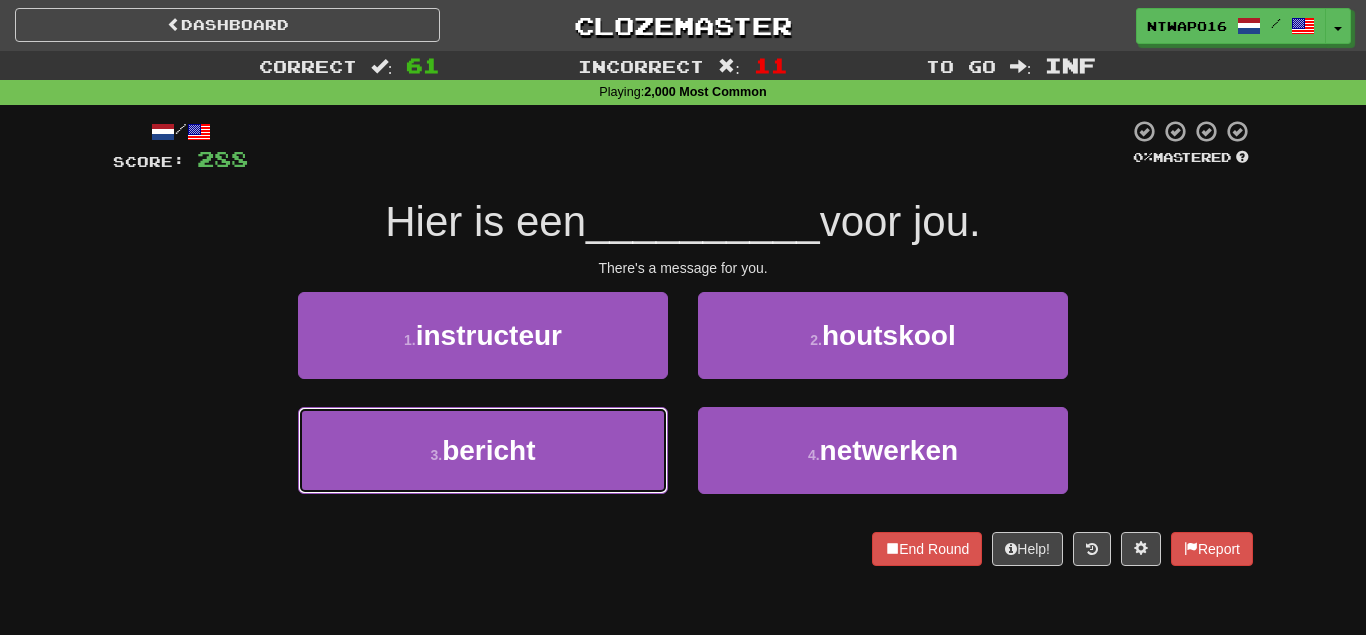 drag, startPoint x: 609, startPoint y: 434, endPoint x: 650, endPoint y: 404, distance: 50.803543 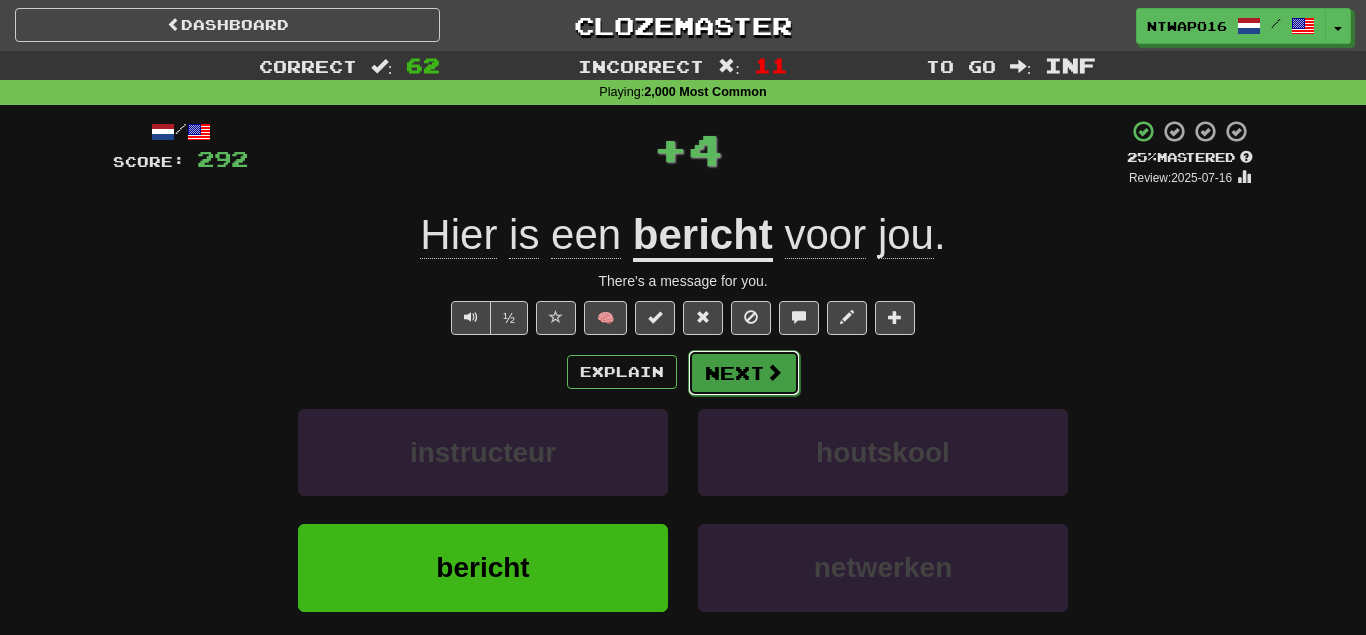 click on "Next" at bounding box center (744, 373) 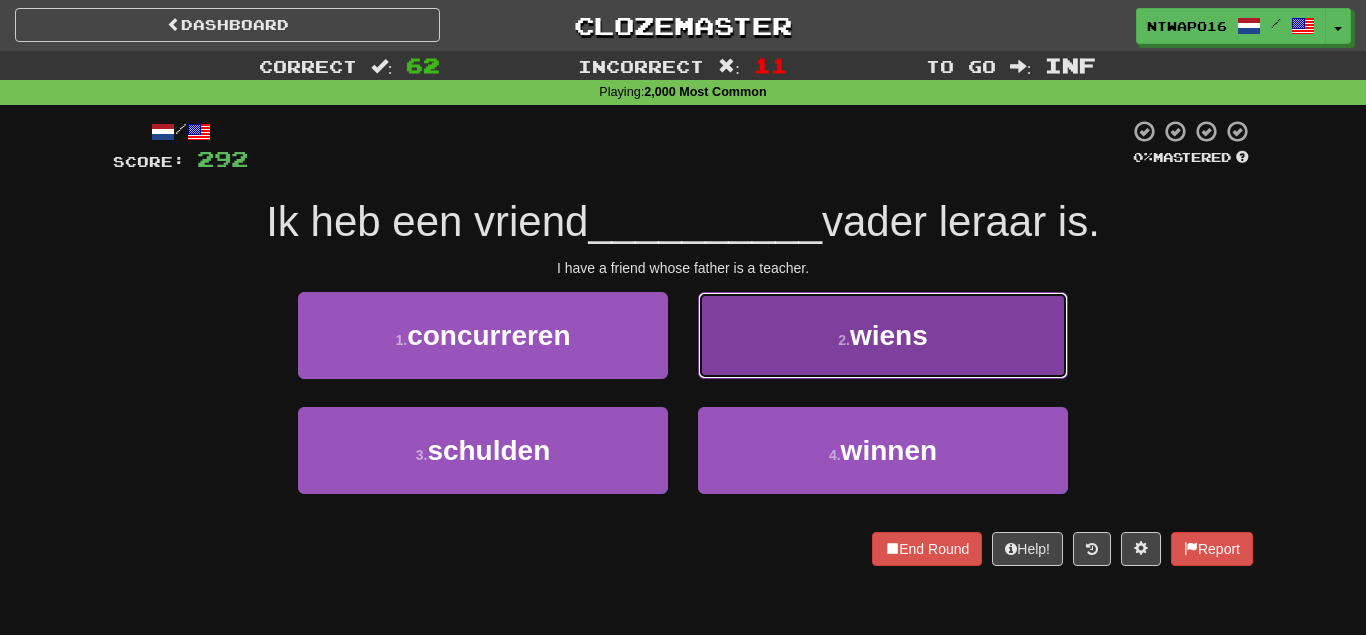 click on "2 .  wiens" at bounding box center (883, 335) 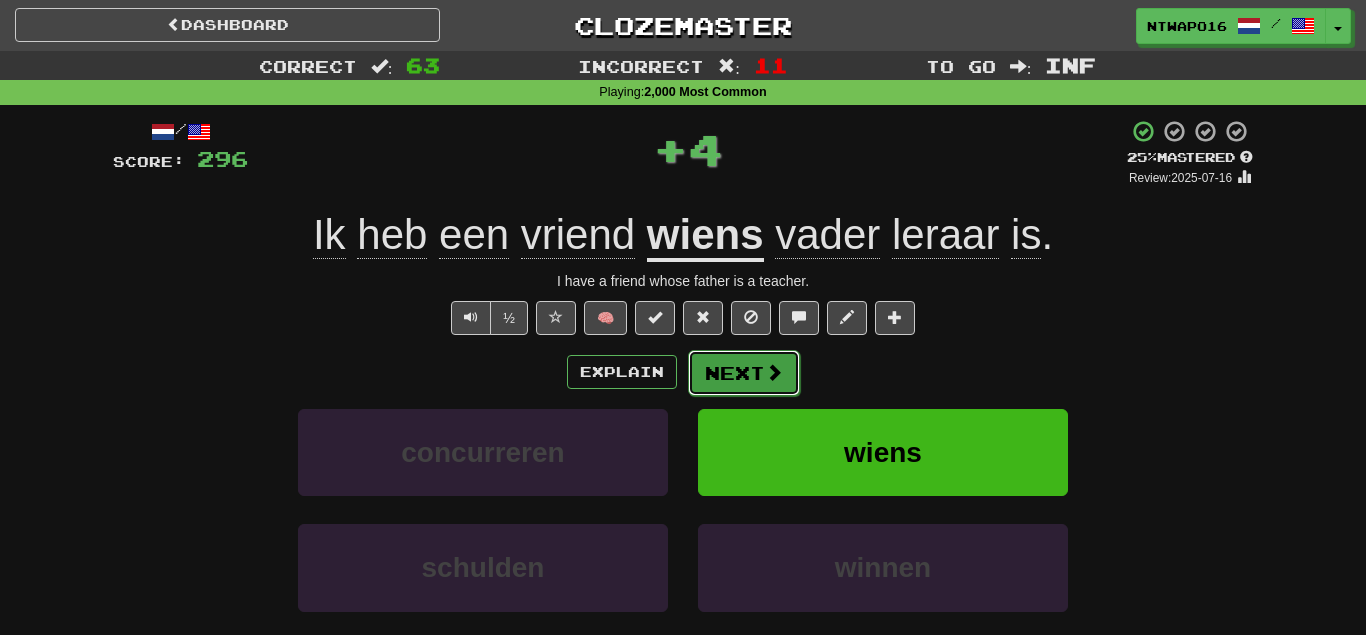 click on "Next" at bounding box center (744, 373) 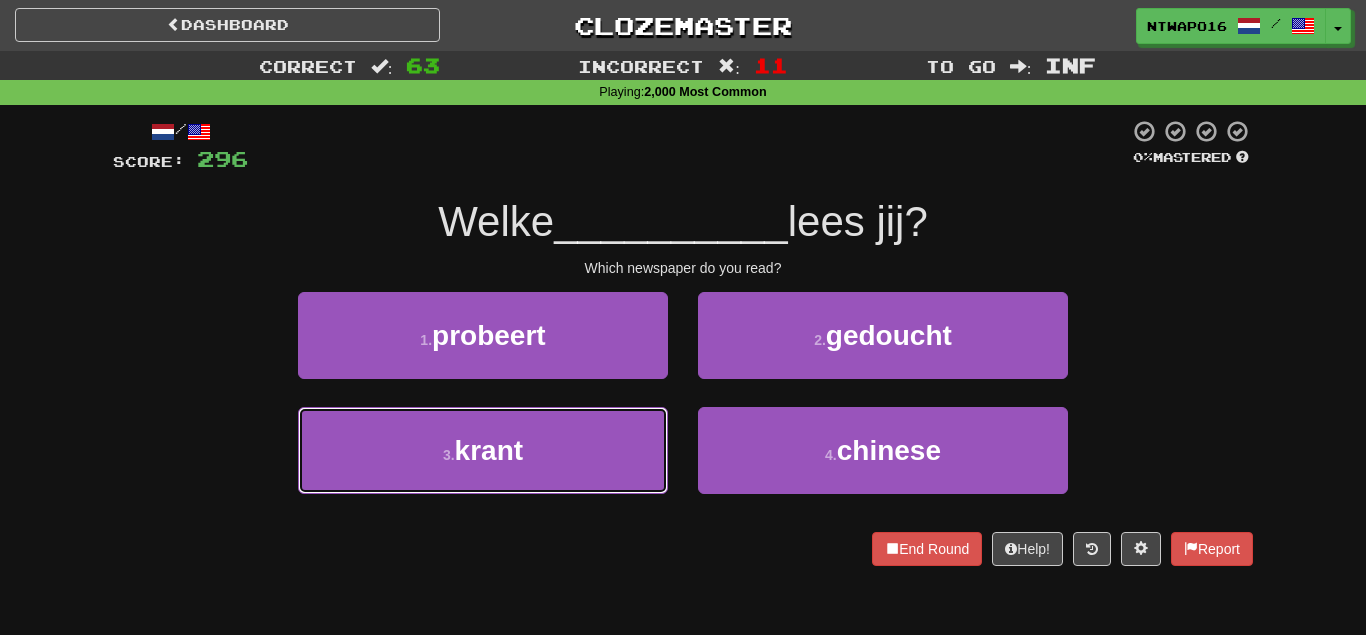click on "3 .  krant" at bounding box center (483, 450) 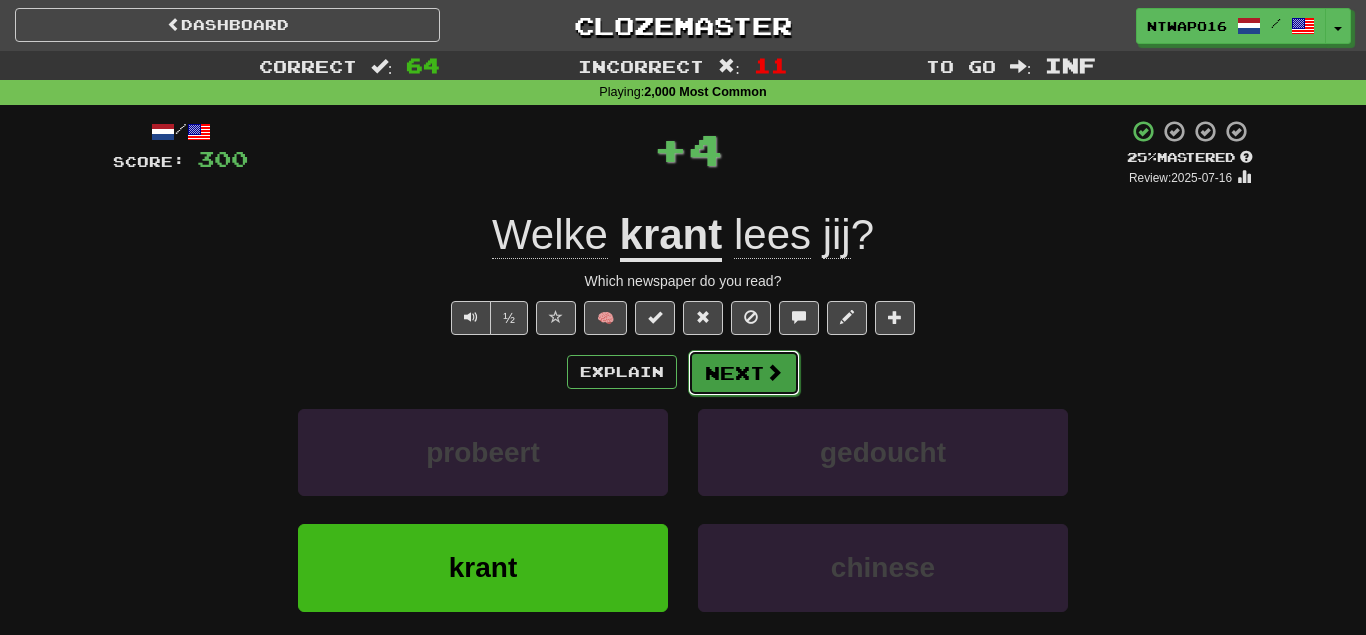 click on "Next" at bounding box center [744, 373] 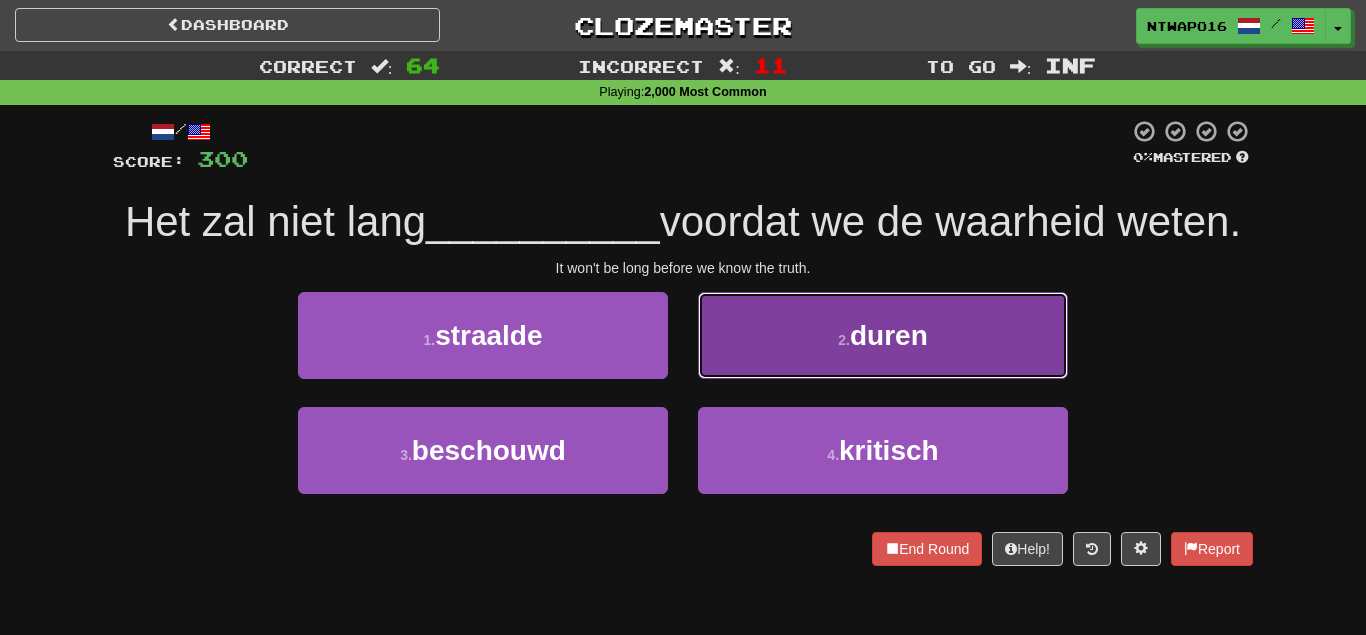 drag, startPoint x: 780, startPoint y: 353, endPoint x: 766, endPoint y: 358, distance: 14.866069 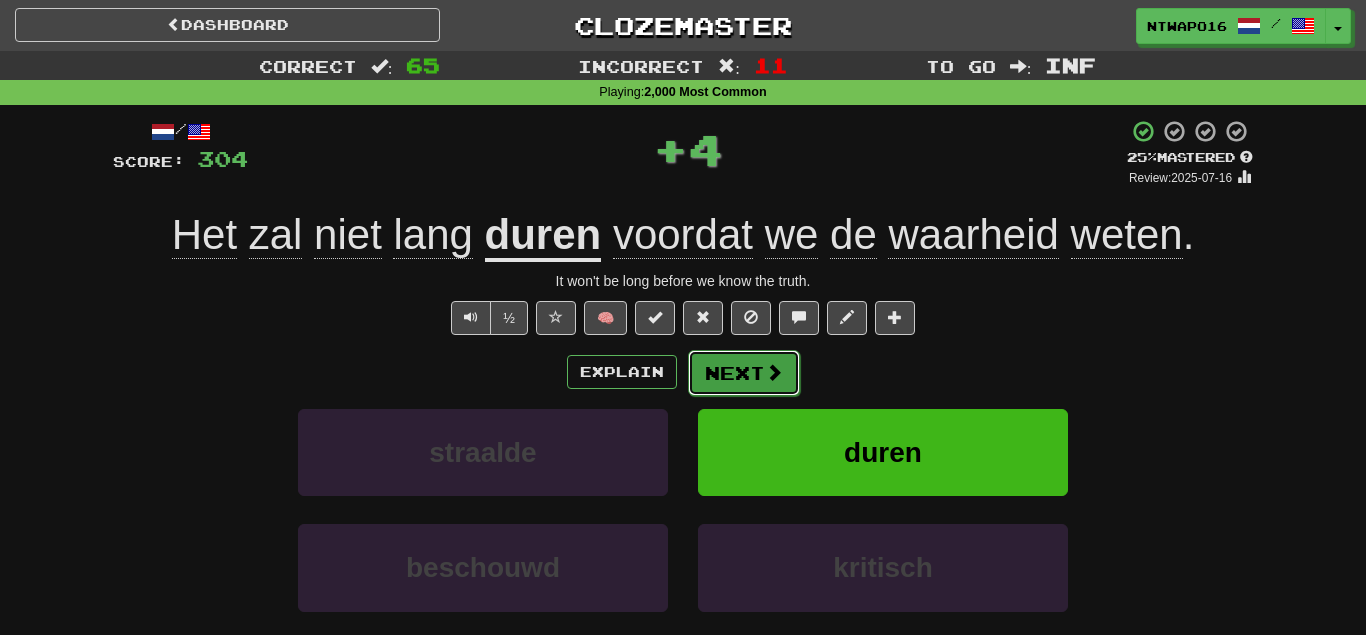click on "Next" at bounding box center (744, 373) 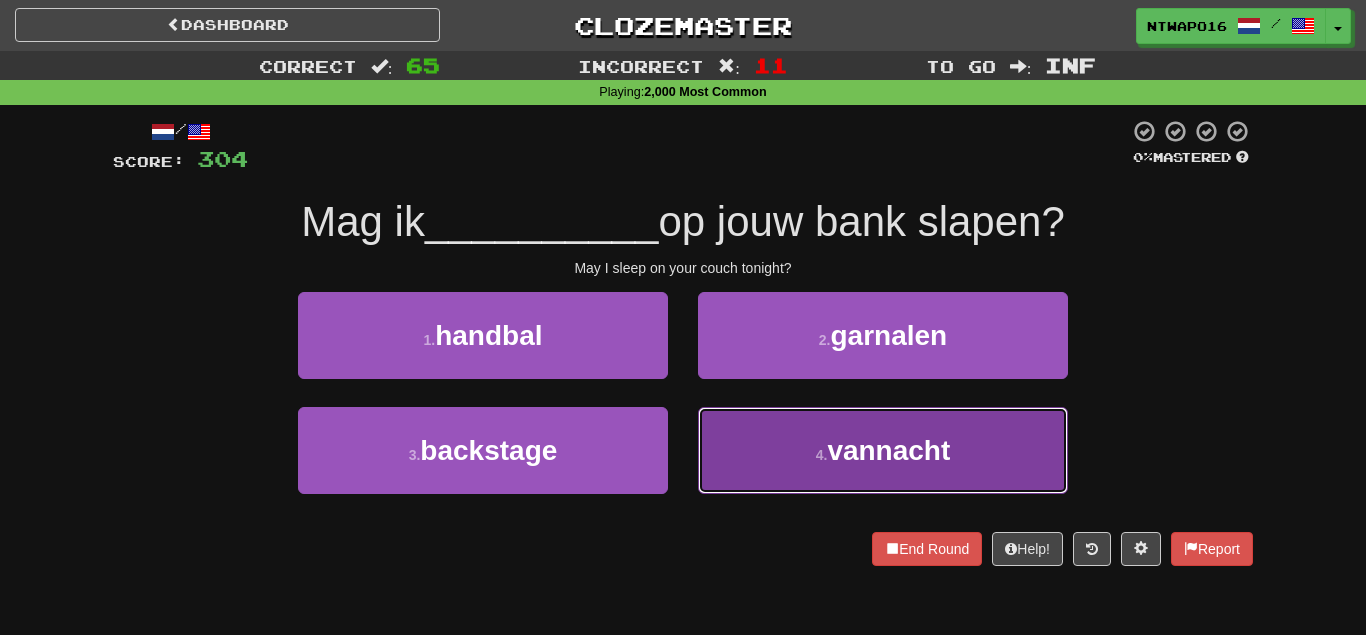 click on "4 .  vannacht" at bounding box center (883, 450) 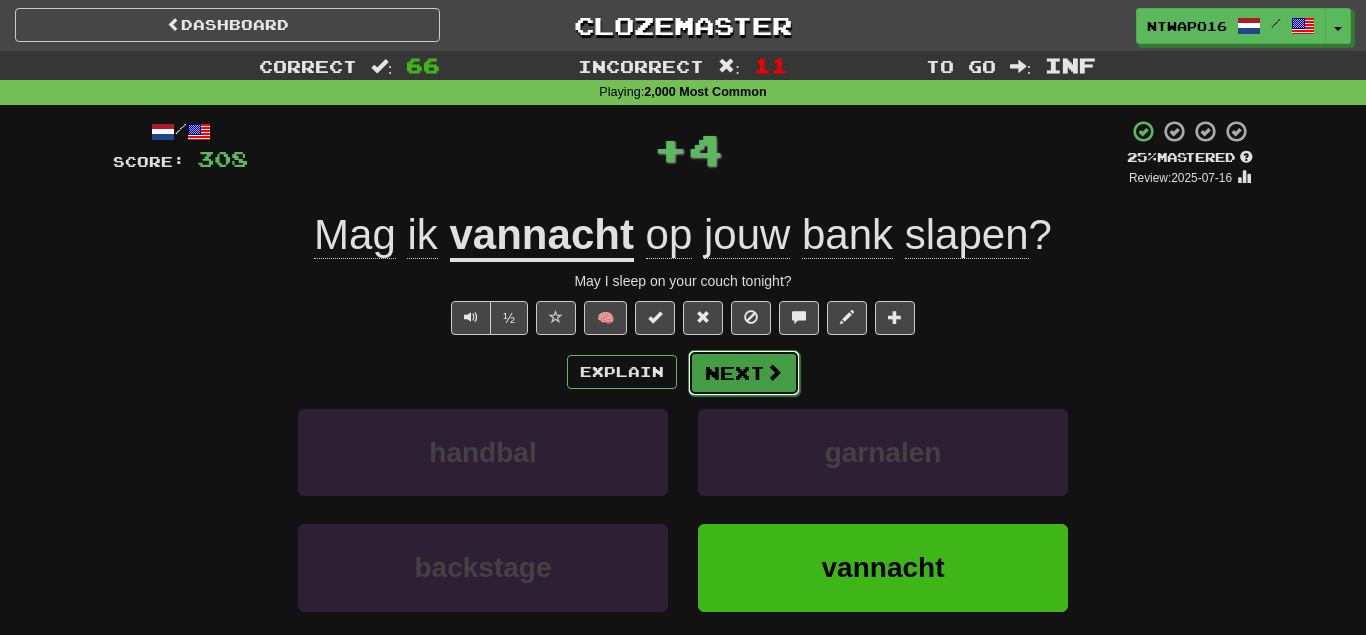 click on "Next" at bounding box center [744, 373] 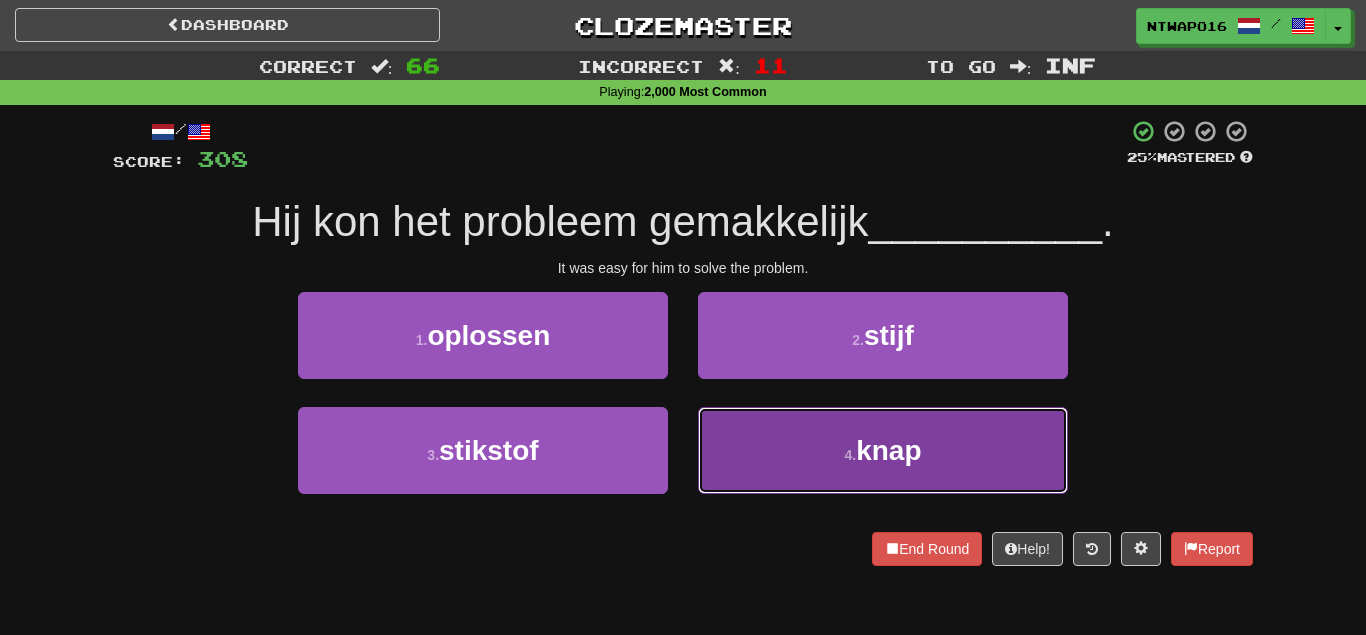 click on "4 .  knap" at bounding box center (883, 450) 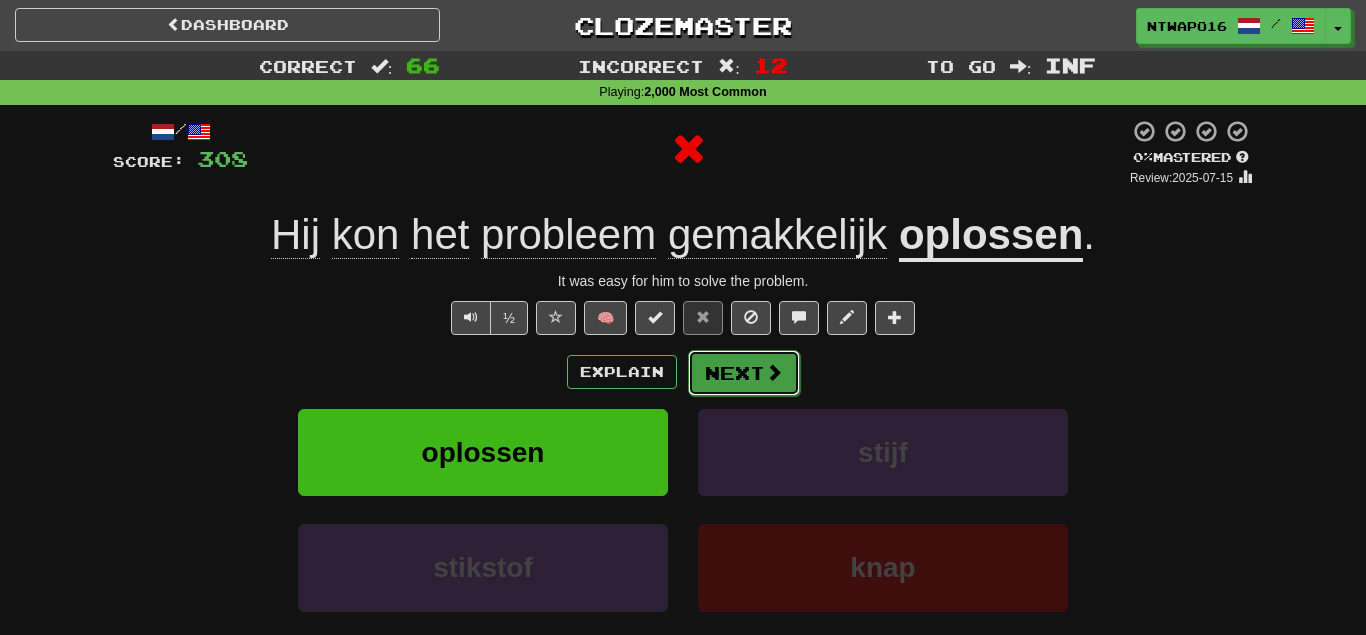 click on "Next" at bounding box center (744, 373) 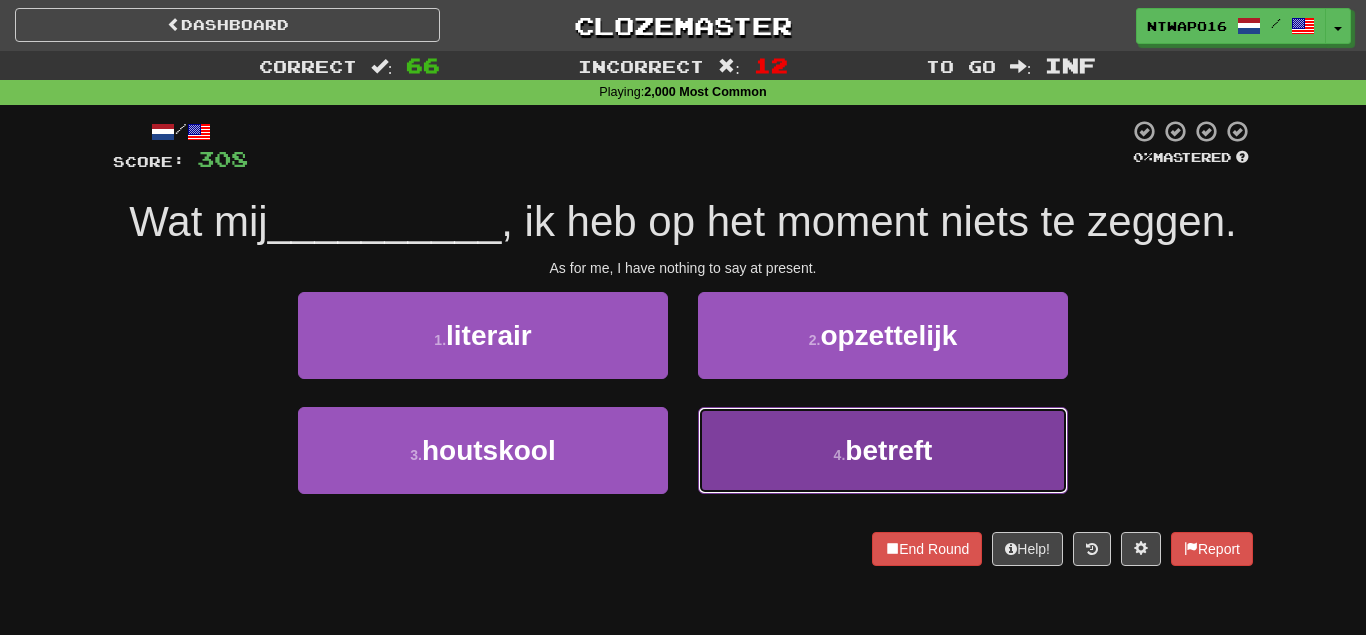 click on "4 .  betreft" at bounding box center [883, 450] 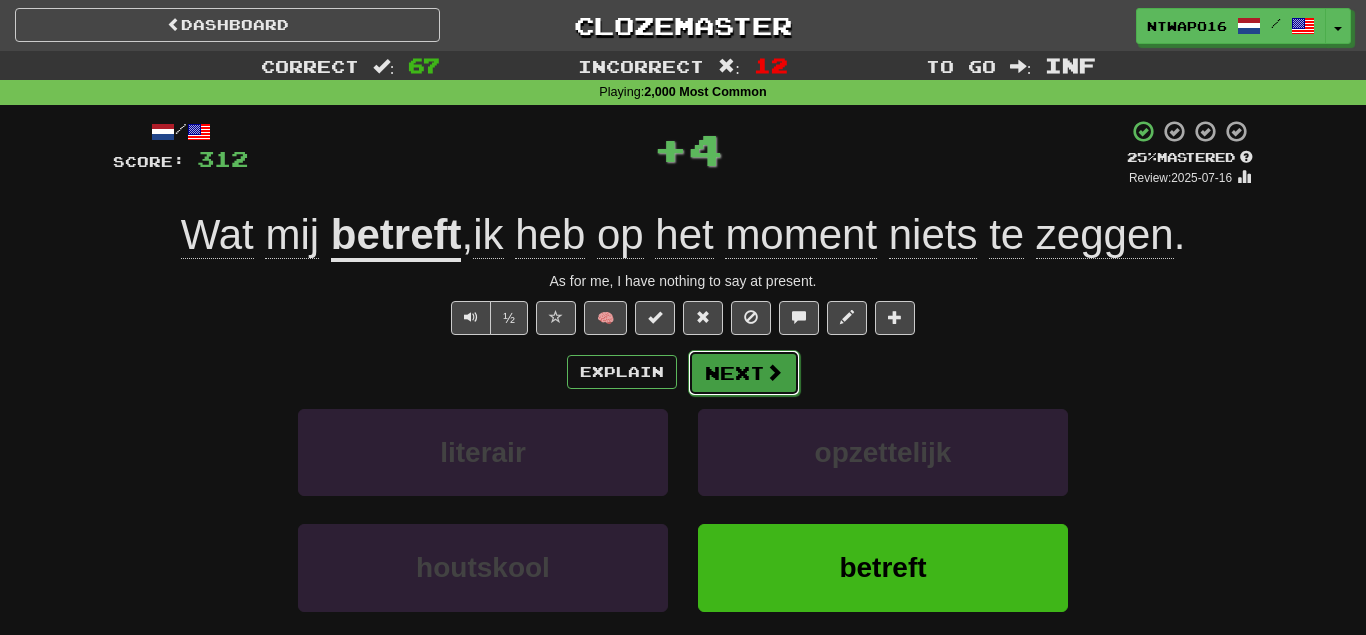click on "Next" at bounding box center [744, 373] 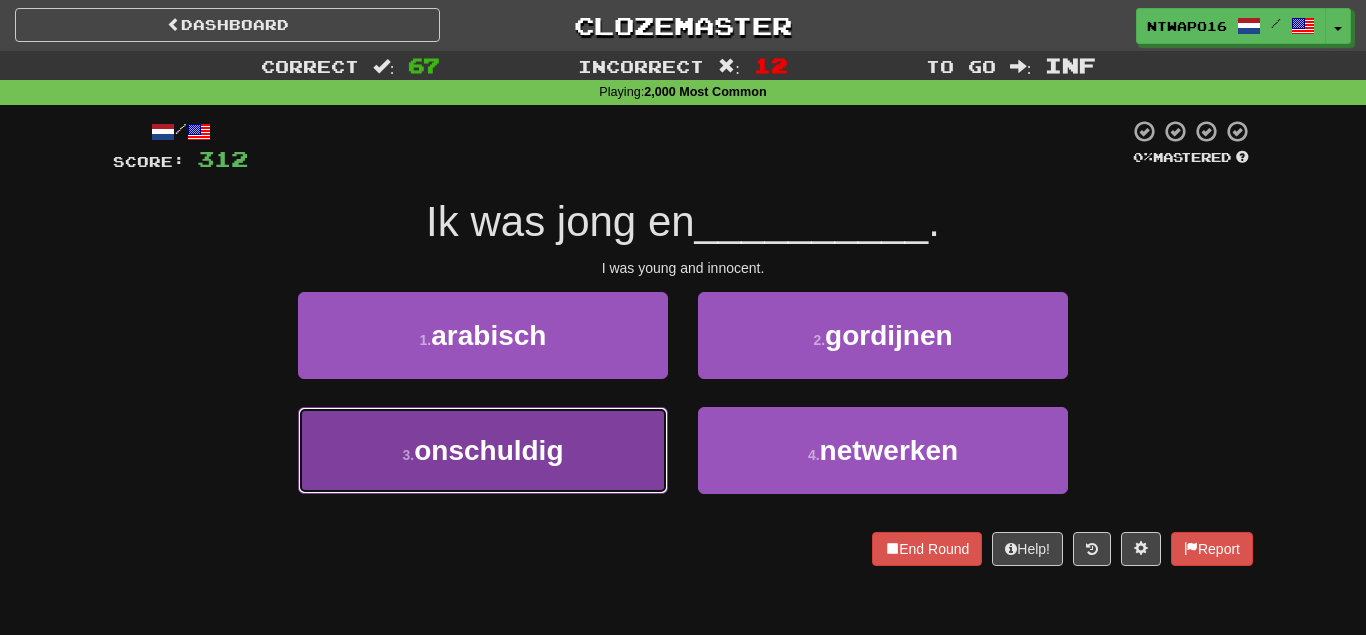 click on "3 .  onschuldig" at bounding box center [483, 450] 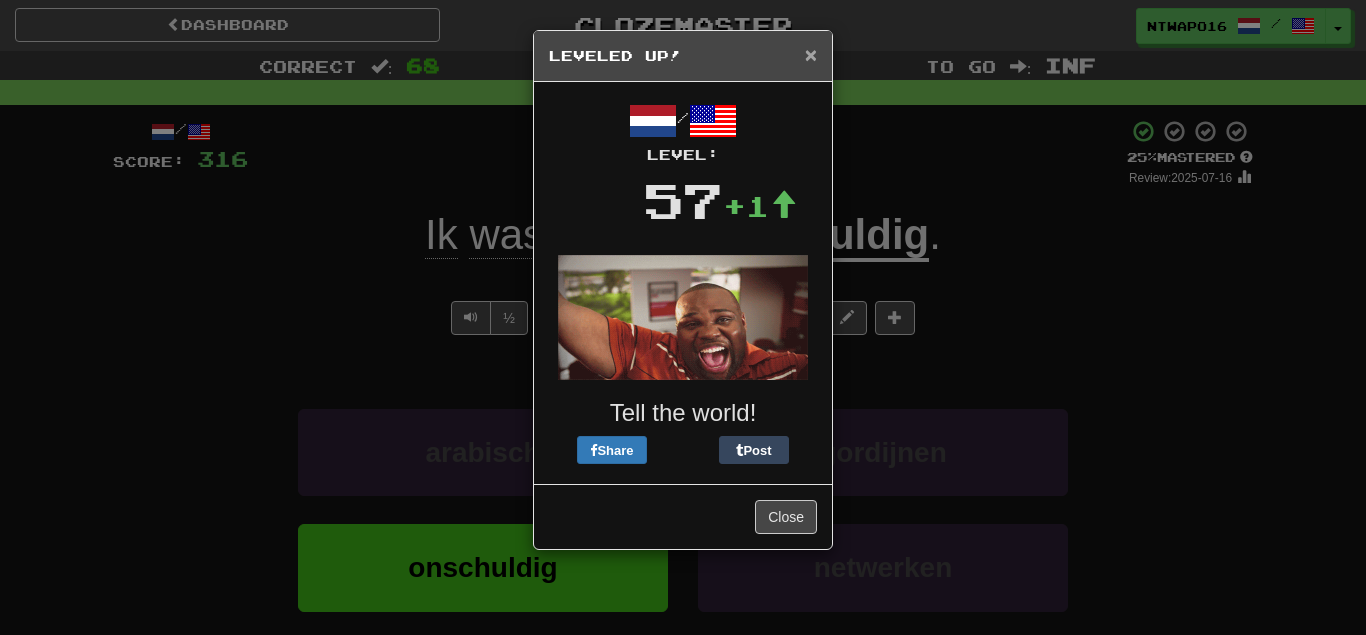 drag, startPoint x: 812, startPoint y: 63, endPoint x: 804, endPoint y: 73, distance: 12.806249 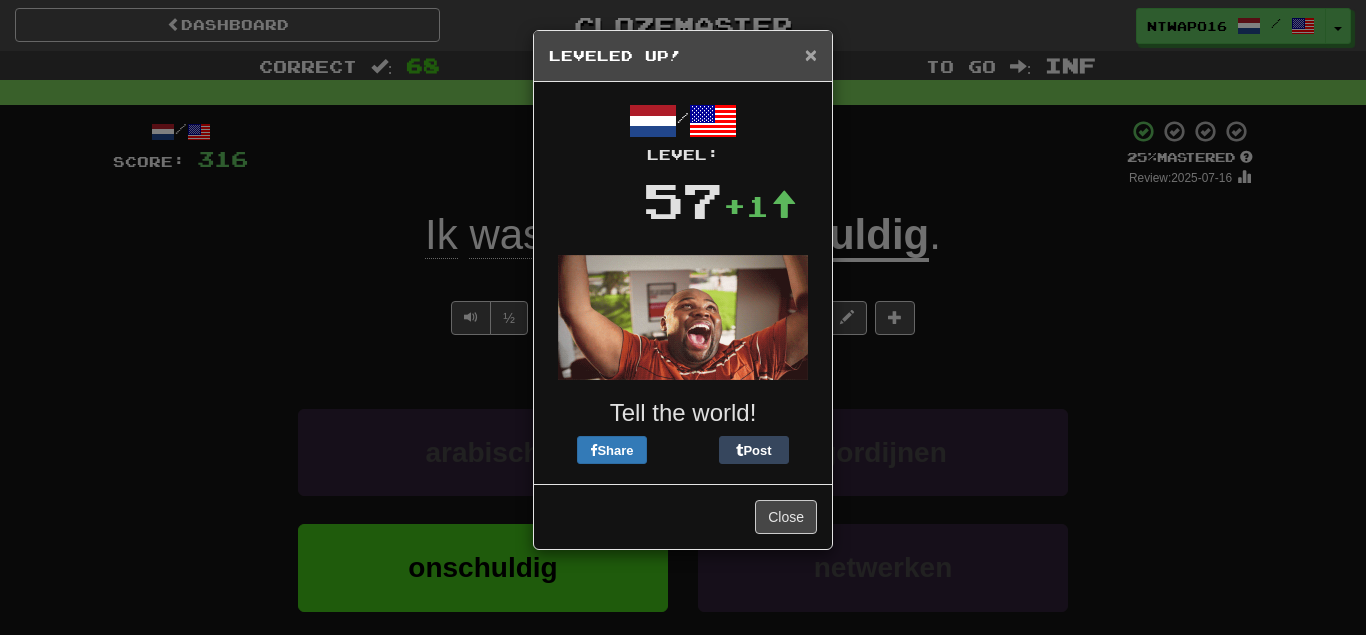 click on "×" at bounding box center [811, 54] 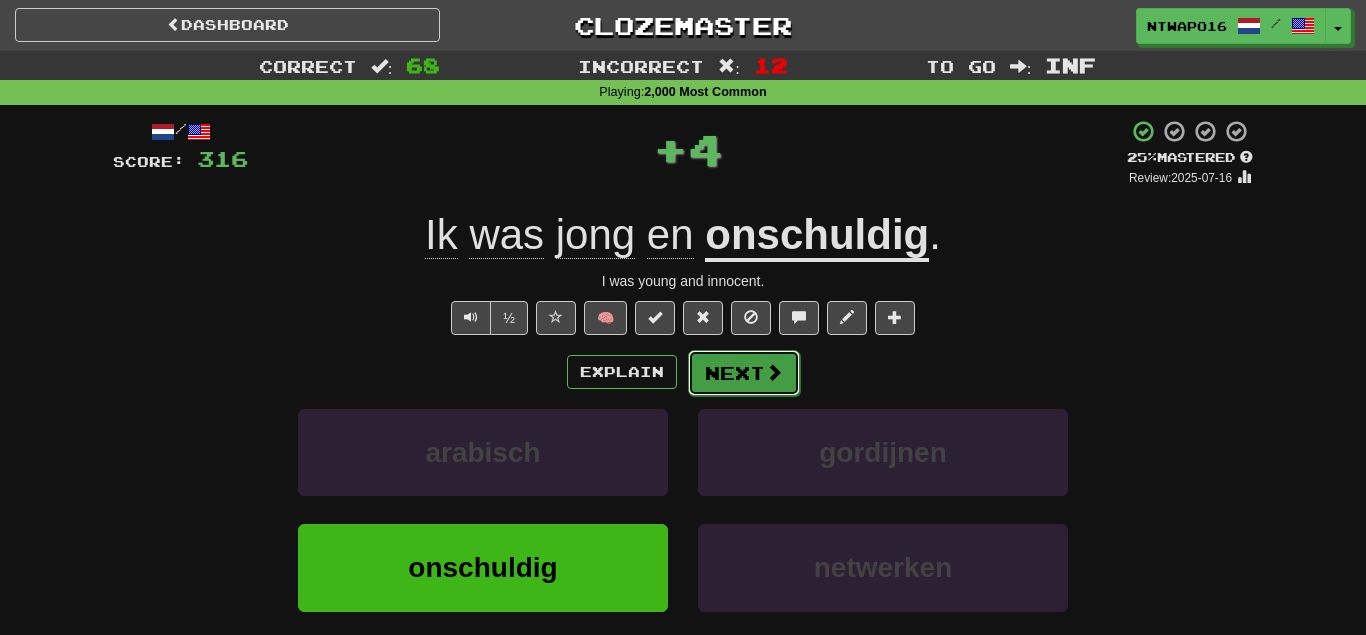 click on "Next" at bounding box center (744, 373) 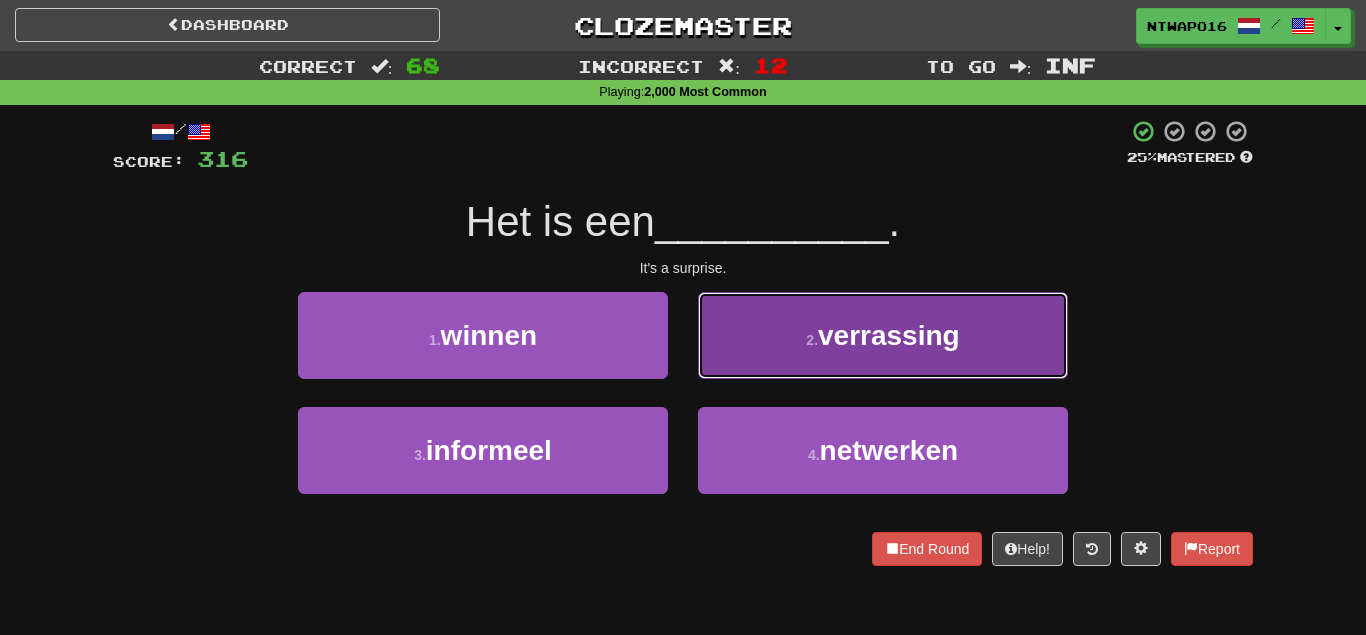 click on "2 .  verrassing" at bounding box center (883, 335) 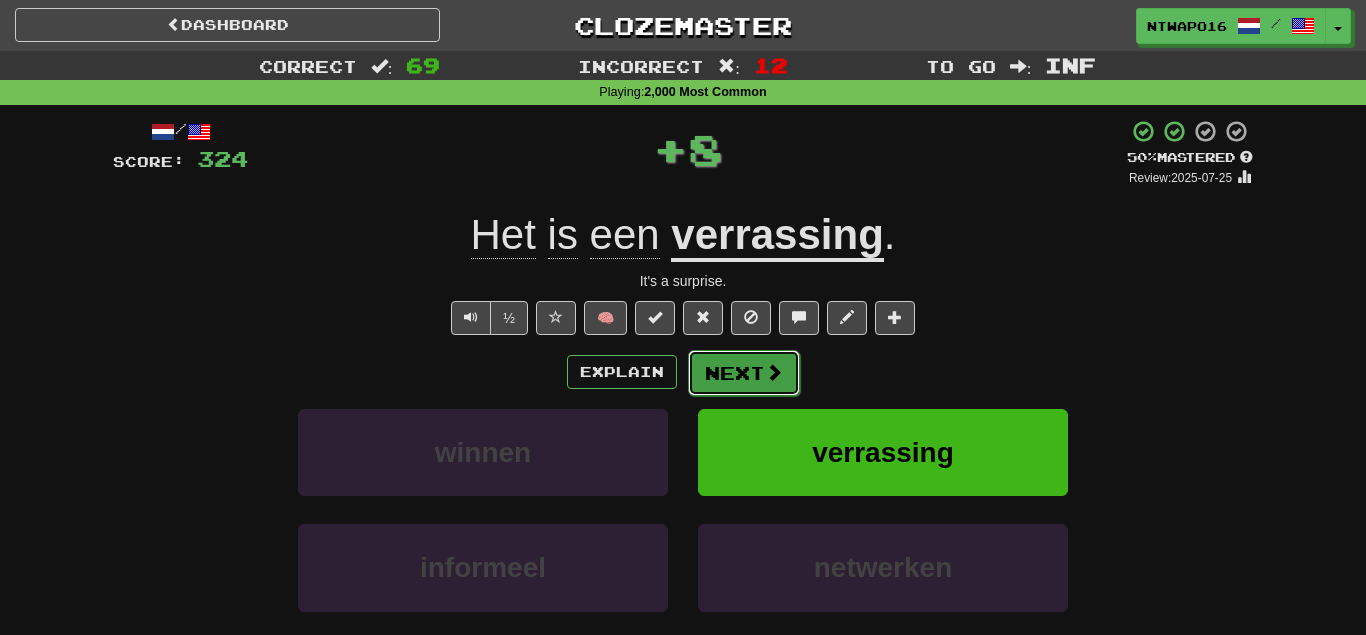 click on "Next" at bounding box center (744, 373) 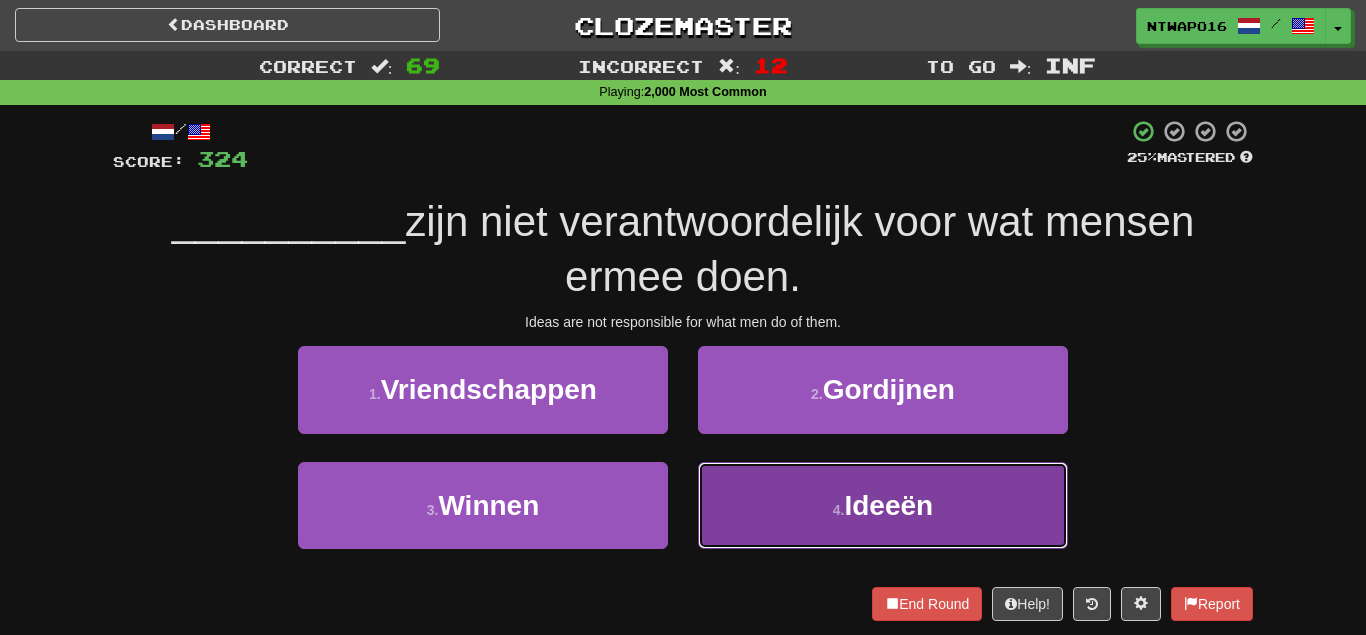 click on "4 .  Ideeën" at bounding box center (883, 505) 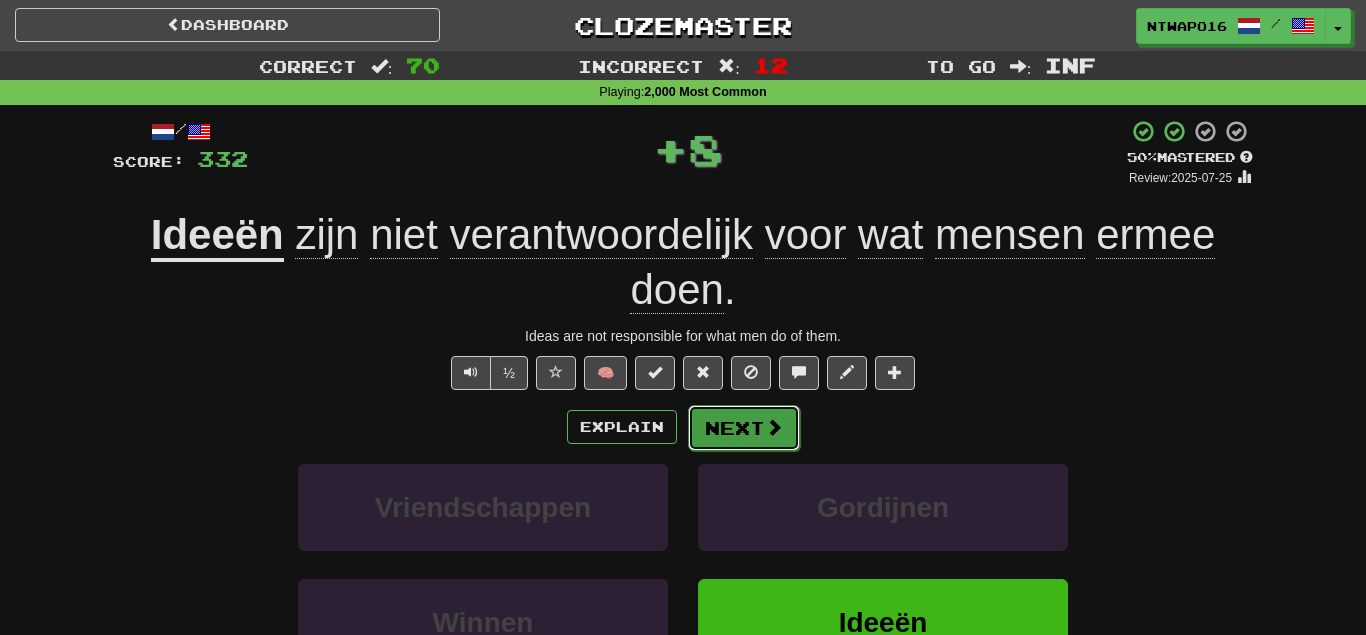 click on "Next" at bounding box center [744, 428] 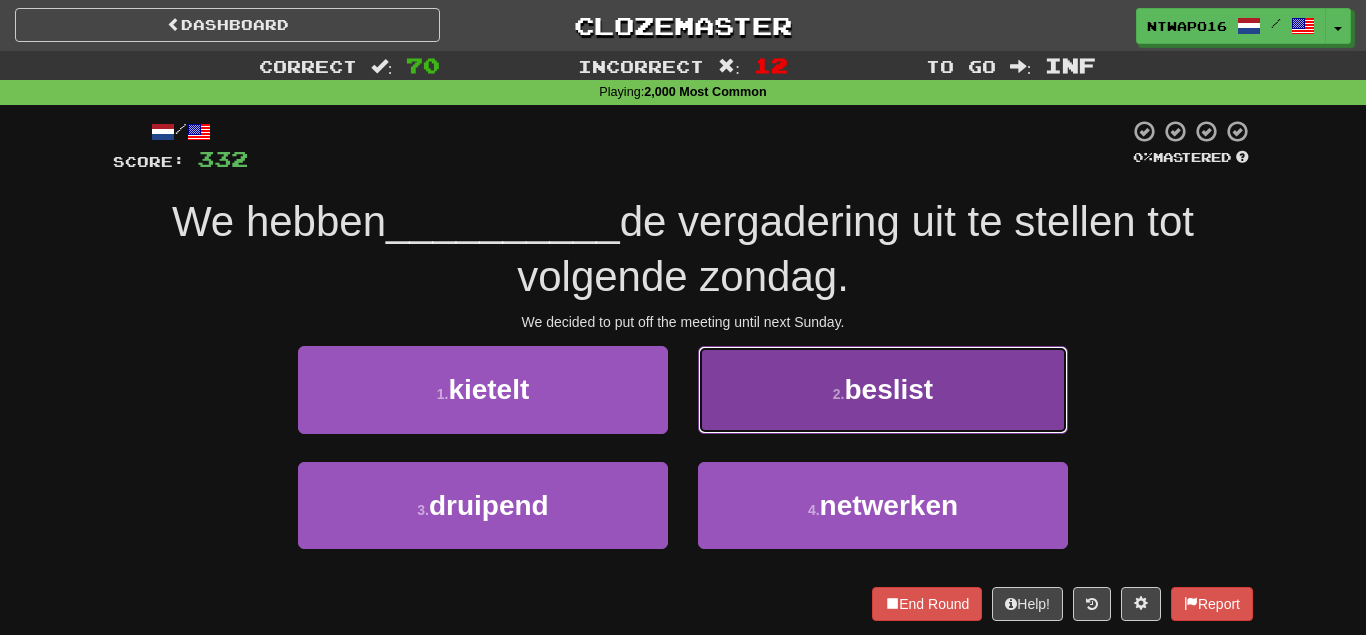 click on "2 .  beslist" at bounding box center (883, 389) 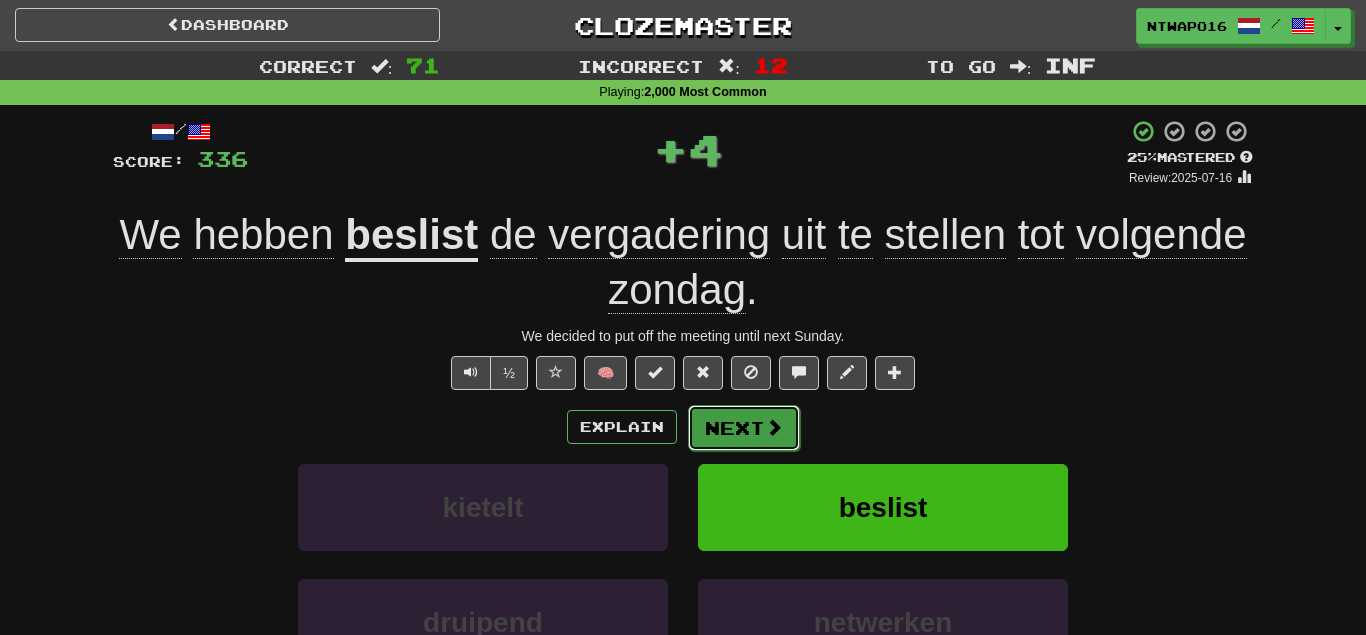 click on "Next" at bounding box center [744, 428] 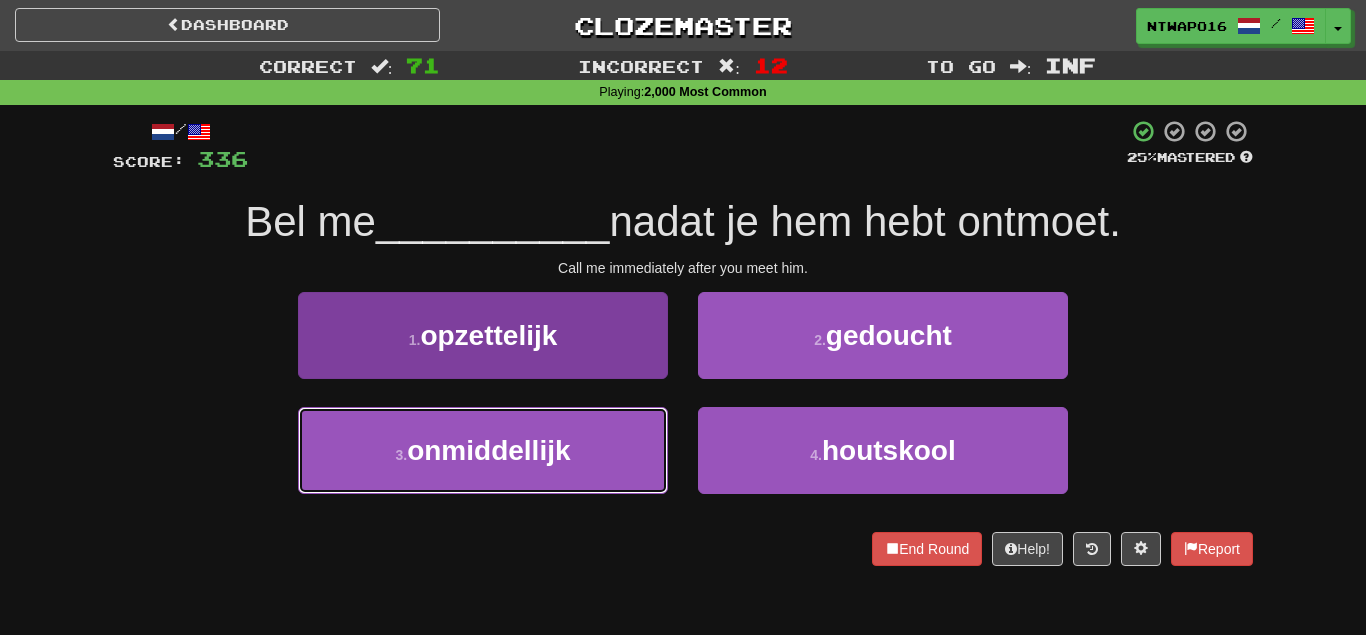 drag, startPoint x: 608, startPoint y: 413, endPoint x: 624, endPoint y: 413, distance: 16 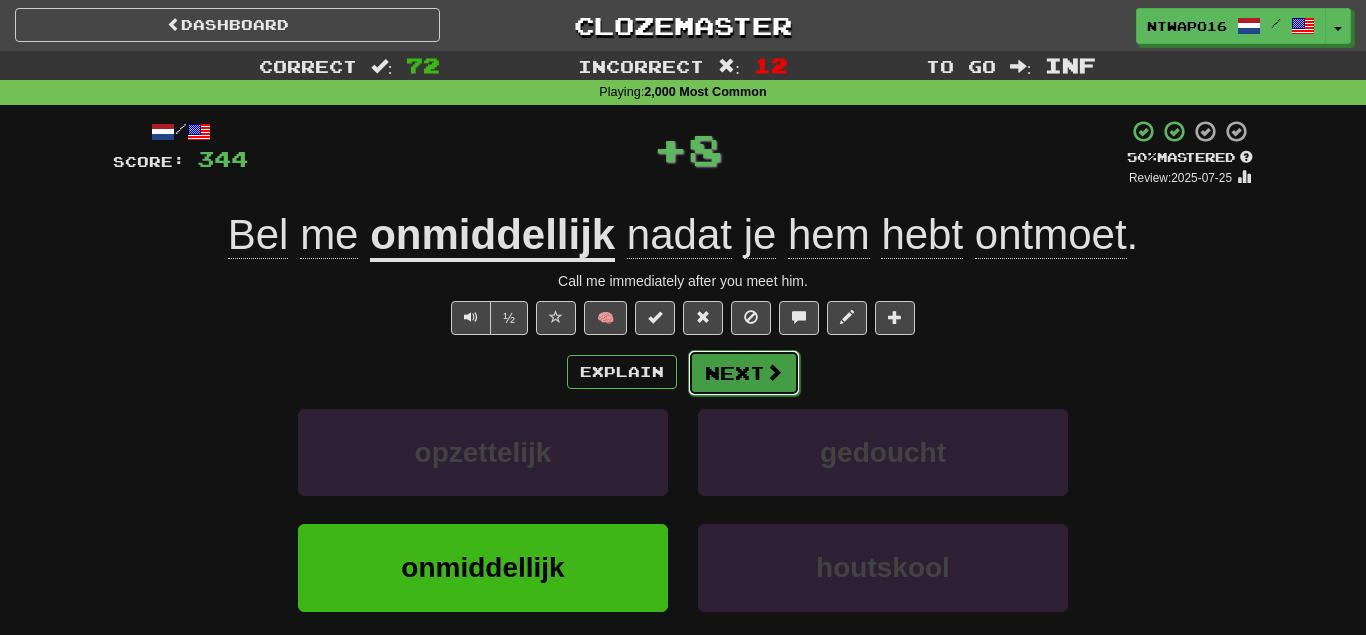 click on "Next" at bounding box center (744, 373) 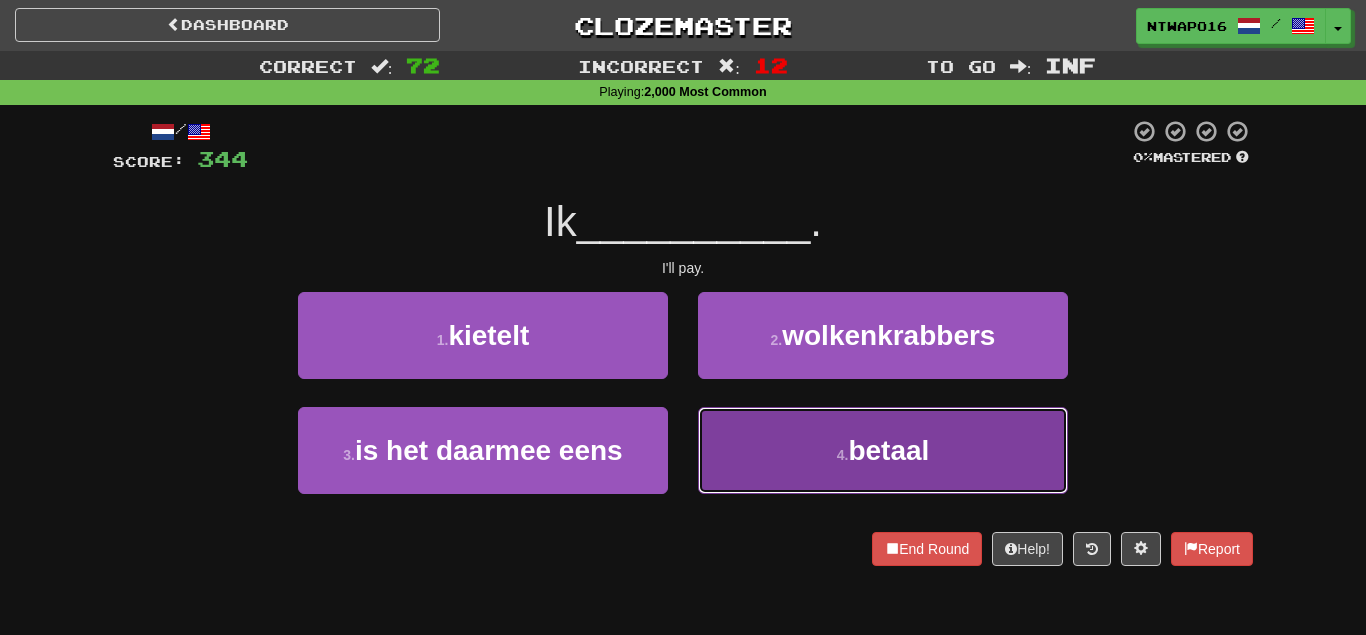 drag, startPoint x: 766, startPoint y: 441, endPoint x: 756, endPoint y: 412, distance: 30.675724 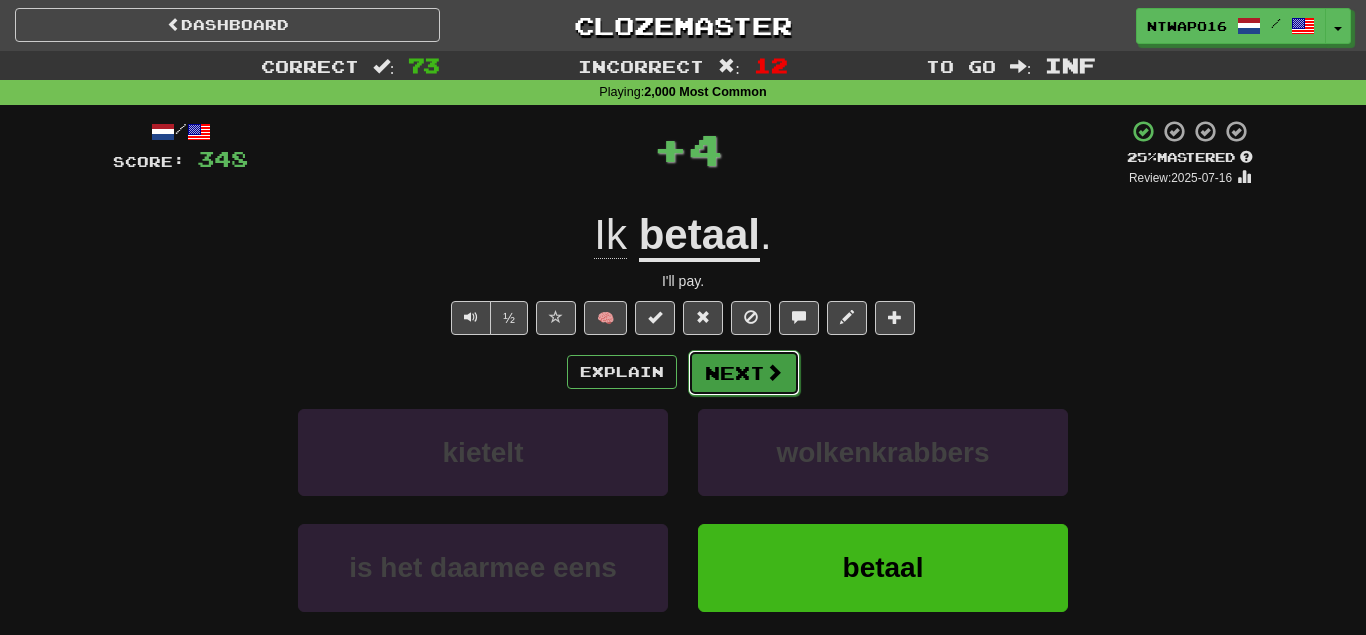 click on "Next" at bounding box center (744, 373) 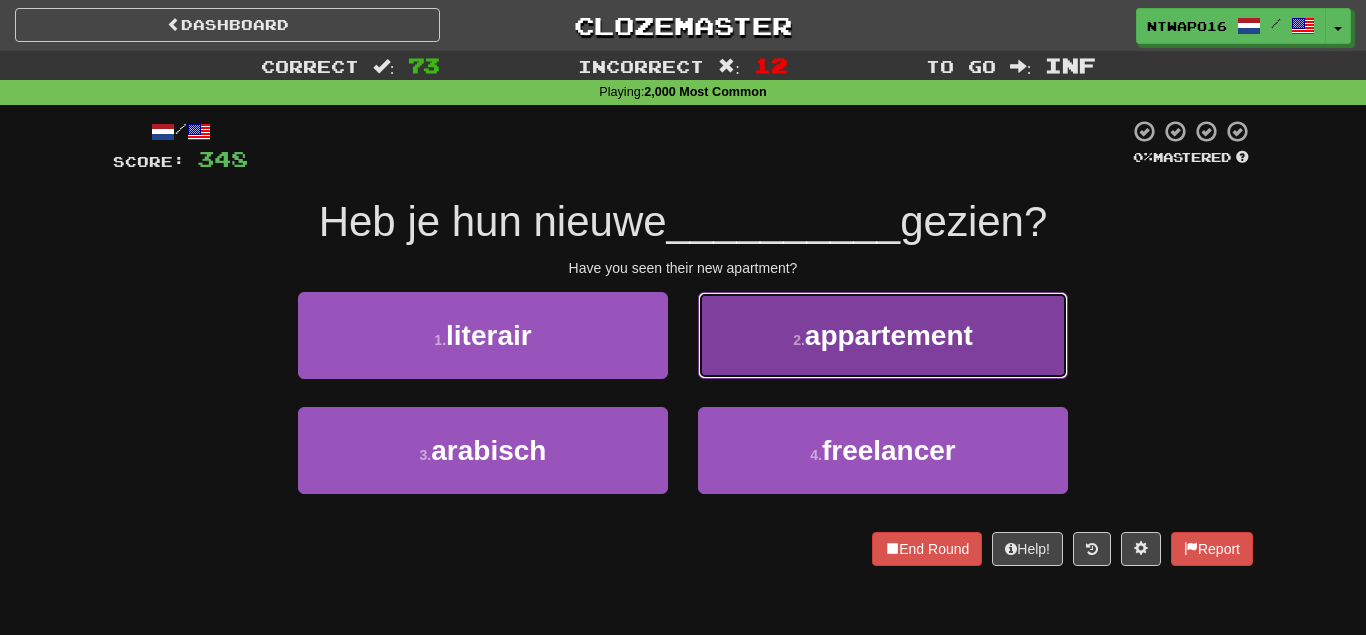 click on "2 .  appartement" at bounding box center (883, 335) 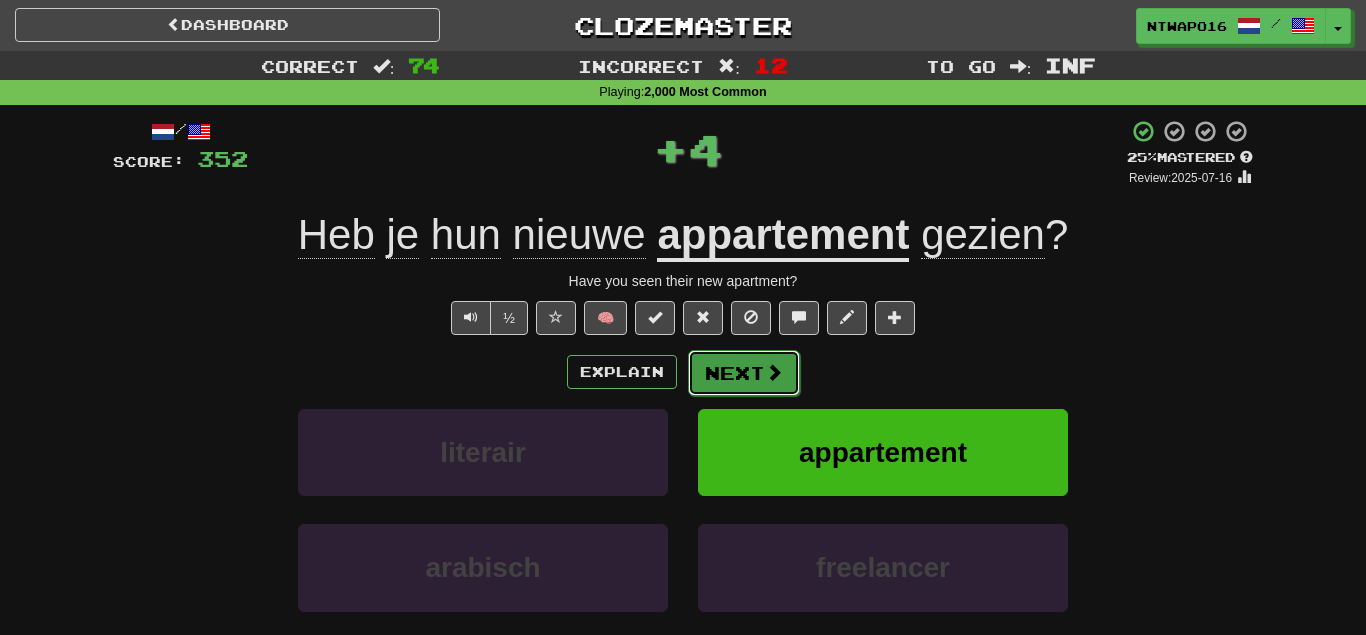 click on "Next" at bounding box center (744, 373) 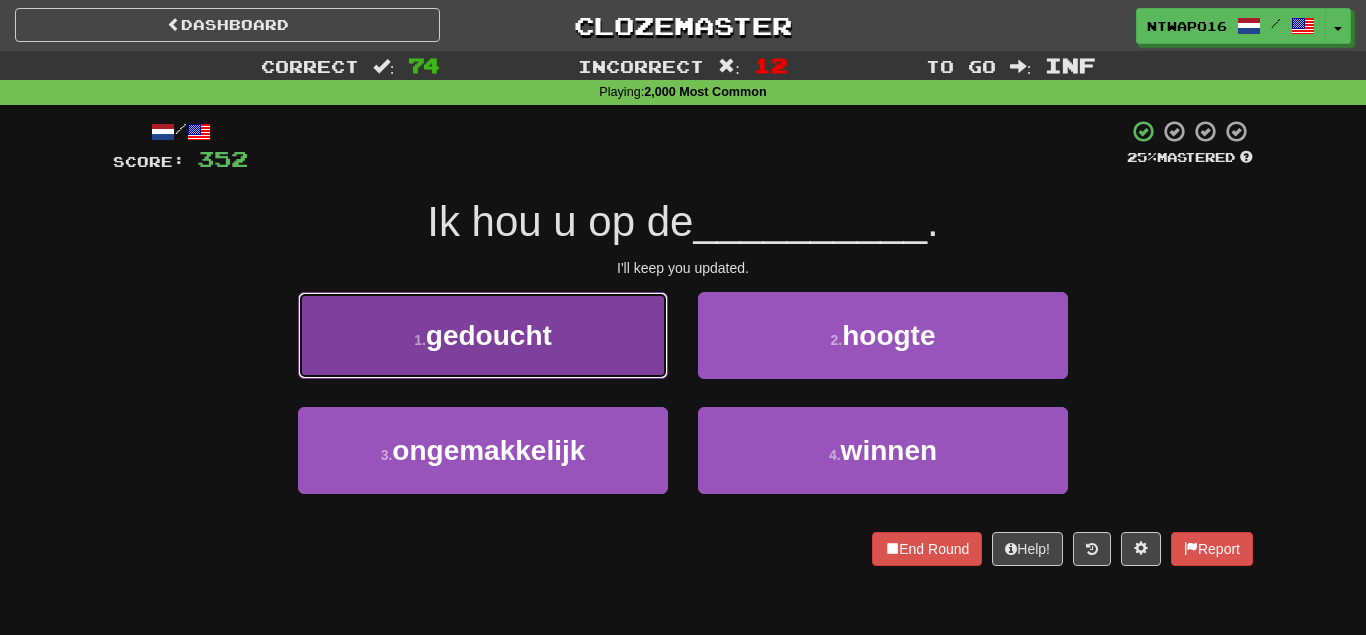 click on "1 .  gedoucht" at bounding box center (483, 335) 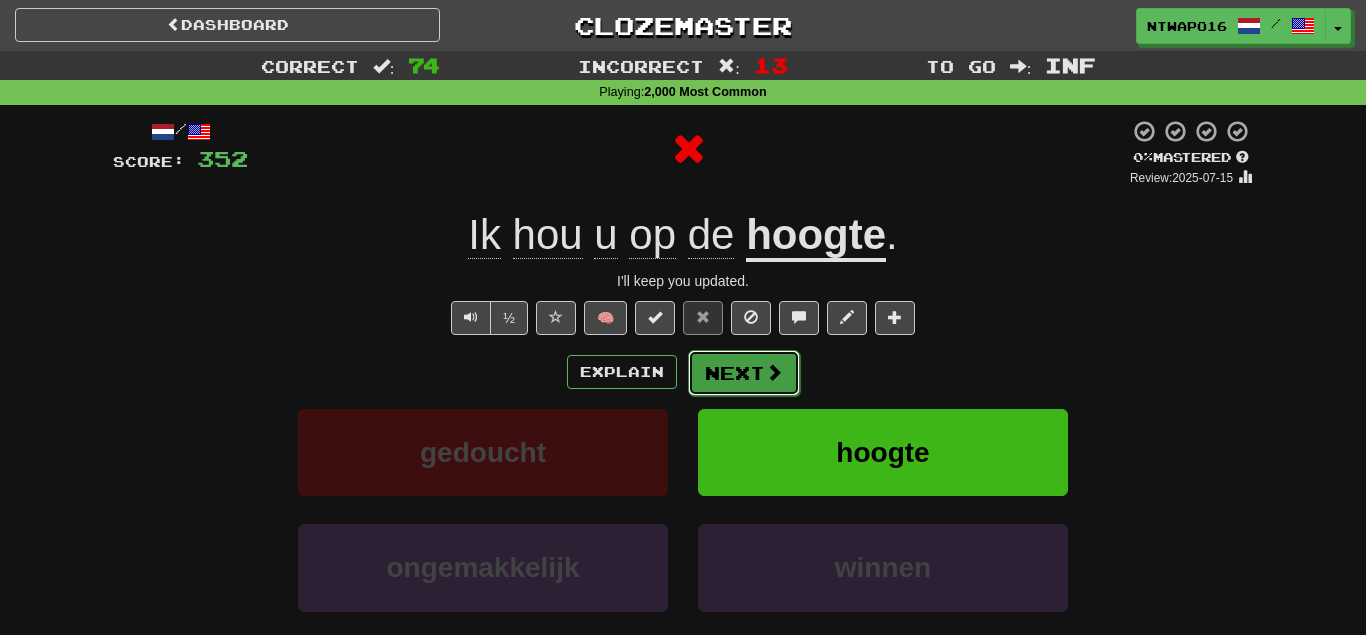 click on "Next" at bounding box center [744, 373] 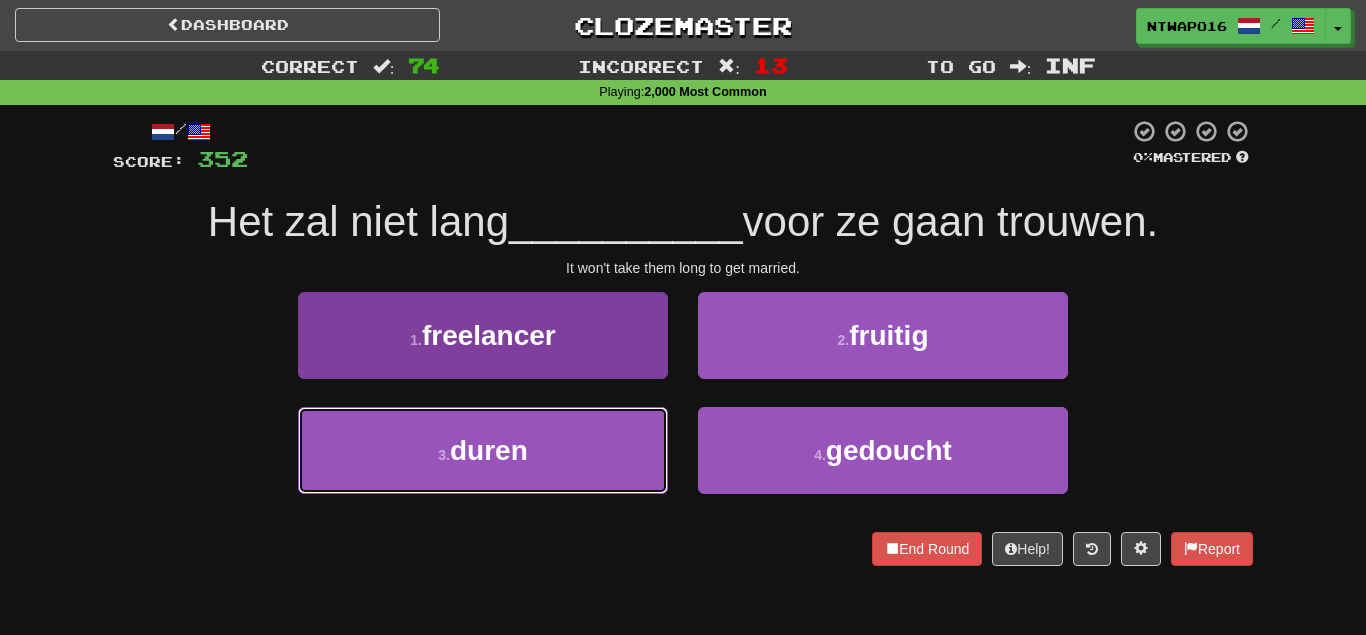 drag, startPoint x: 613, startPoint y: 451, endPoint x: 653, endPoint y: 415, distance: 53.814495 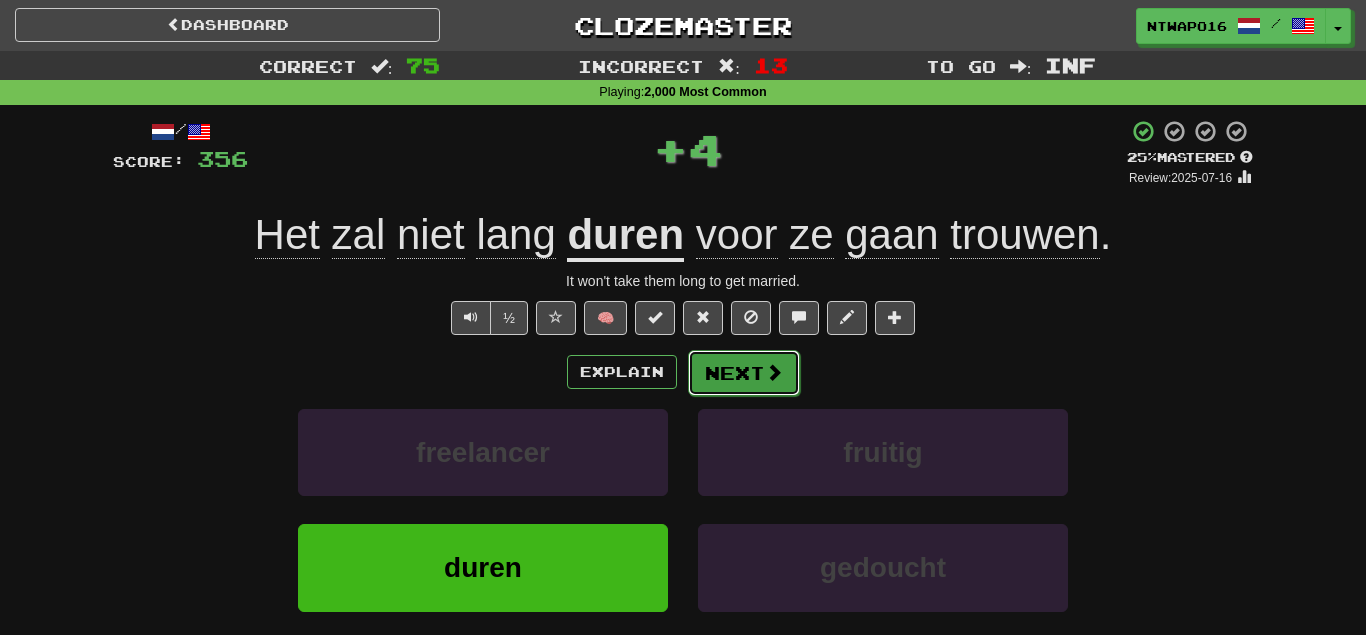 click on "Next" at bounding box center (744, 373) 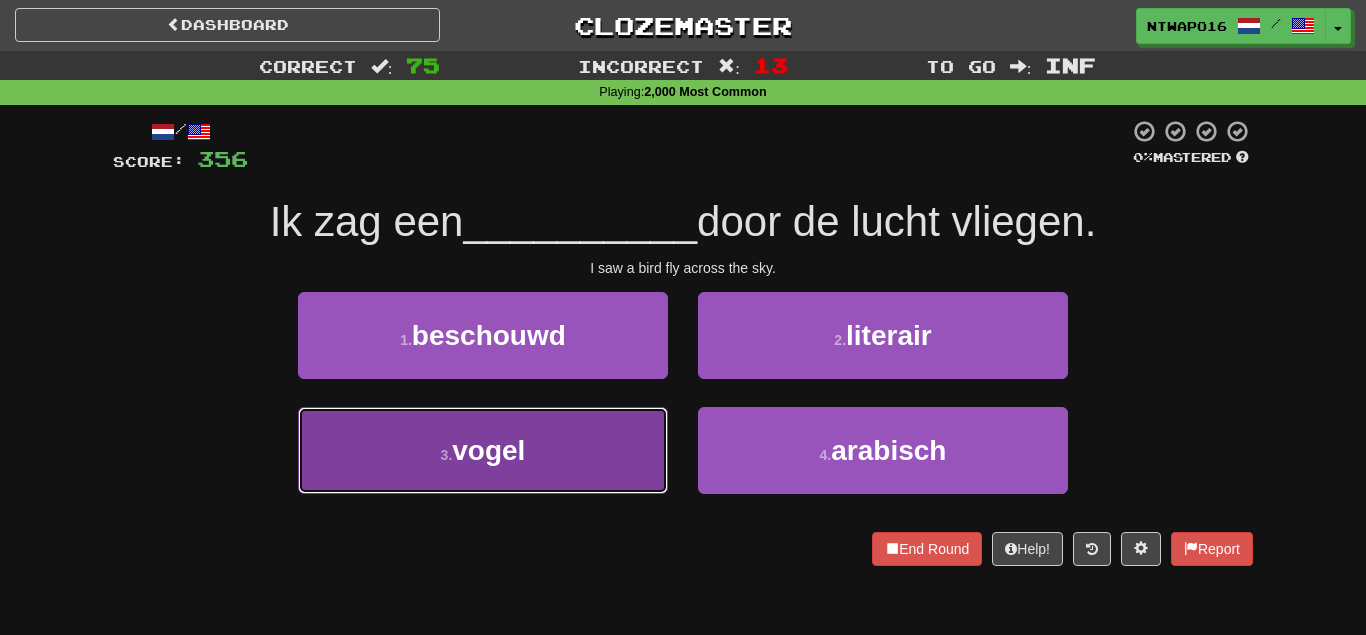 click on "3 .  vogel" at bounding box center (483, 450) 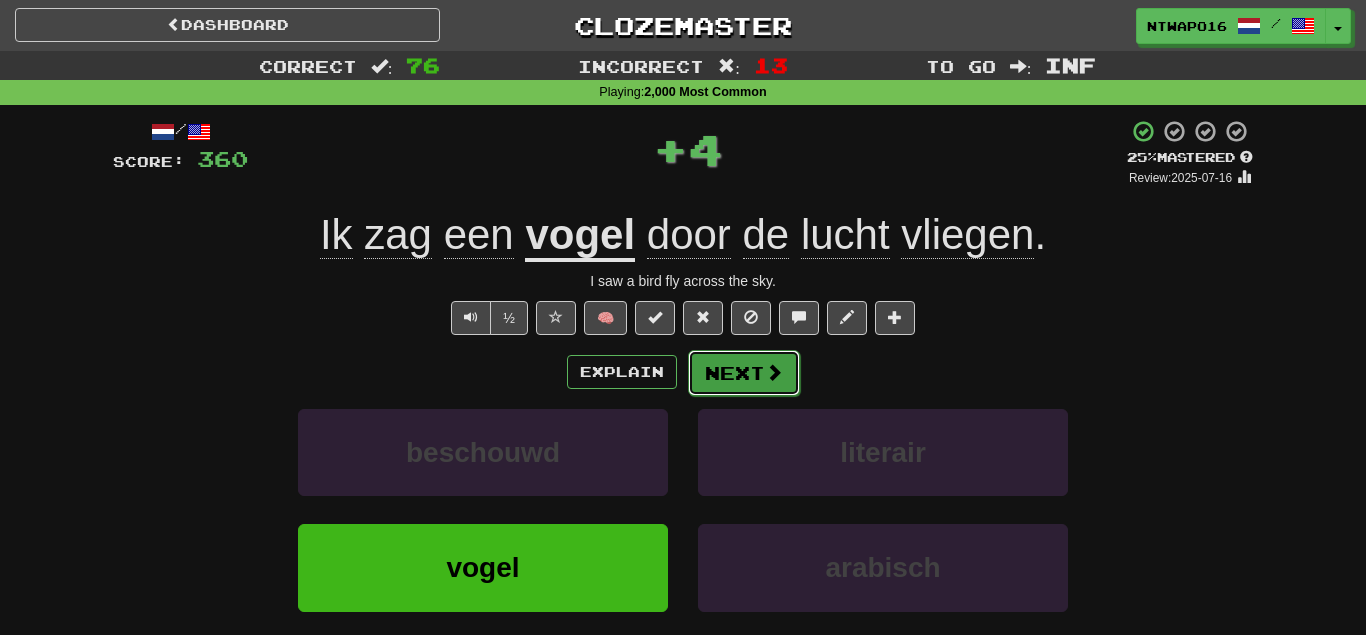click at bounding box center [774, 372] 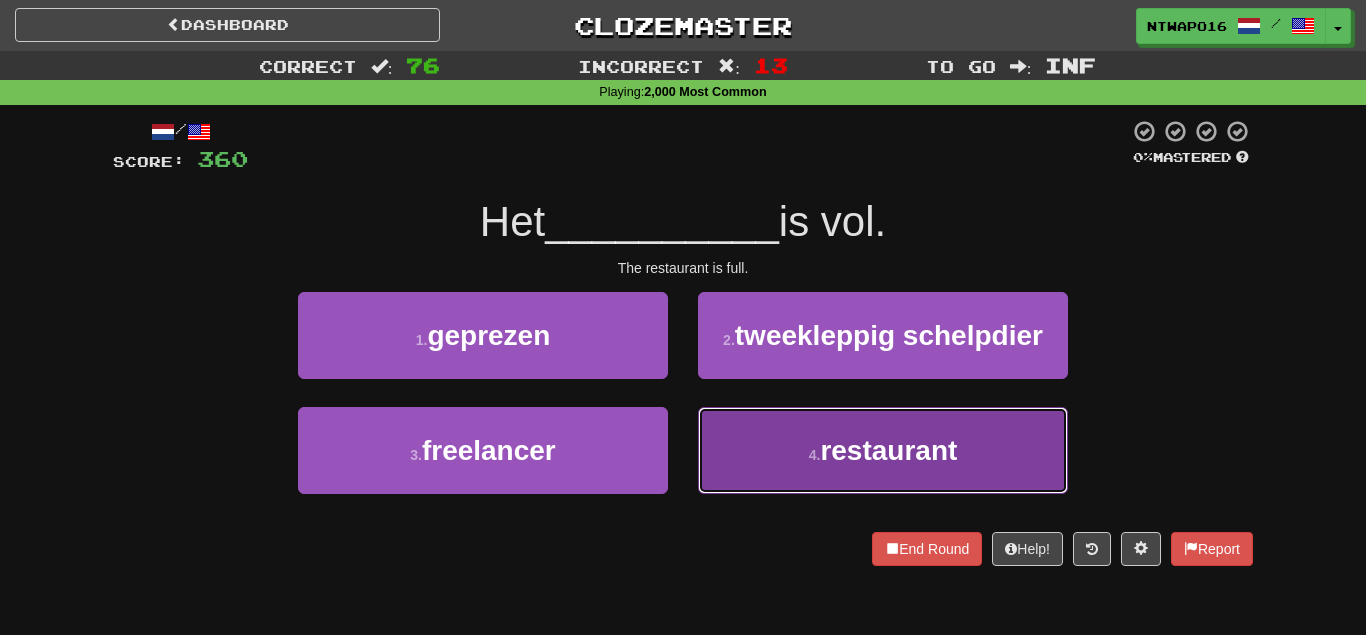 click on "4 .  restaurant" at bounding box center [883, 450] 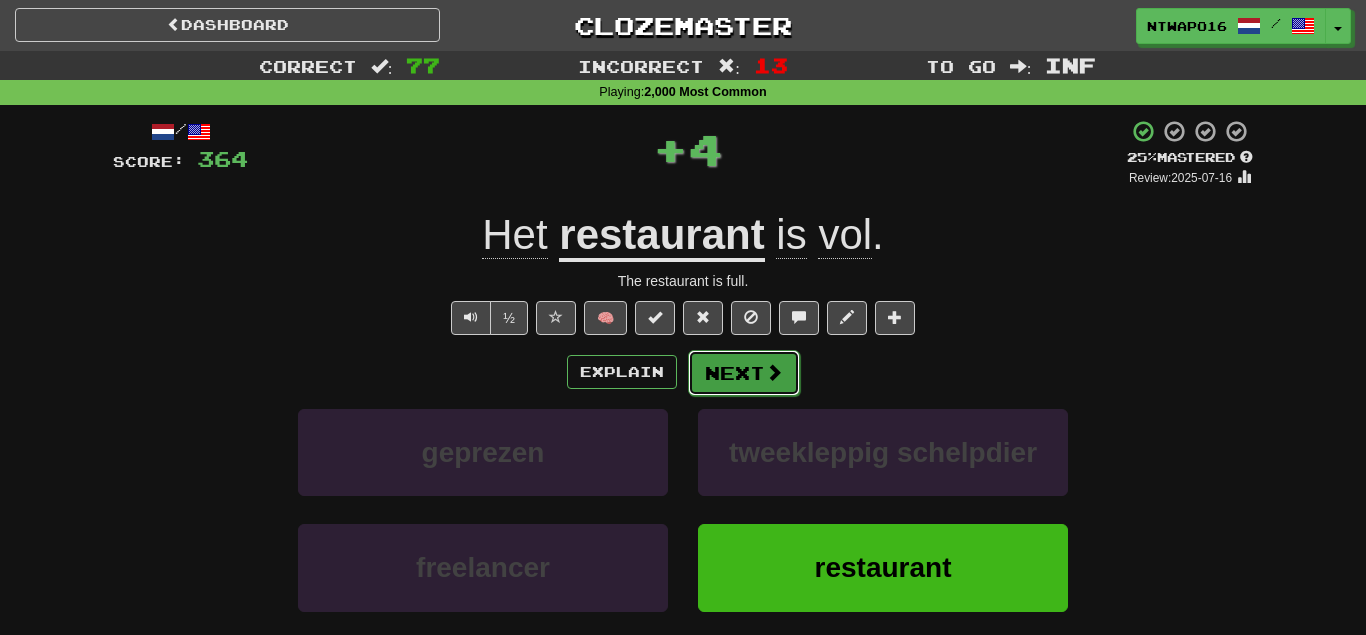 click on "Next" at bounding box center [744, 373] 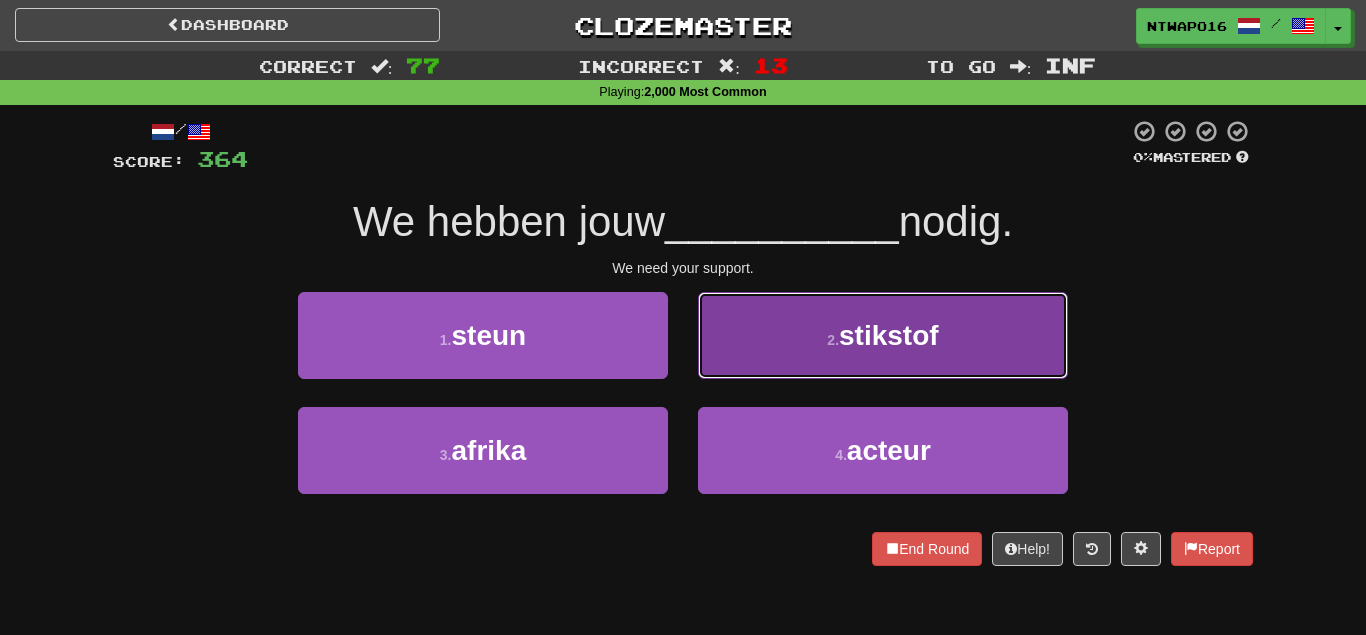 click on "2 .  stikstof" at bounding box center [883, 335] 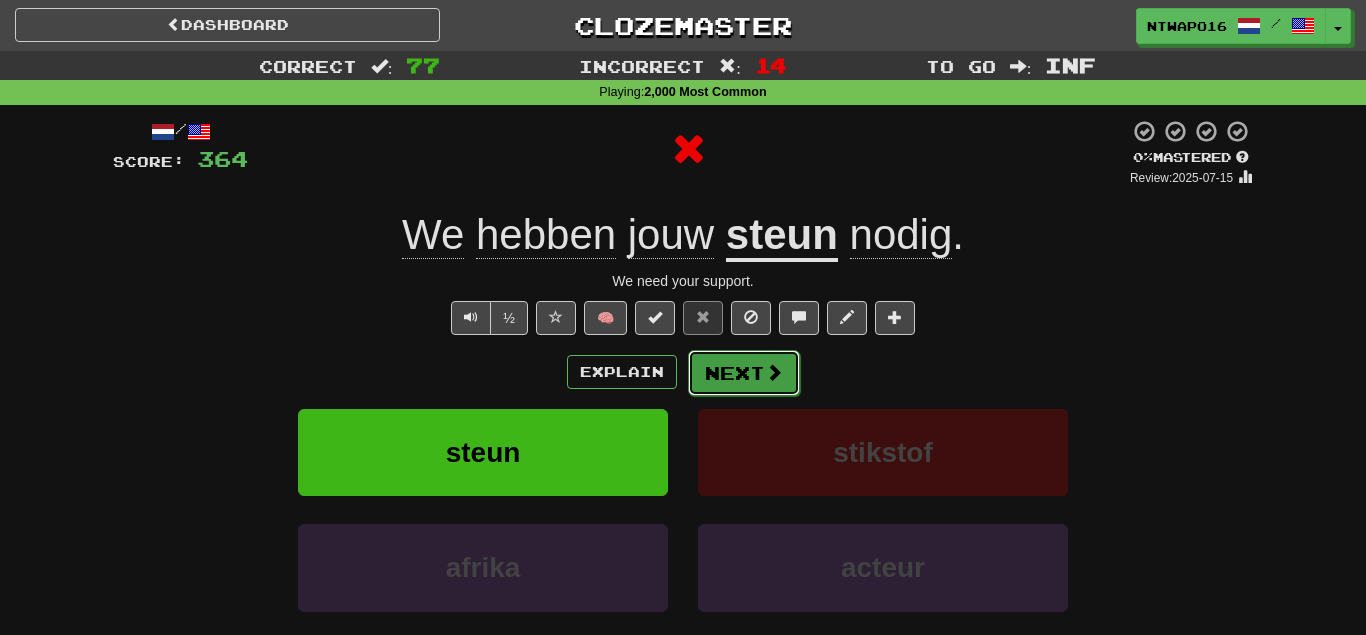click on "Next" at bounding box center [744, 373] 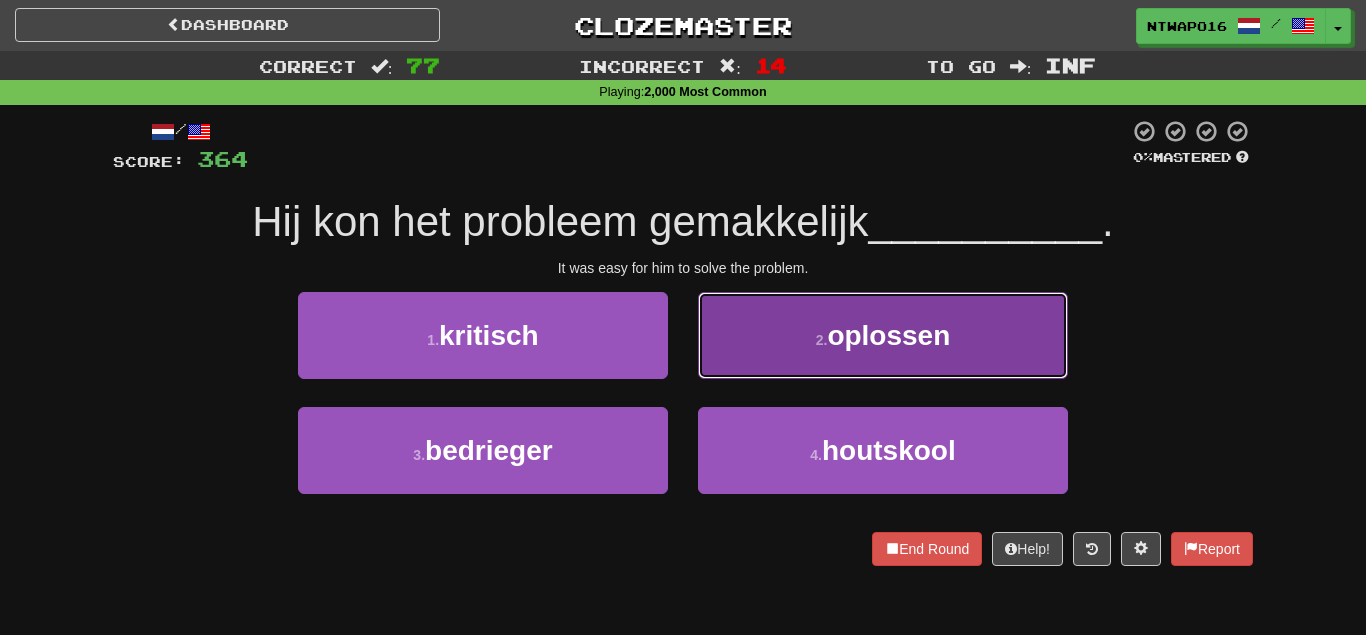 click on "2 .  oplossen" at bounding box center (883, 335) 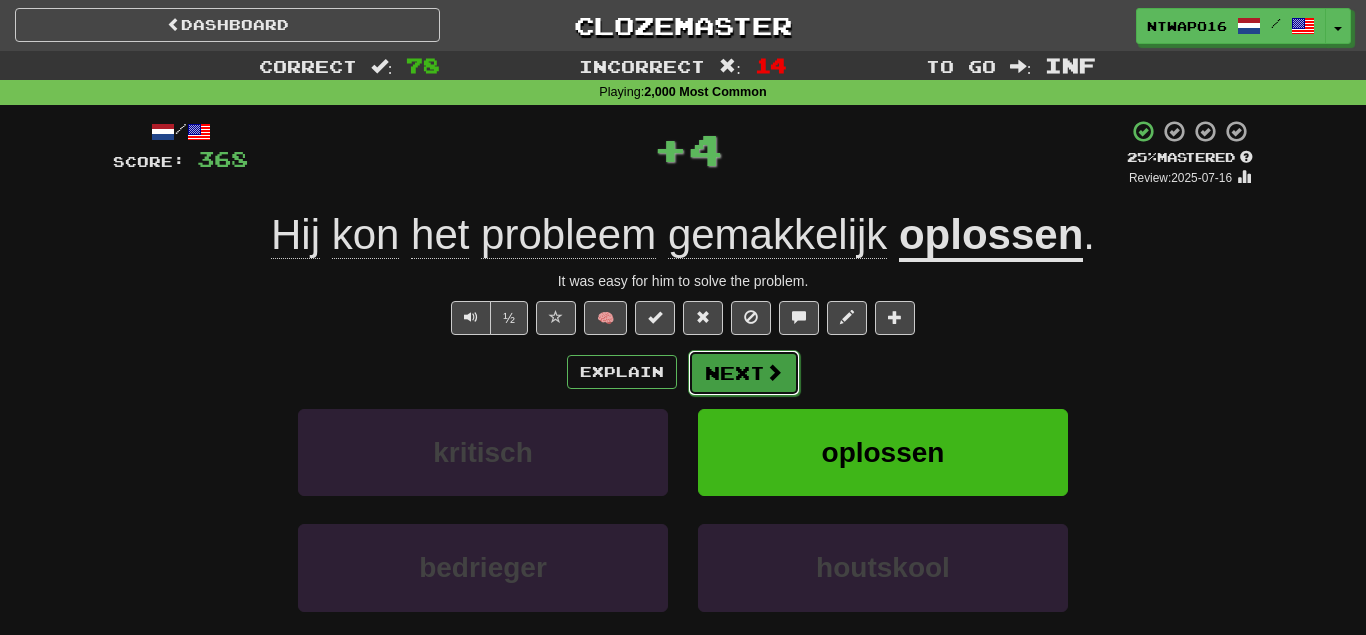 click on "Next" at bounding box center [744, 373] 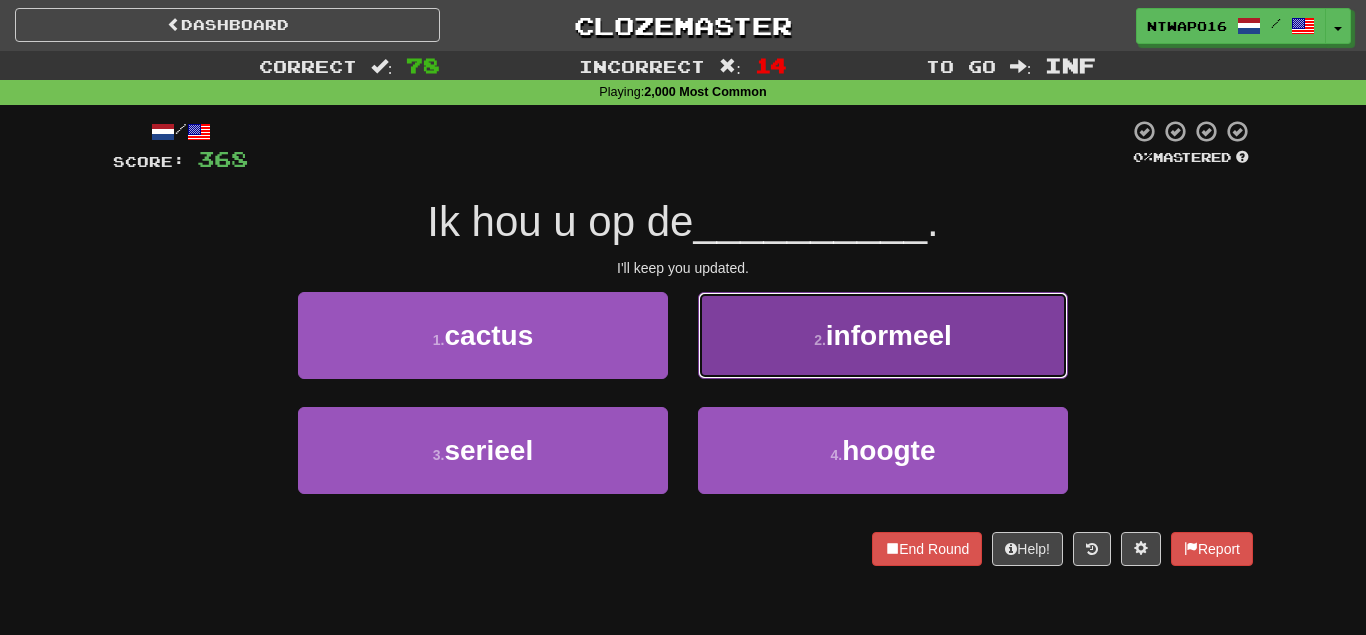 click on "2 .  informeel" at bounding box center (883, 335) 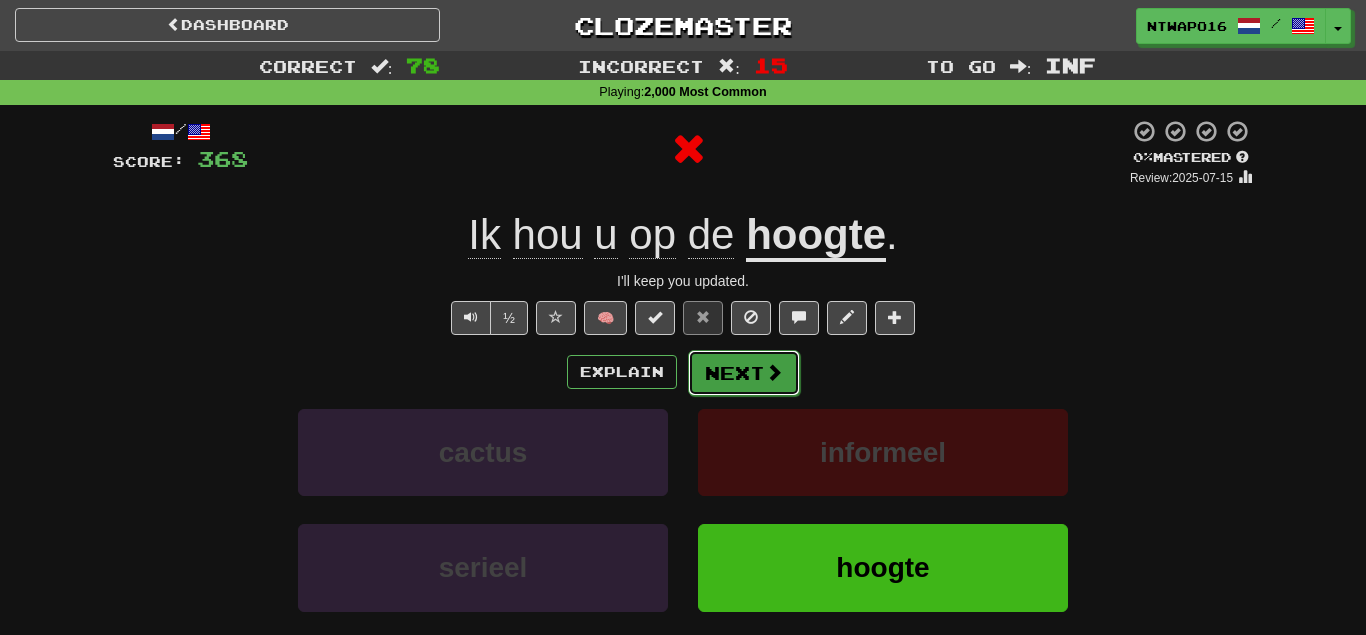click on "Next" at bounding box center (744, 373) 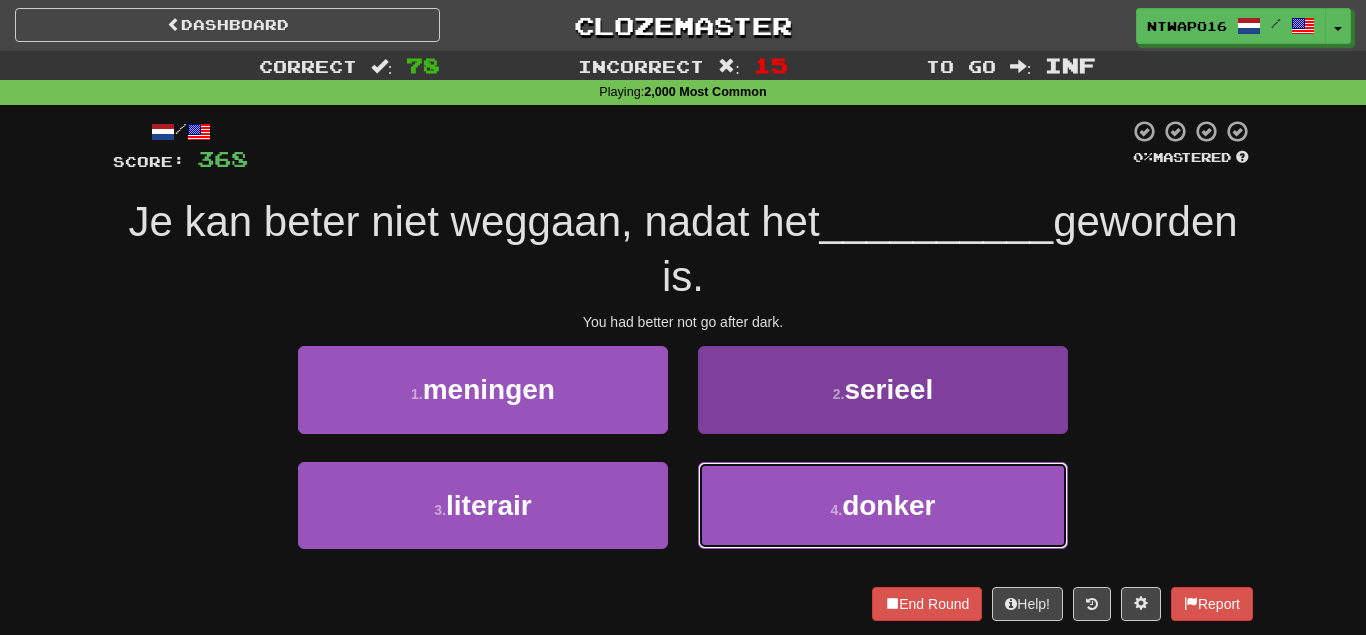 click on "4 .  donker" at bounding box center (883, 505) 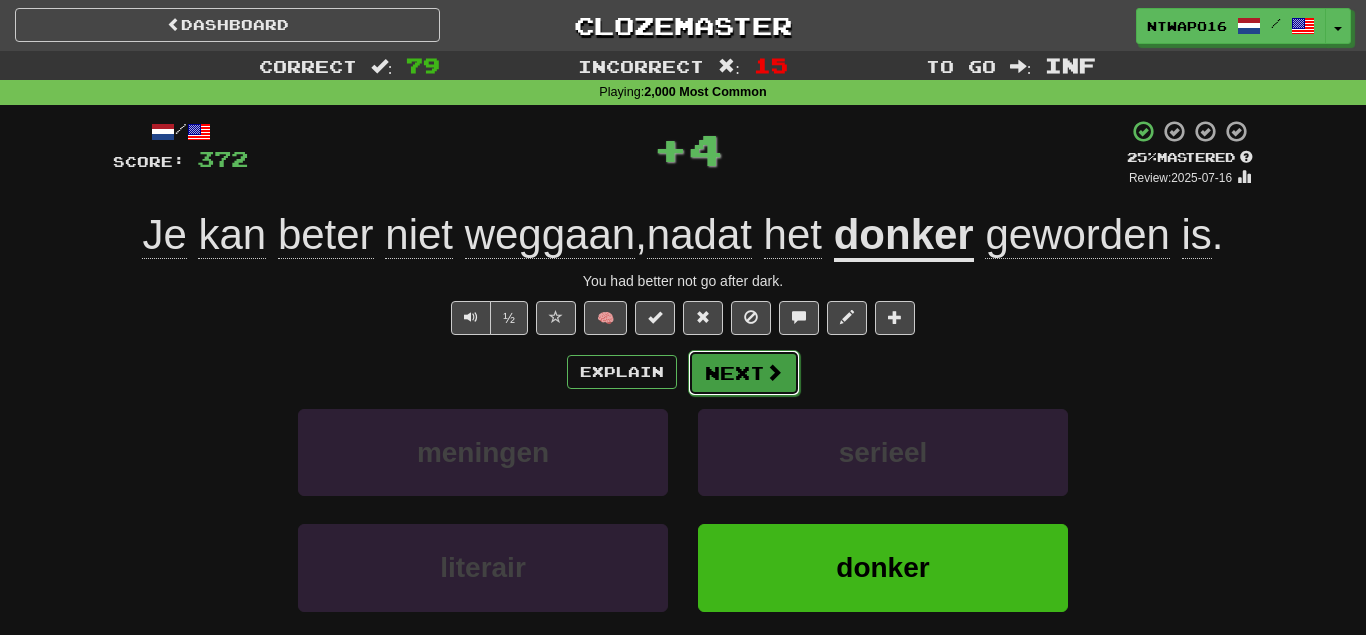 click on "Next" at bounding box center [744, 373] 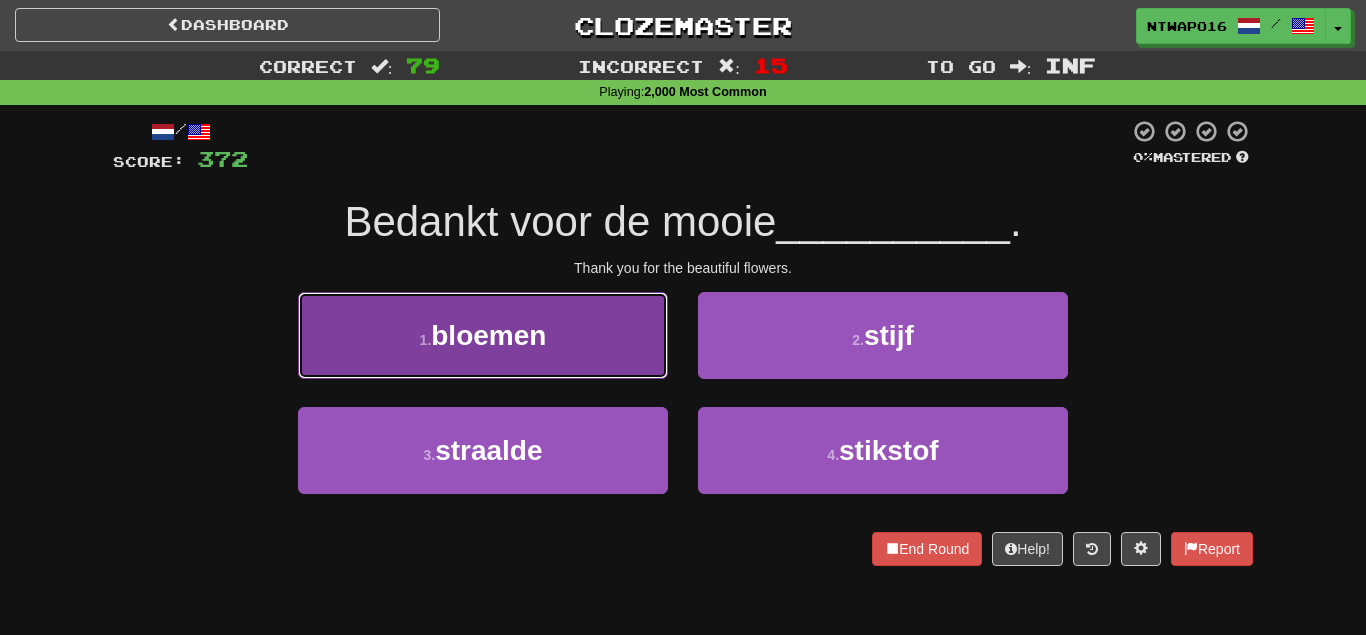 click on "1 .  bloemen" at bounding box center (483, 335) 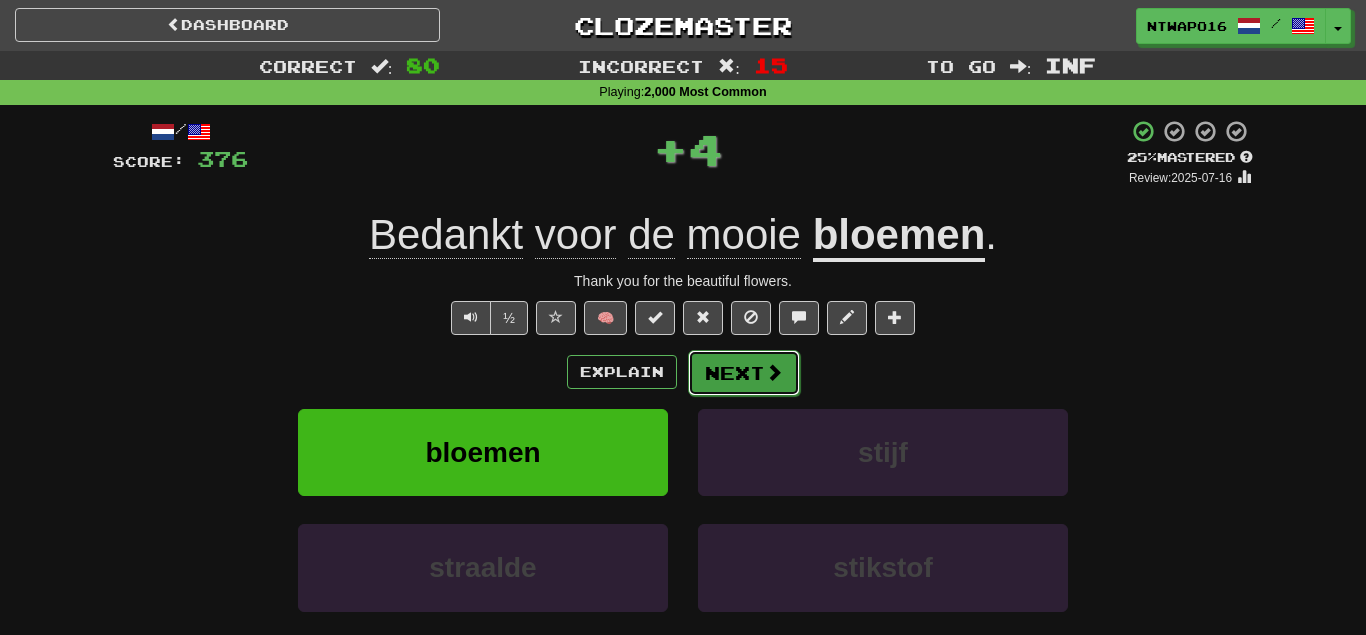 click on "Next" at bounding box center (744, 373) 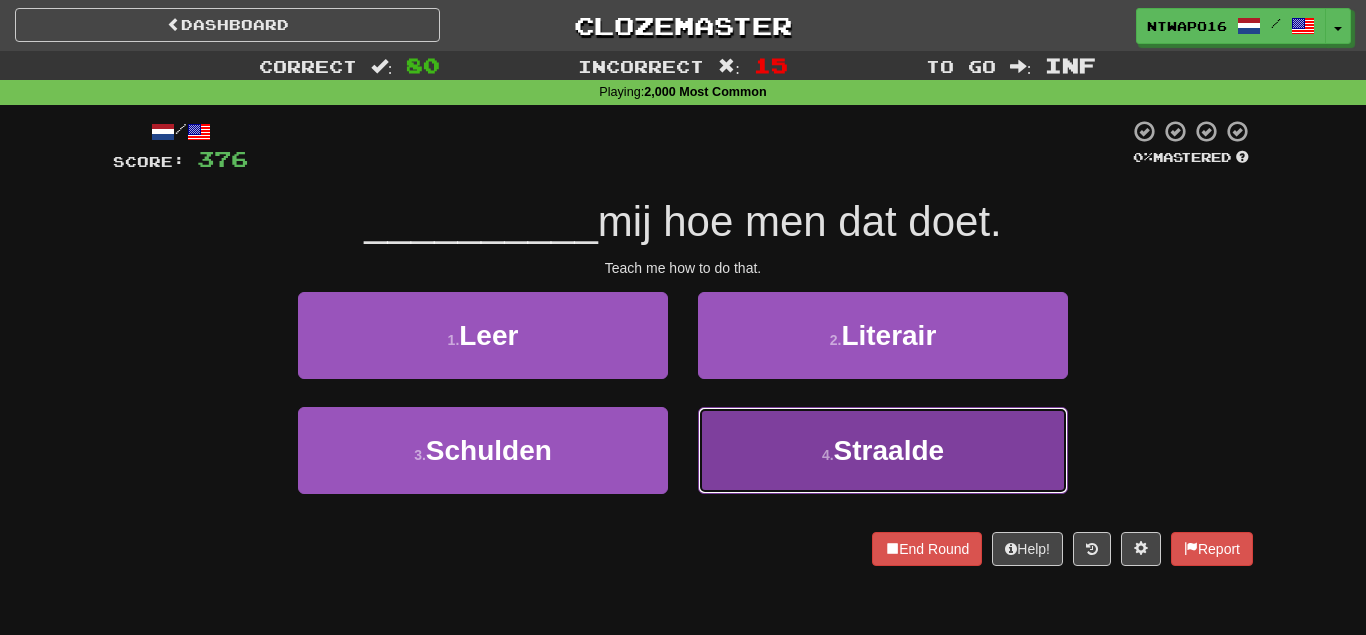 click on "4 .  Straalde" at bounding box center (883, 450) 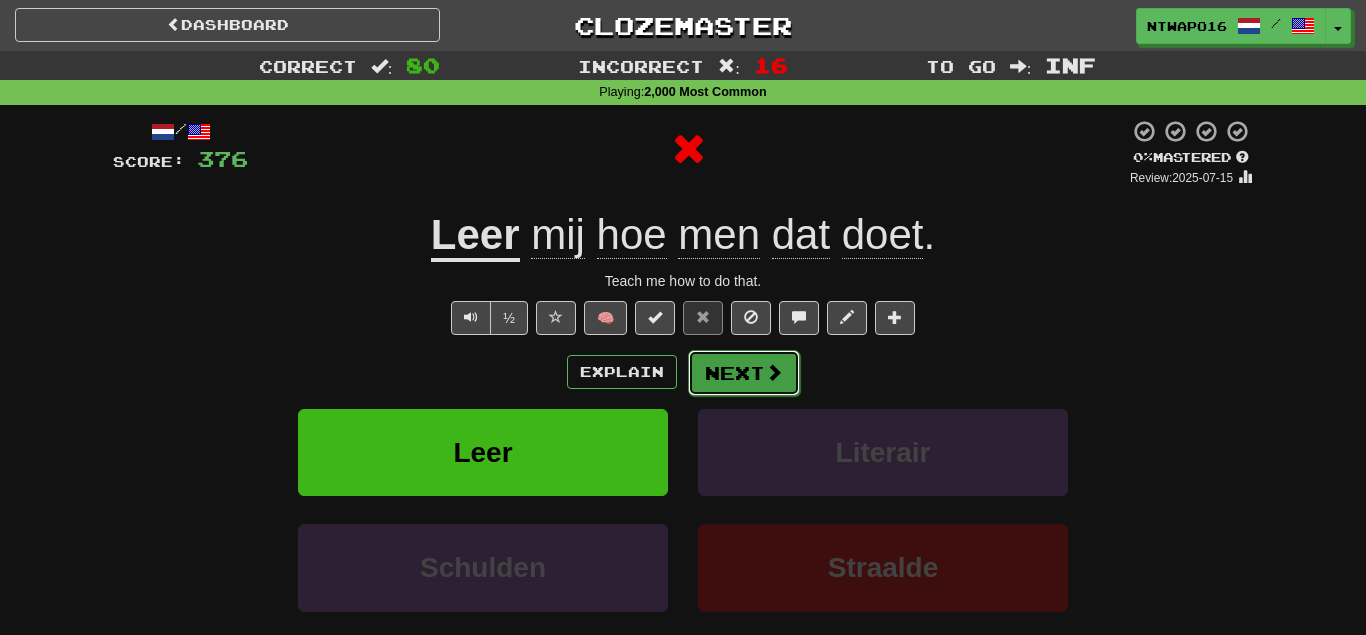 click on "Next" at bounding box center [744, 373] 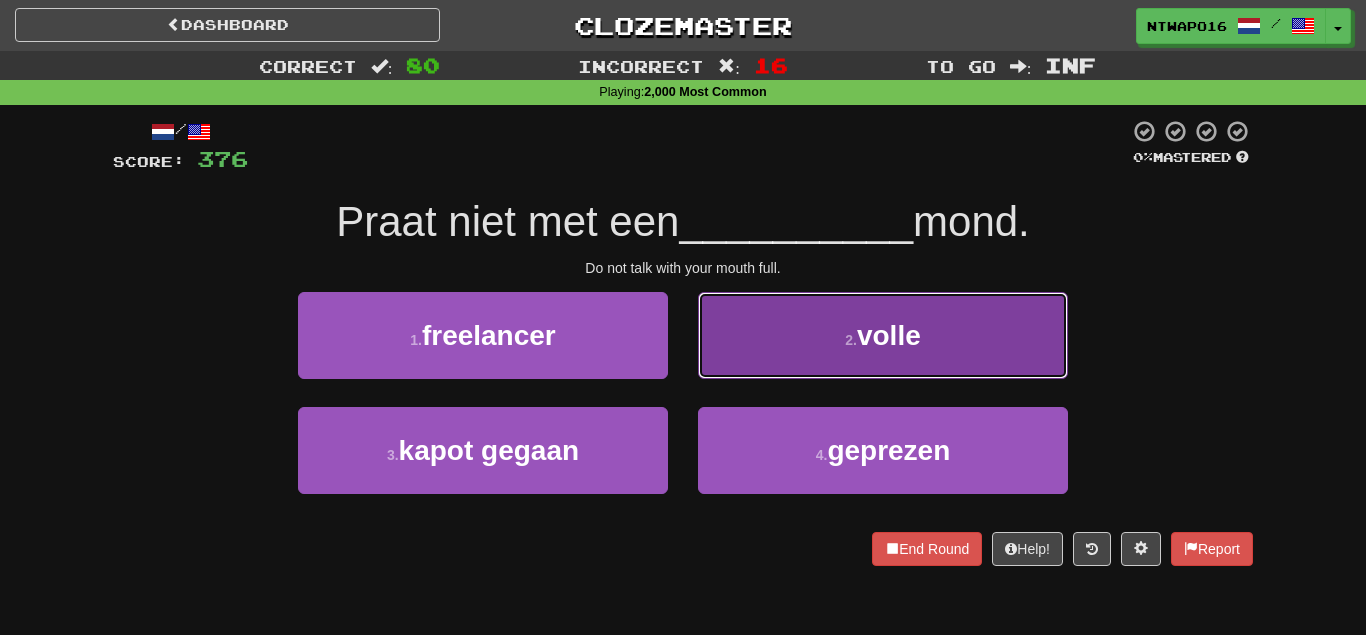 click on "2 .  volle" at bounding box center (883, 335) 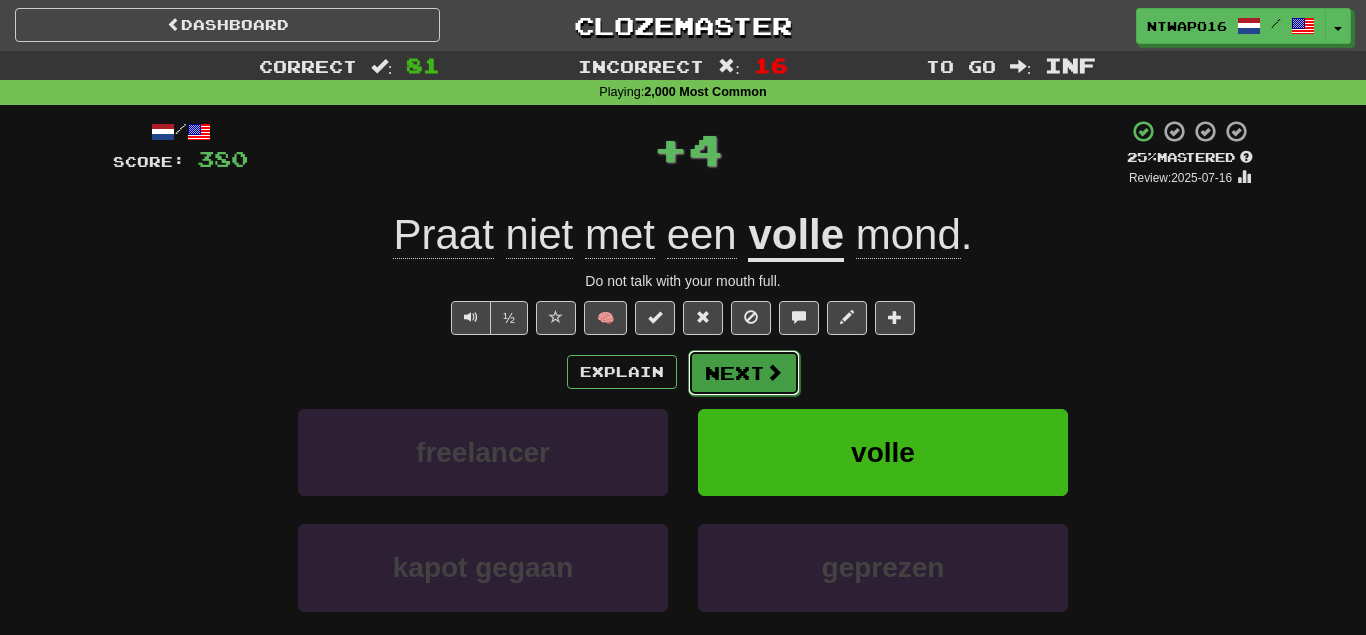 click on "Next" at bounding box center (744, 373) 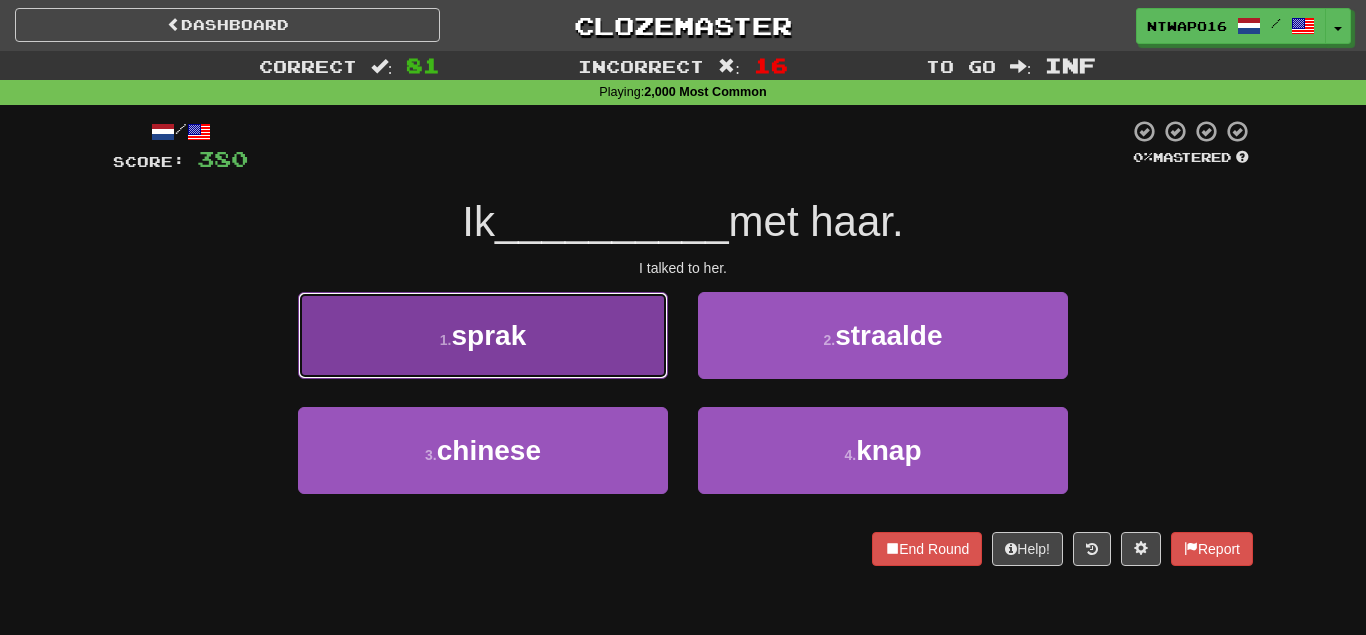 drag, startPoint x: 592, startPoint y: 355, endPoint x: 615, endPoint y: 354, distance: 23.021729 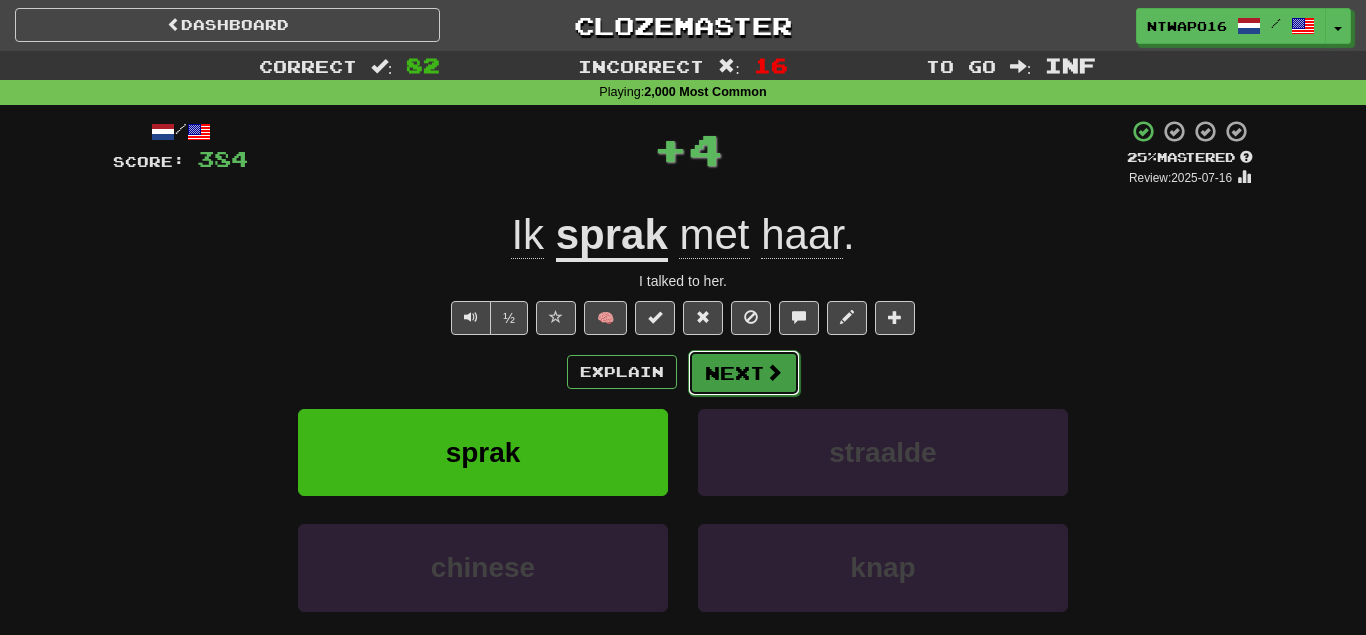 click on "Next" at bounding box center (744, 373) 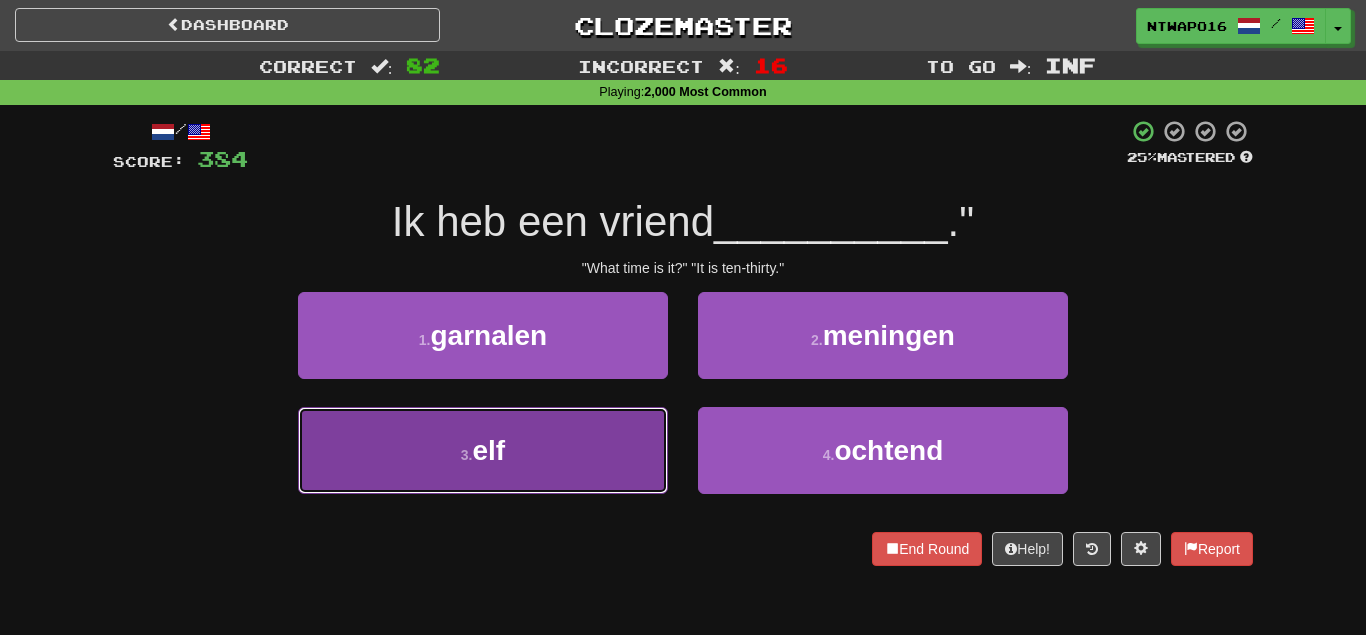 click on "3 .  elf" at bounding box center [483, 450] 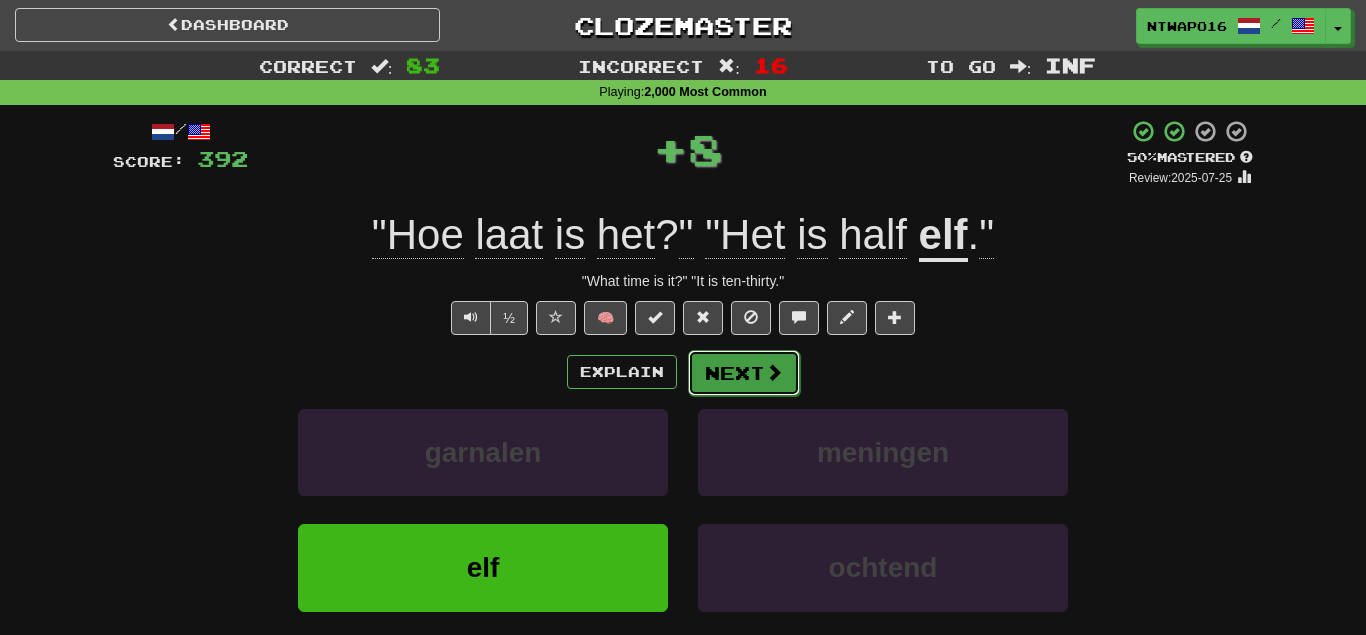 click on "Next" at bounding box center [744, 373] 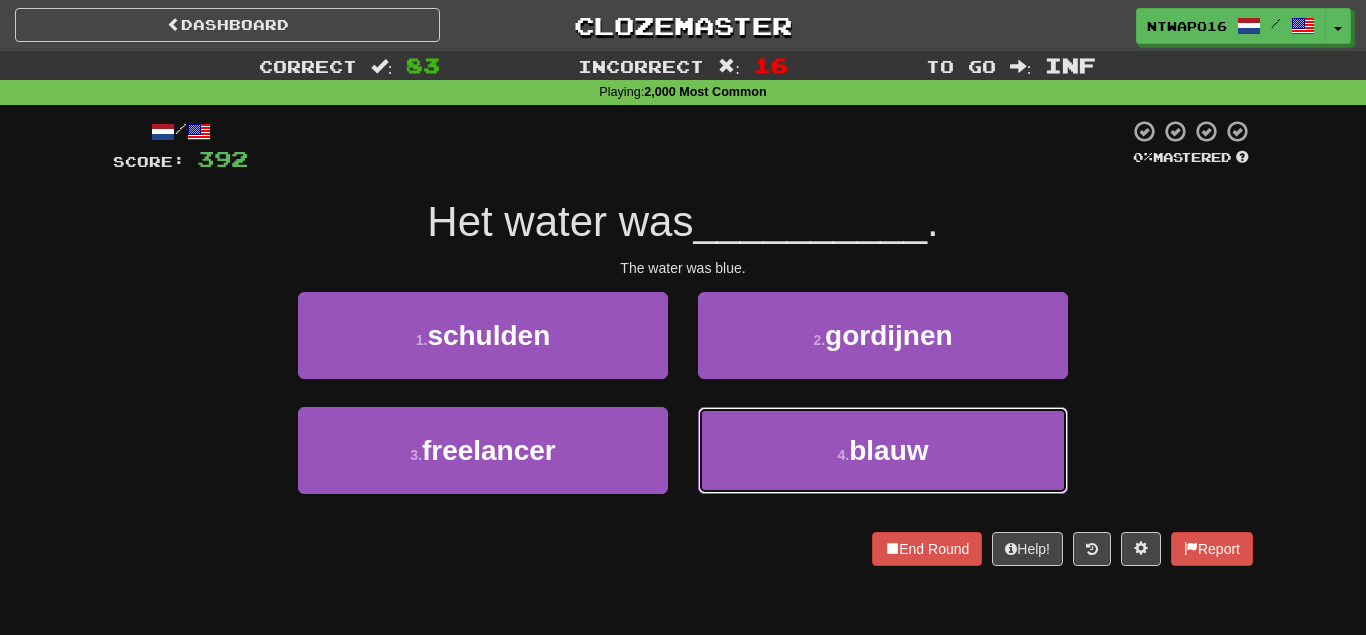 drag, startPoint x: 726, startPoint y: 436, endPoint x: 733, endPoint y: 403, distance: 33.734257 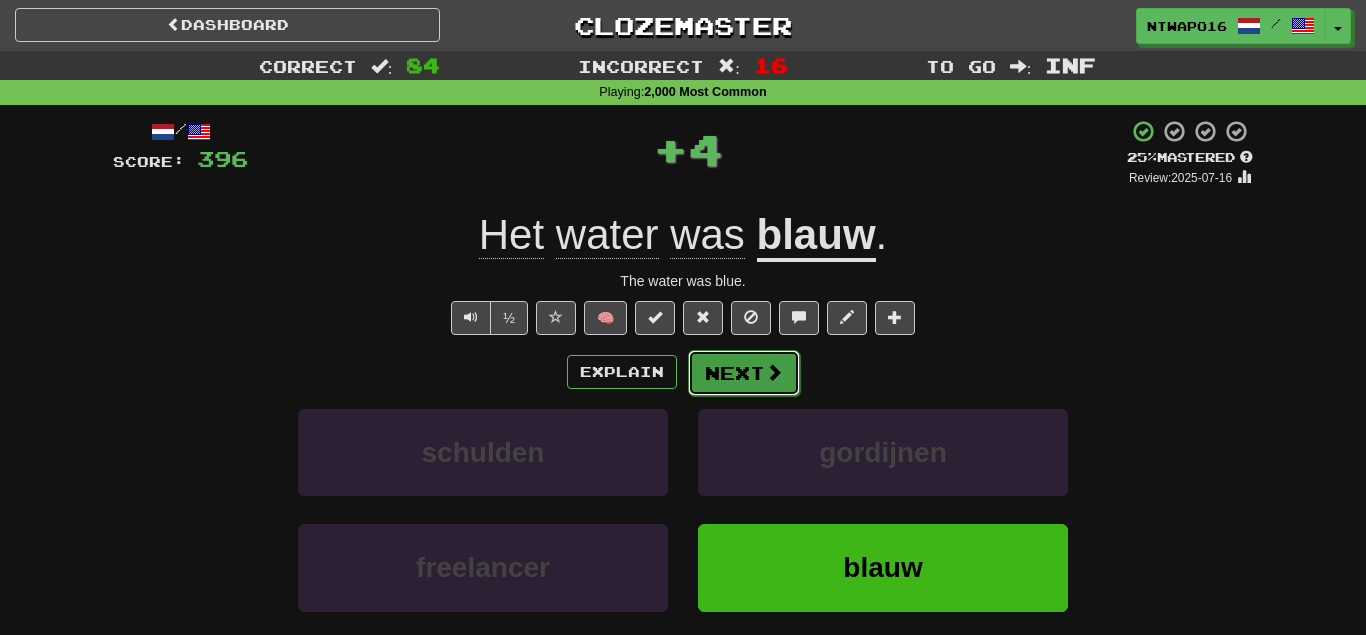 click on "Next" at bounding box center [744, 373] 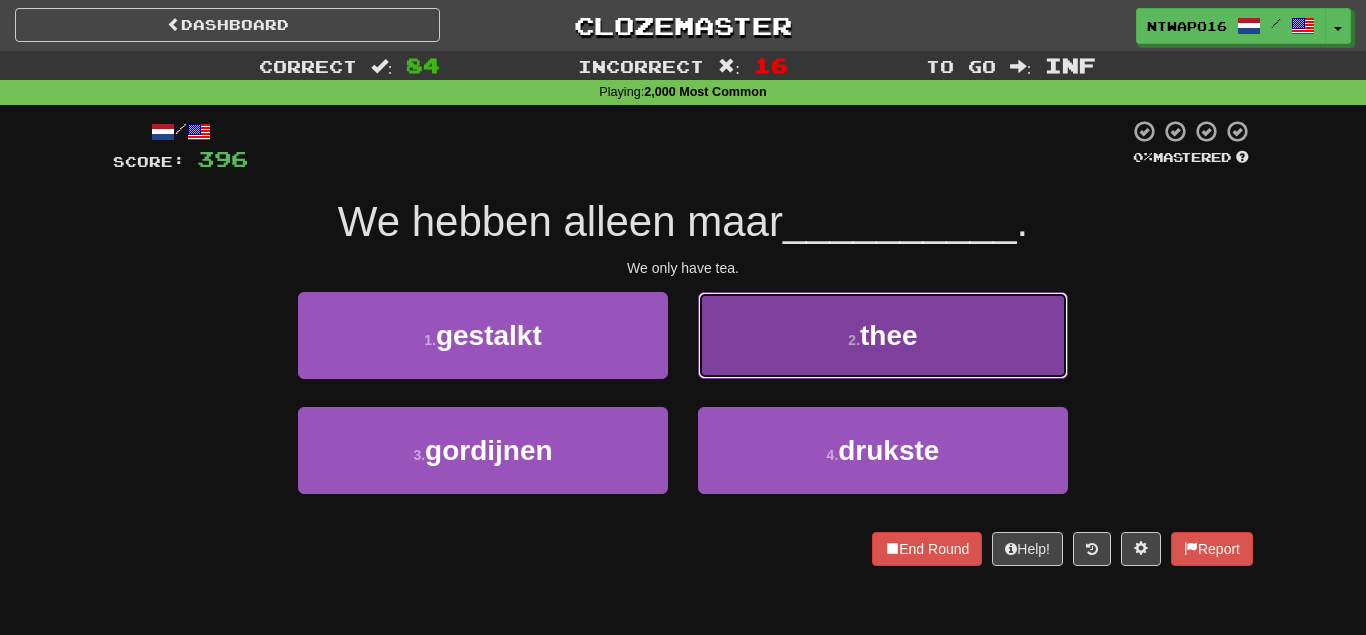 drag, startPoint x: 789, startPoint y: 351, endPoint x: 775, endPoint y: 360, distance: 16.643316 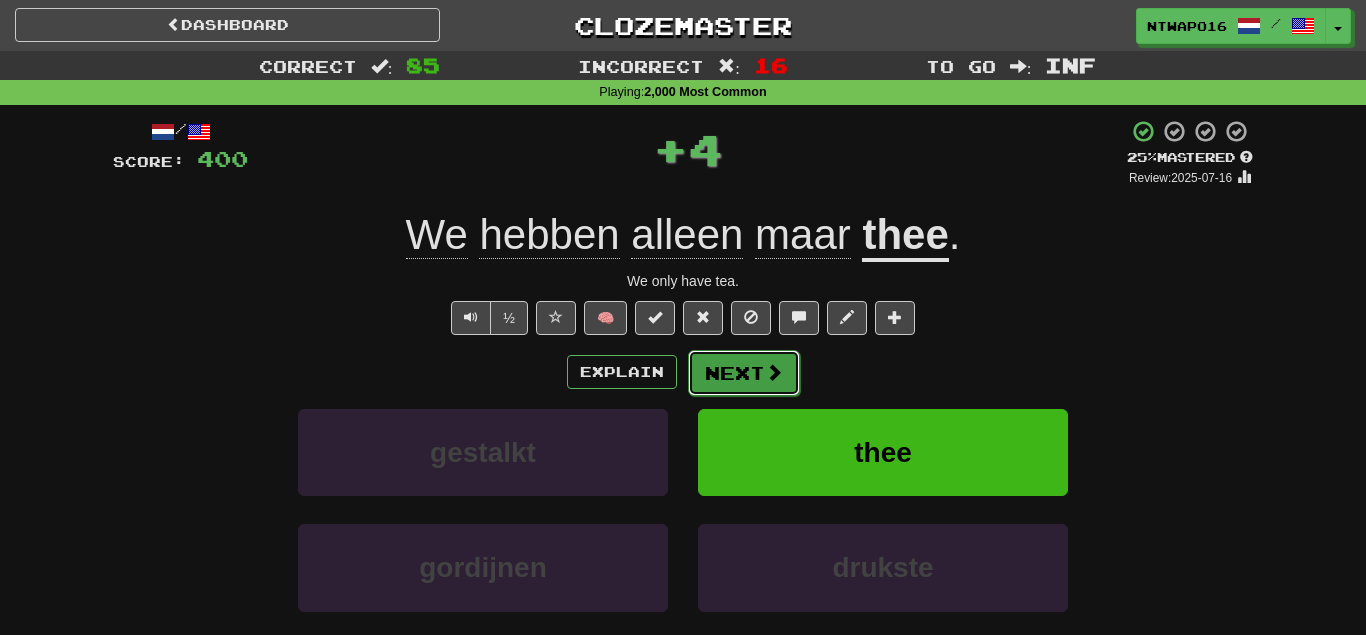 click on "Next" at bounding box center (744, 373) 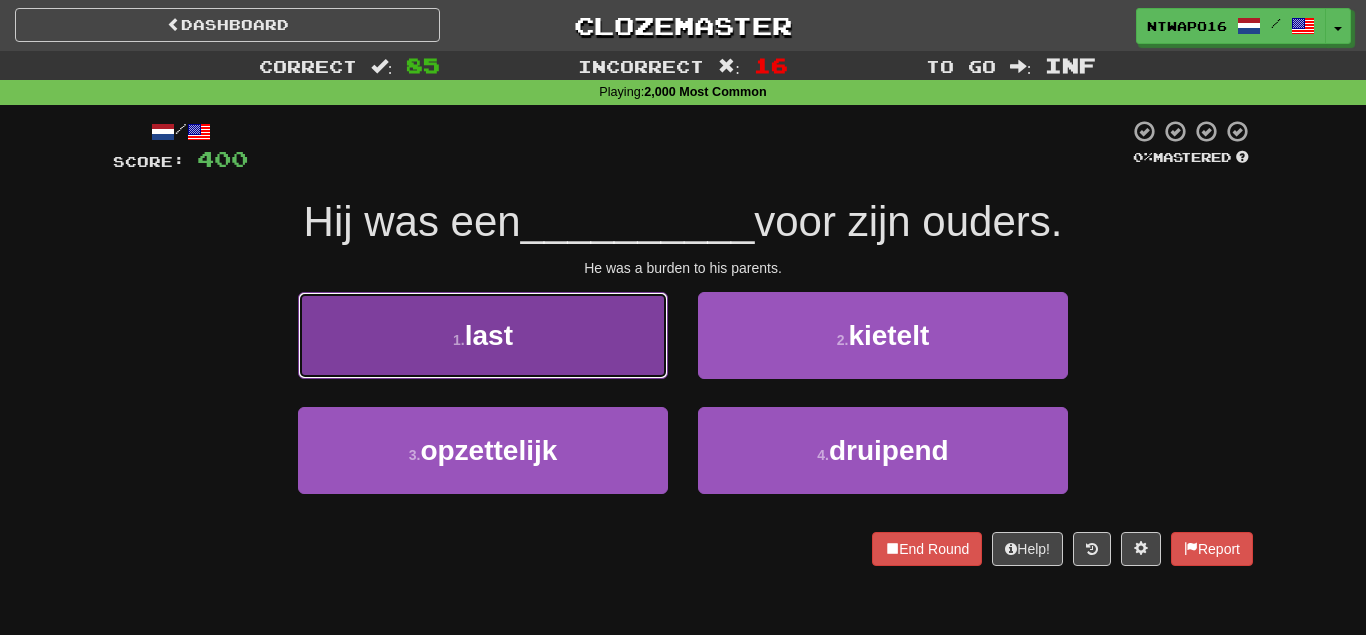 drag, startPoint x: 606, startPoint y: 360, endPoint x: 631, endPoint y: 359, distance: 25.019993 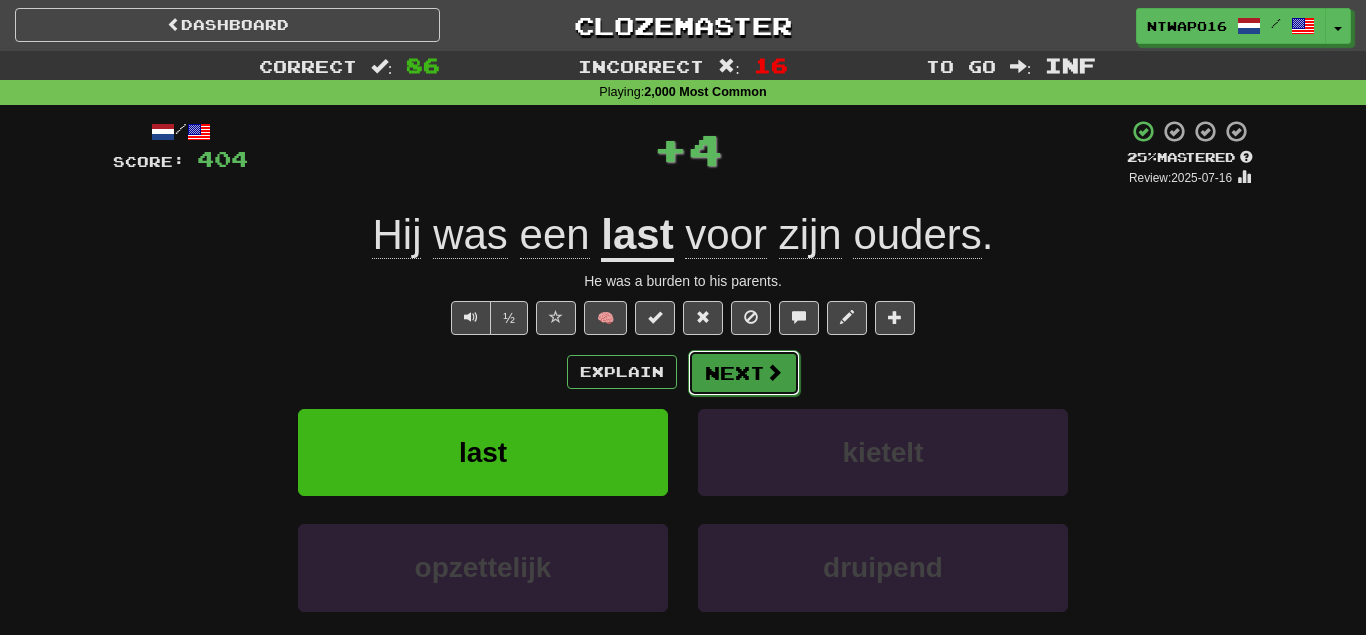 click on "Next" at bounding box center (744, 373) 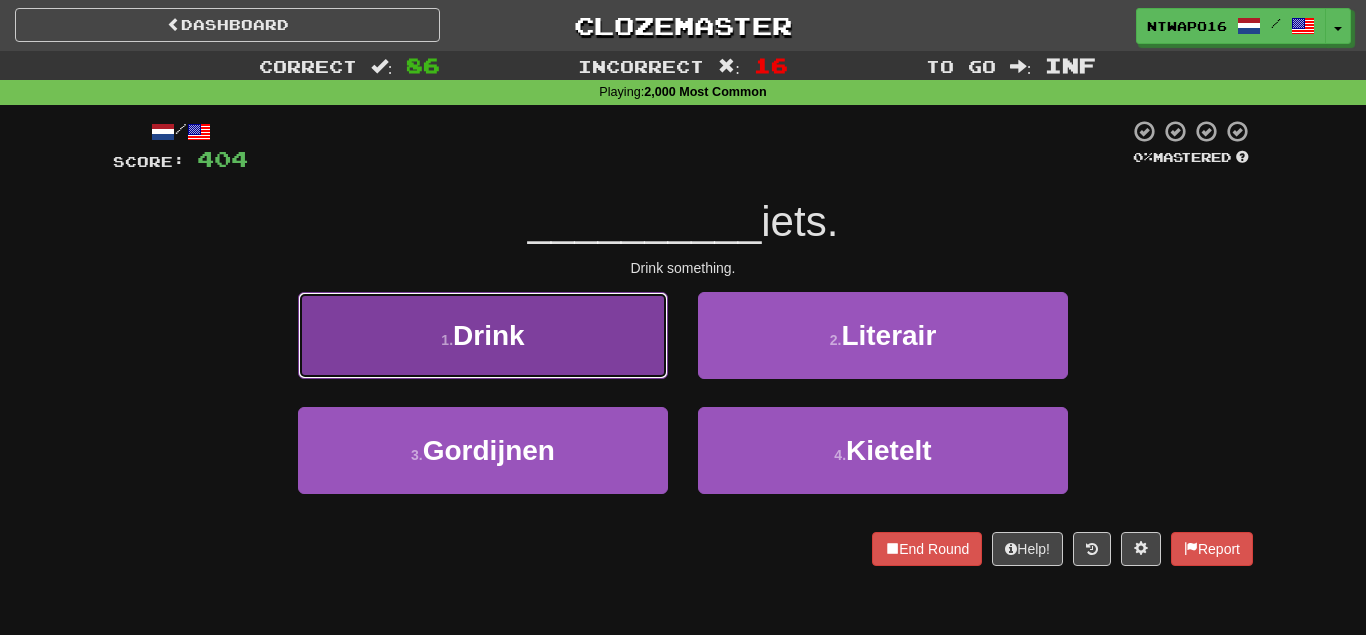 drag, startPoint x: 588, startPoint y: 351, endPoint x: 634, endPoint y: 351, distance: 46 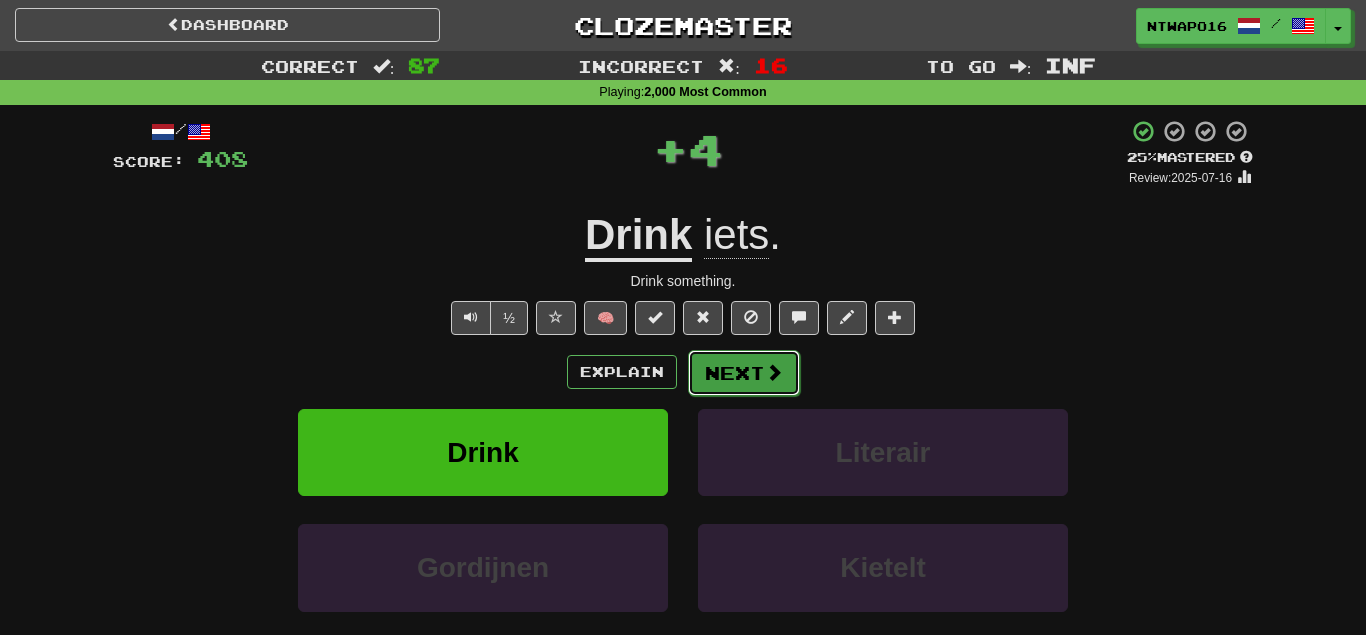 click on "Next" at bounding box center (744, 373) 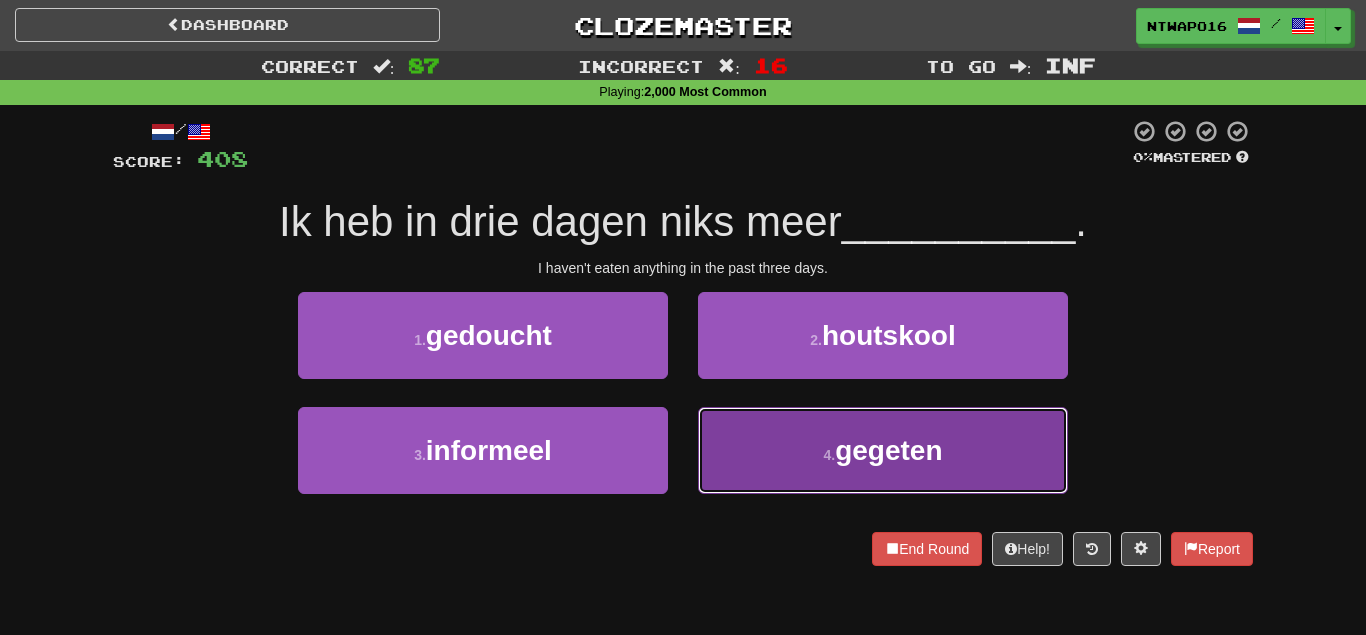 drag, startPoint x: 768, startPoint y: 445, endPoint x: 760, endPoint y: 428, distance: 18.788294 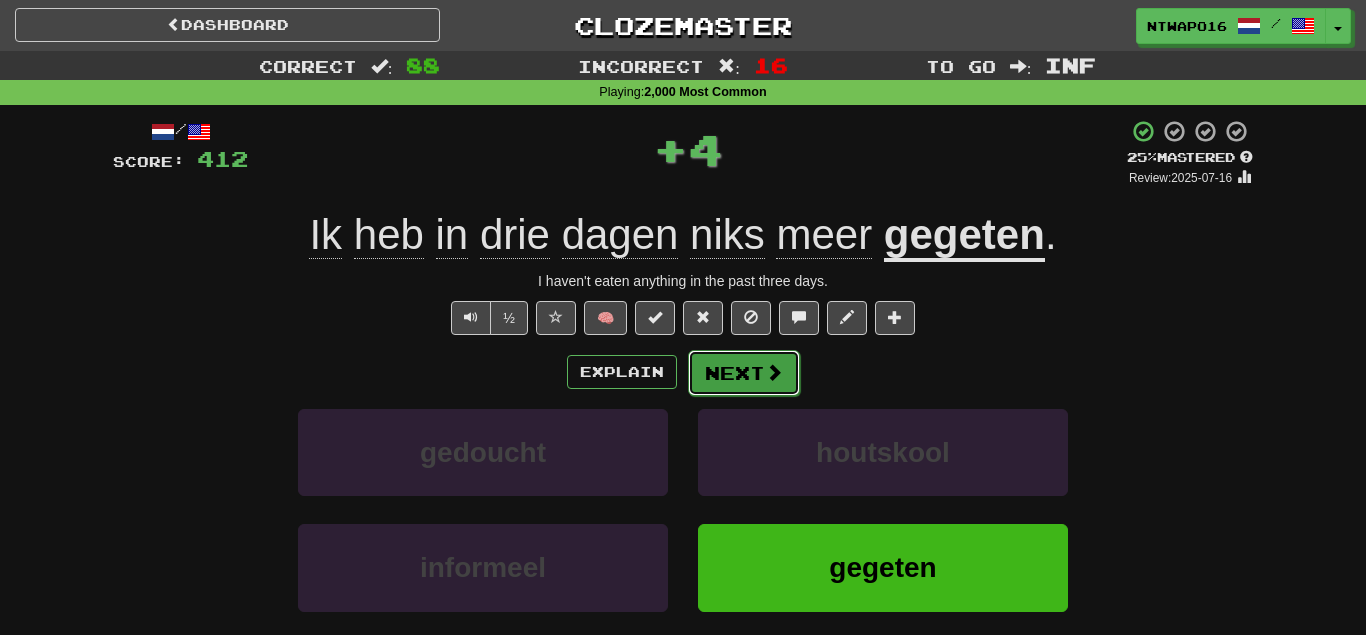 click on "Next" at bounding box center [744, 373] 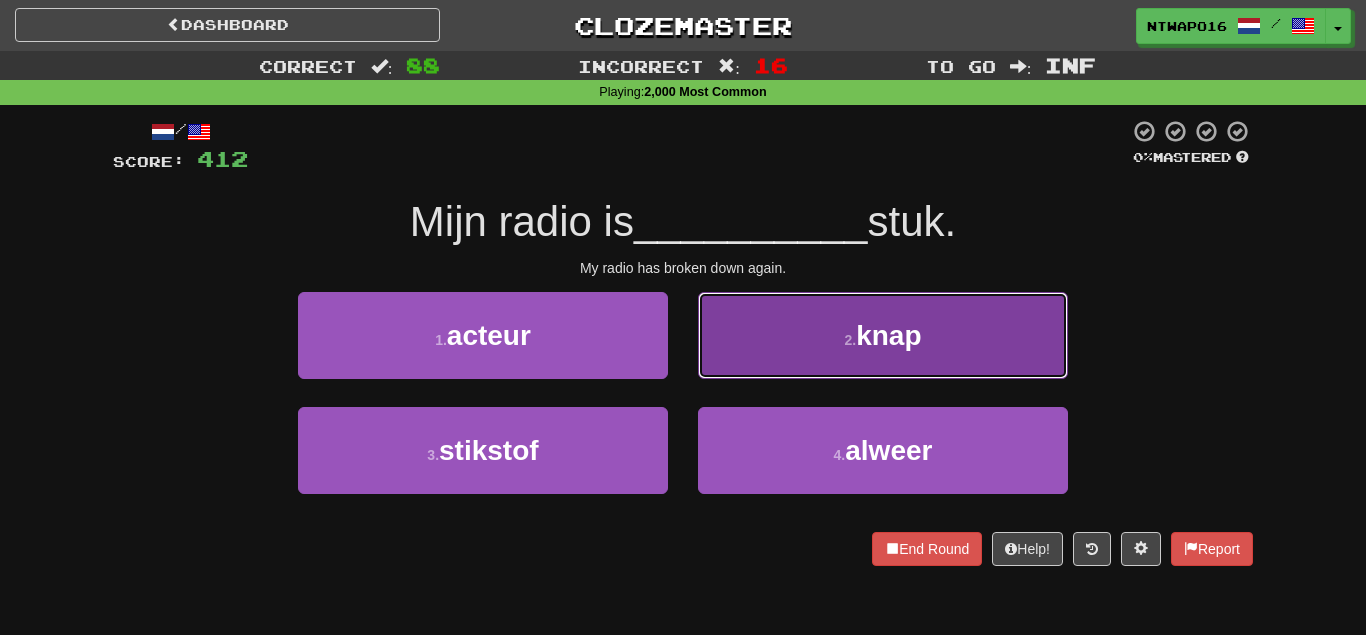 click on "2 .  knap" at bounding box center (883, 335) 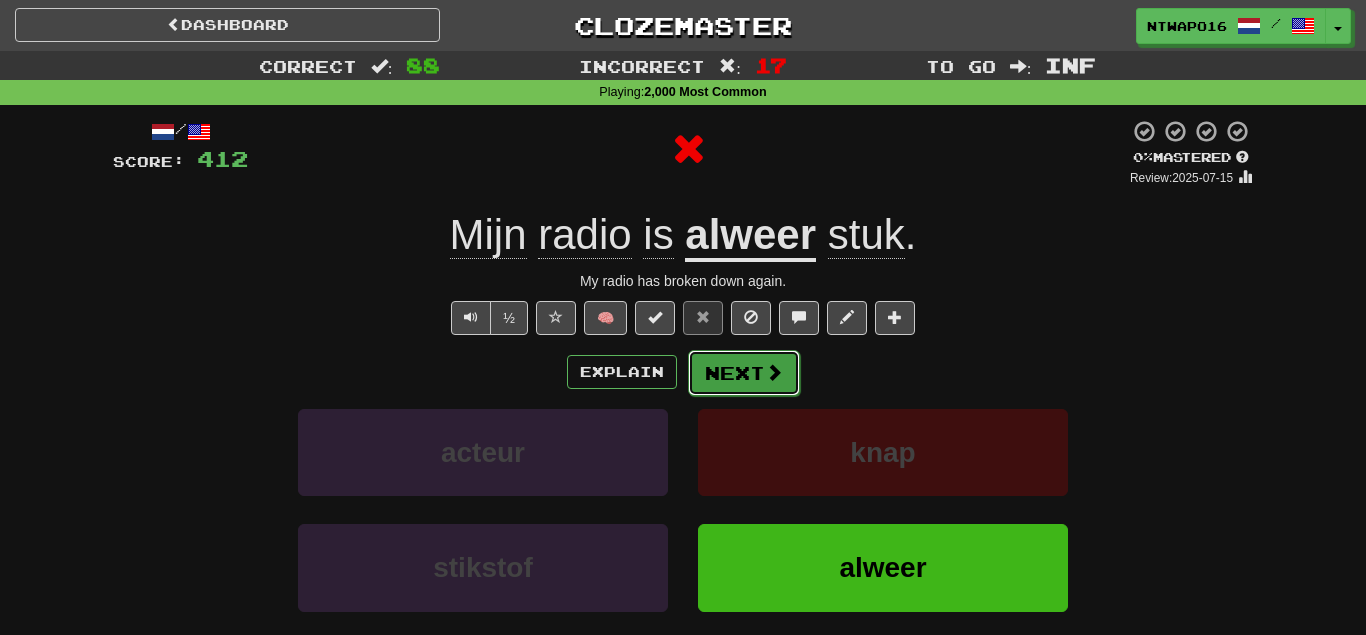 click on "Next" at bounding box center (744, 373) 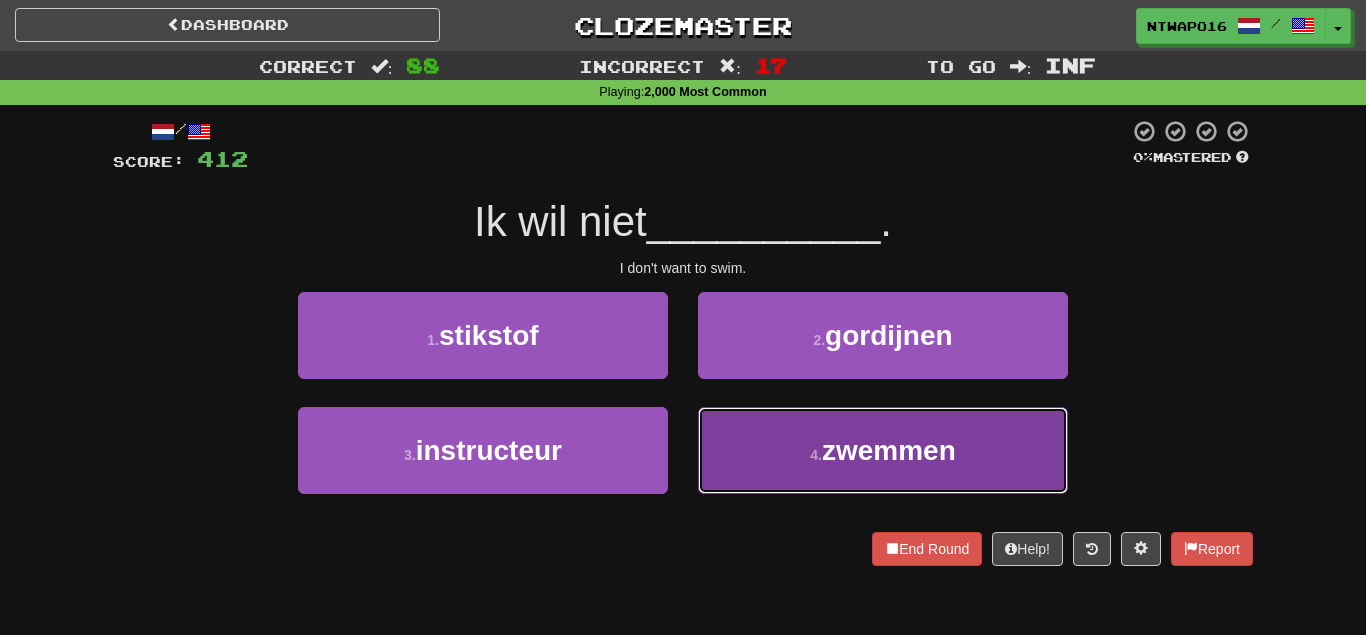 click on "4 .  zwemmen" at bounding box center (883, 450) 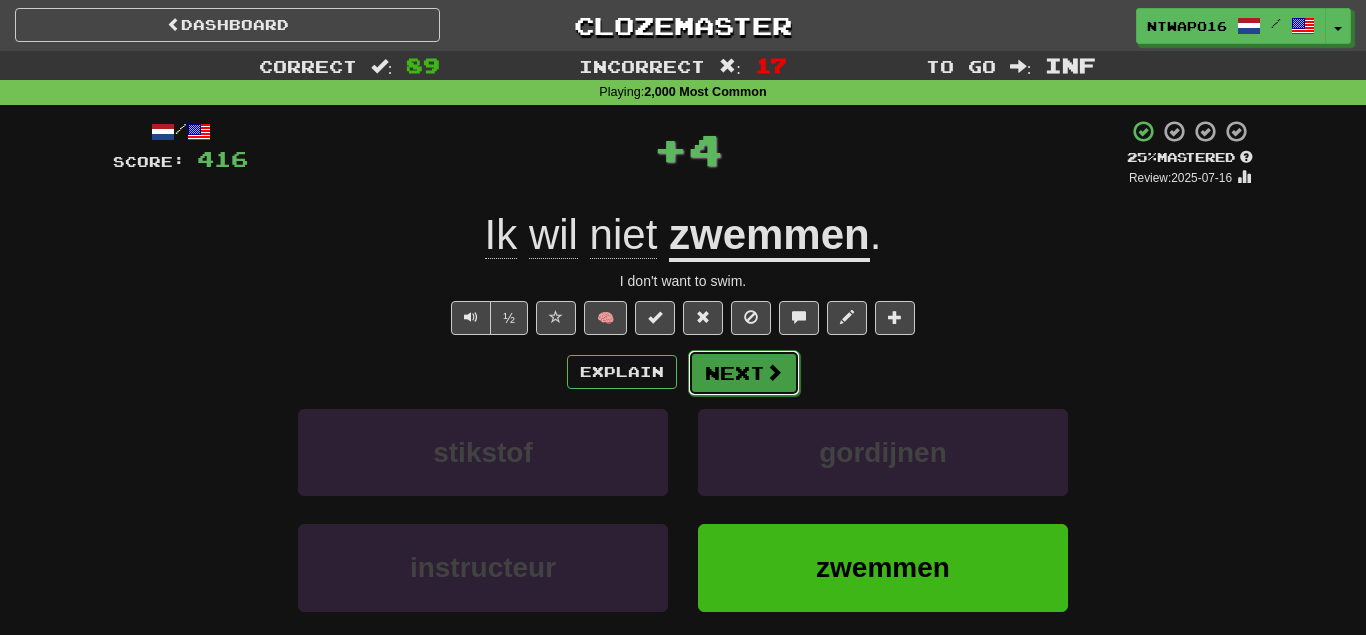 click on "Next" at bounding box center (744, 373) 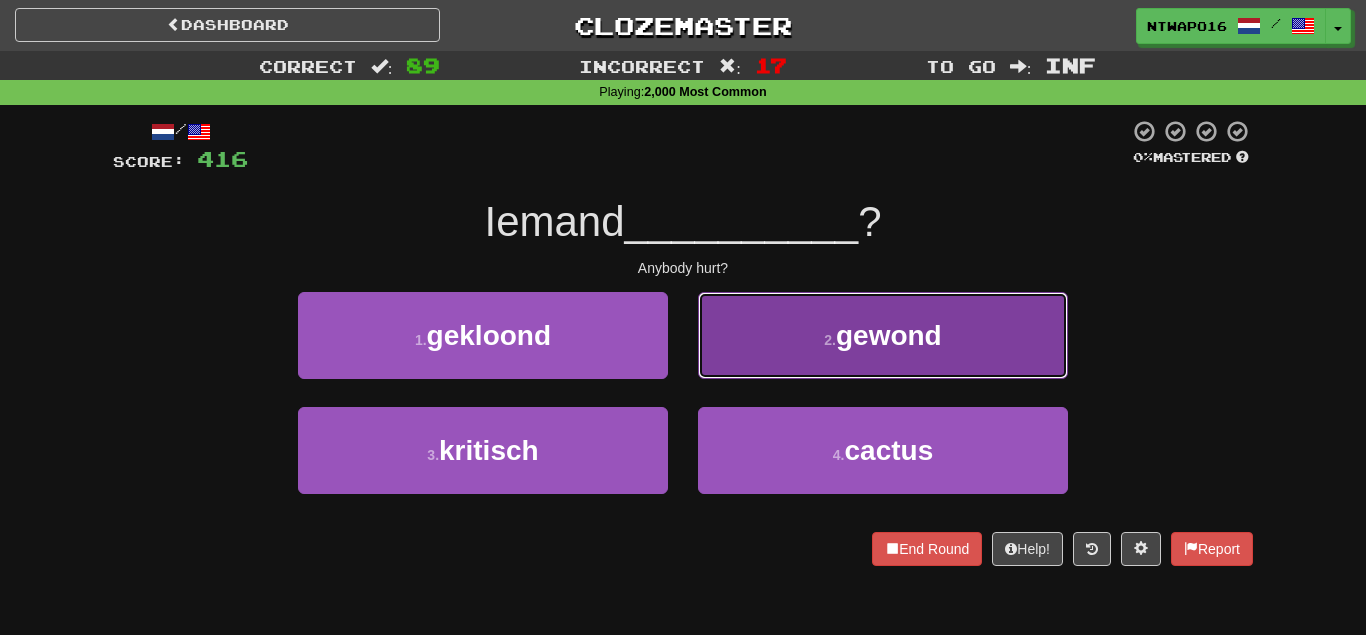 drag, startPoint x: 761, startPoint y: 358, endPoint x: 747, endPoint y: 363, distance: 14.866069 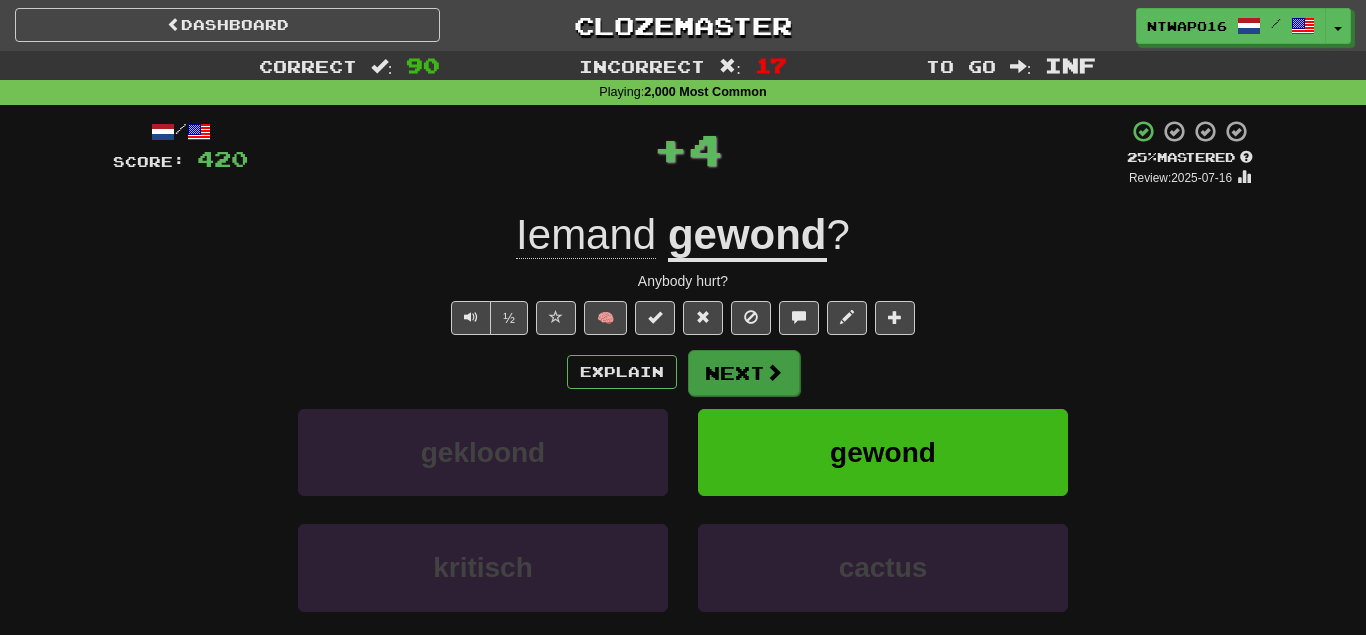 click on "Next" at bounding box center (744, 373) 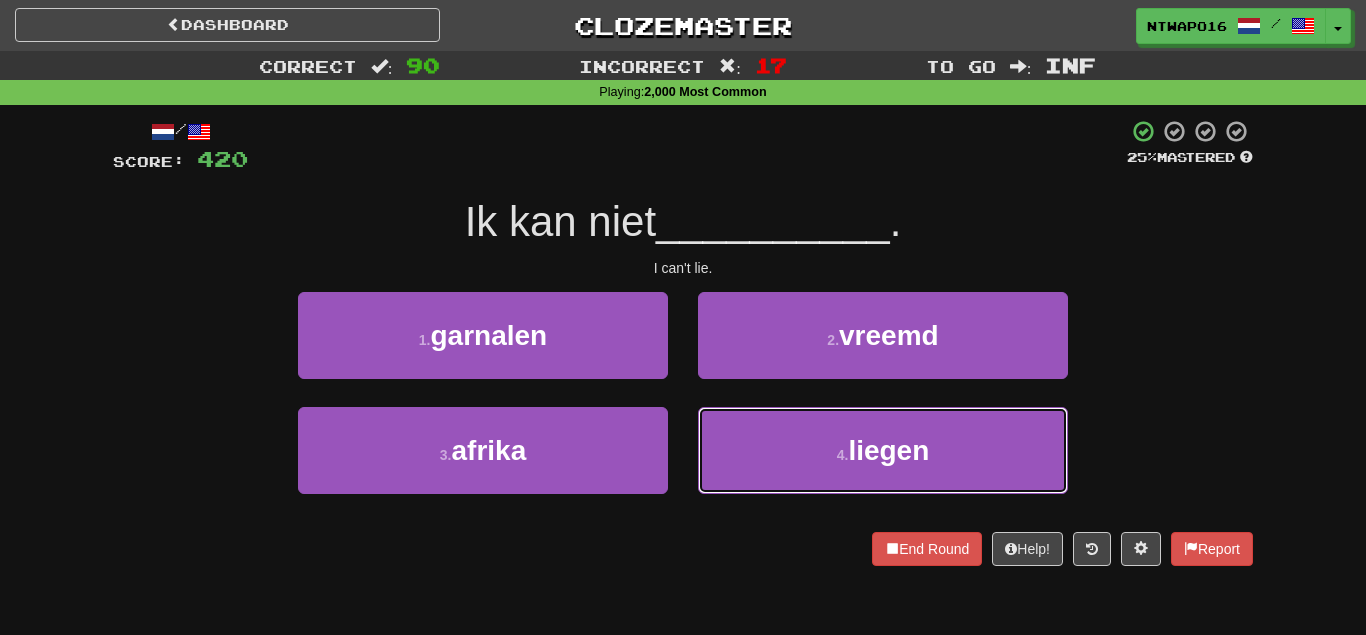 drag, startPoint x: 737, startPoint y: 437, endPoint x: 745, endPoint y: 396, distance: 41.773197 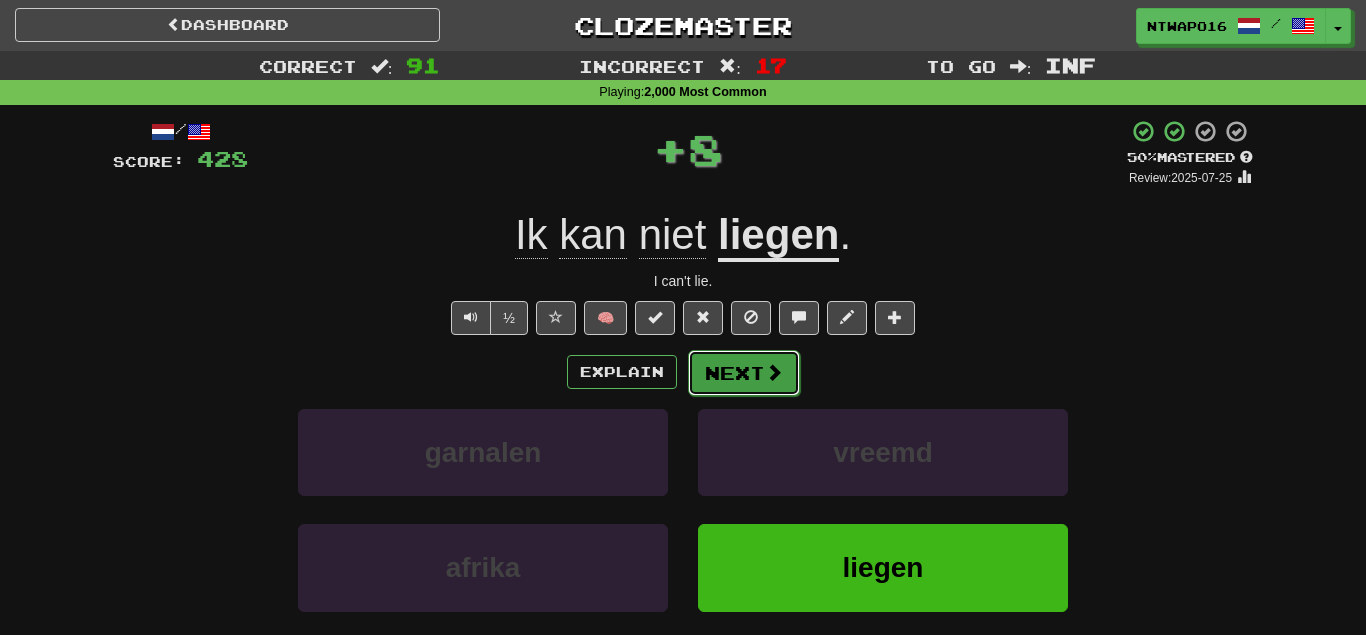 click on "Next" at bounding box center (744, 373) 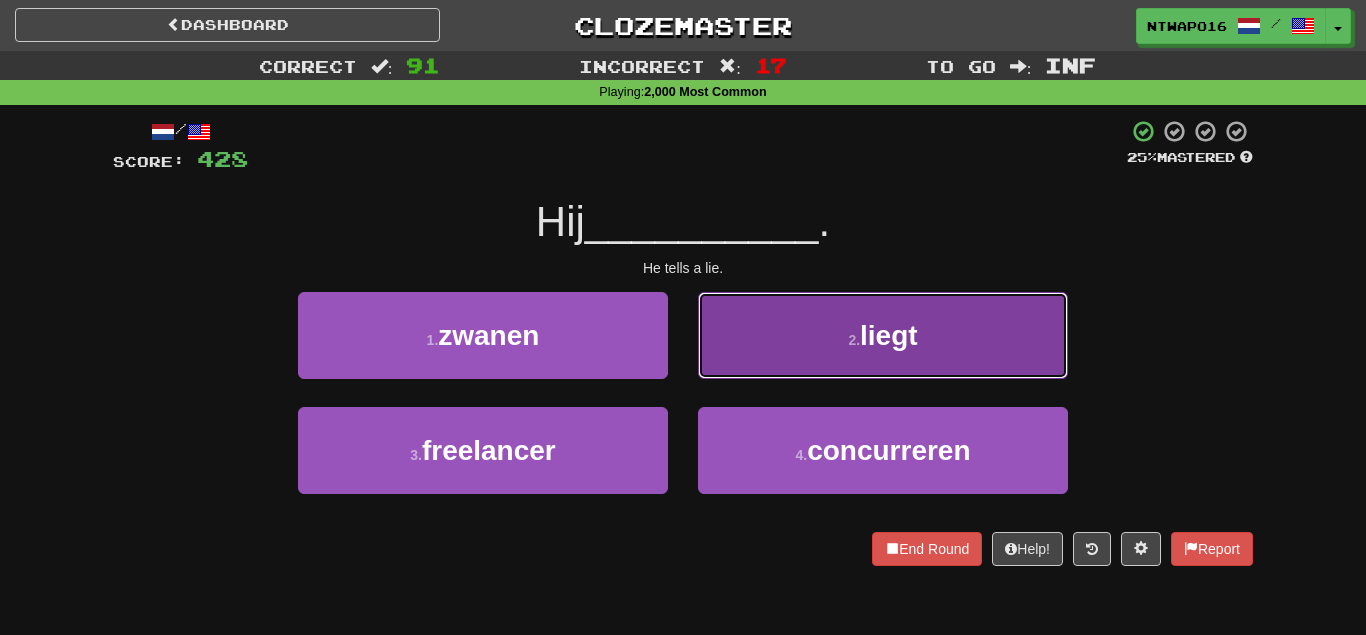 click on "2 .  liegt" at bounding box center (883, 335) 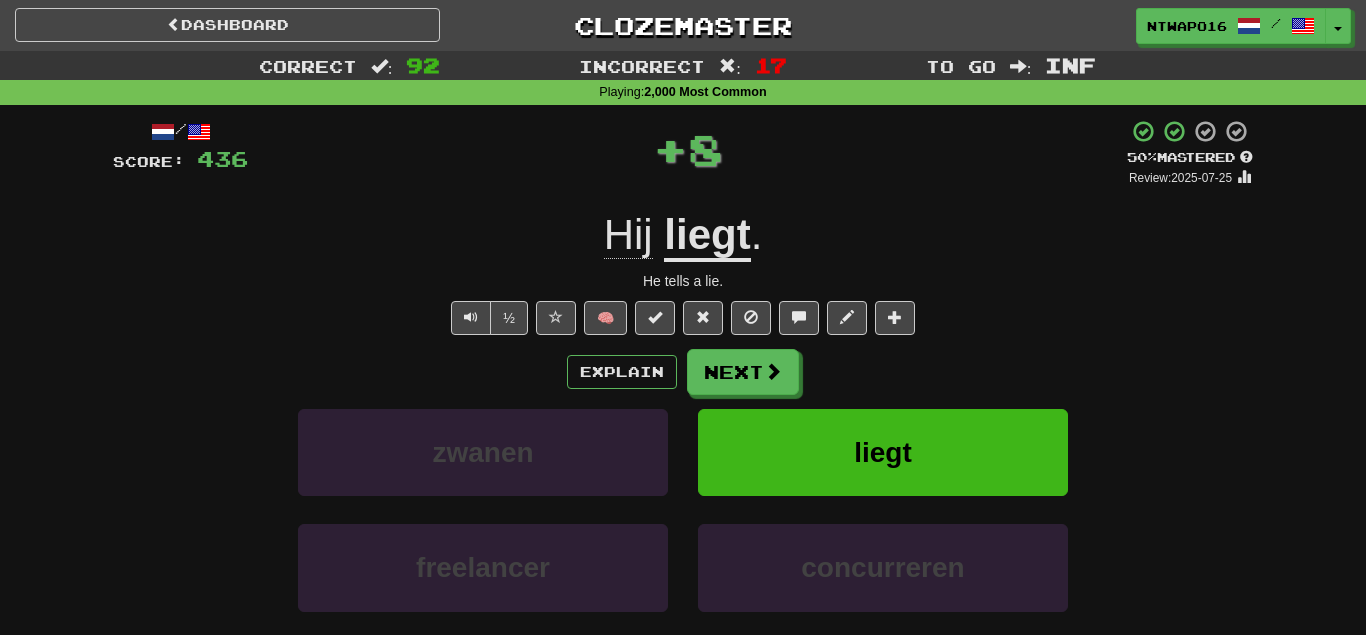 click on "Next" at bounding box center (743, 372) 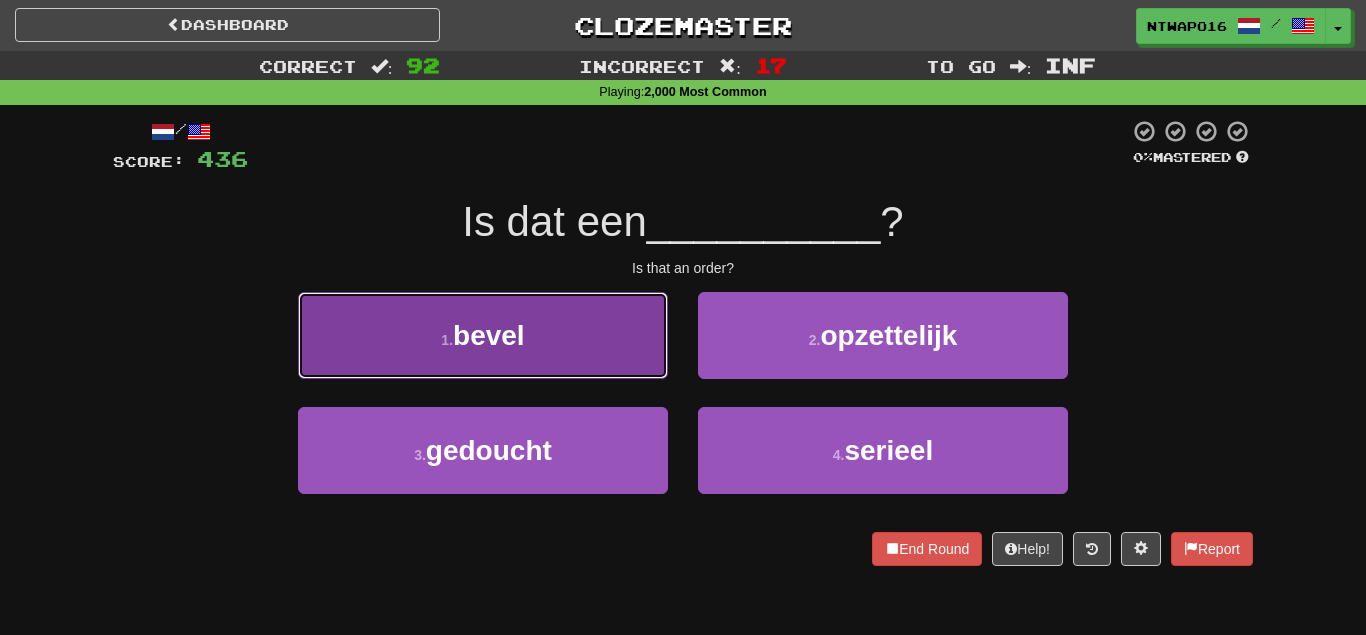 click on "1 .  bevel" at bounding box center [483, 335] 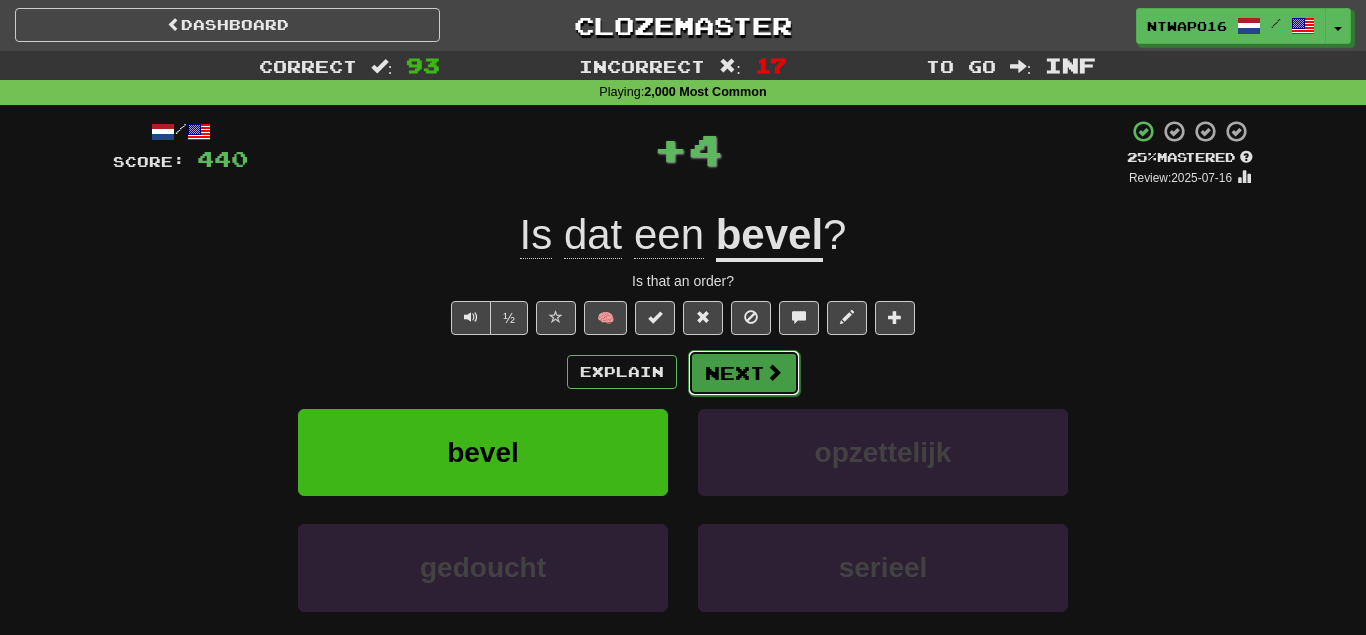 click on "Next" at bounding box center [744, 373] 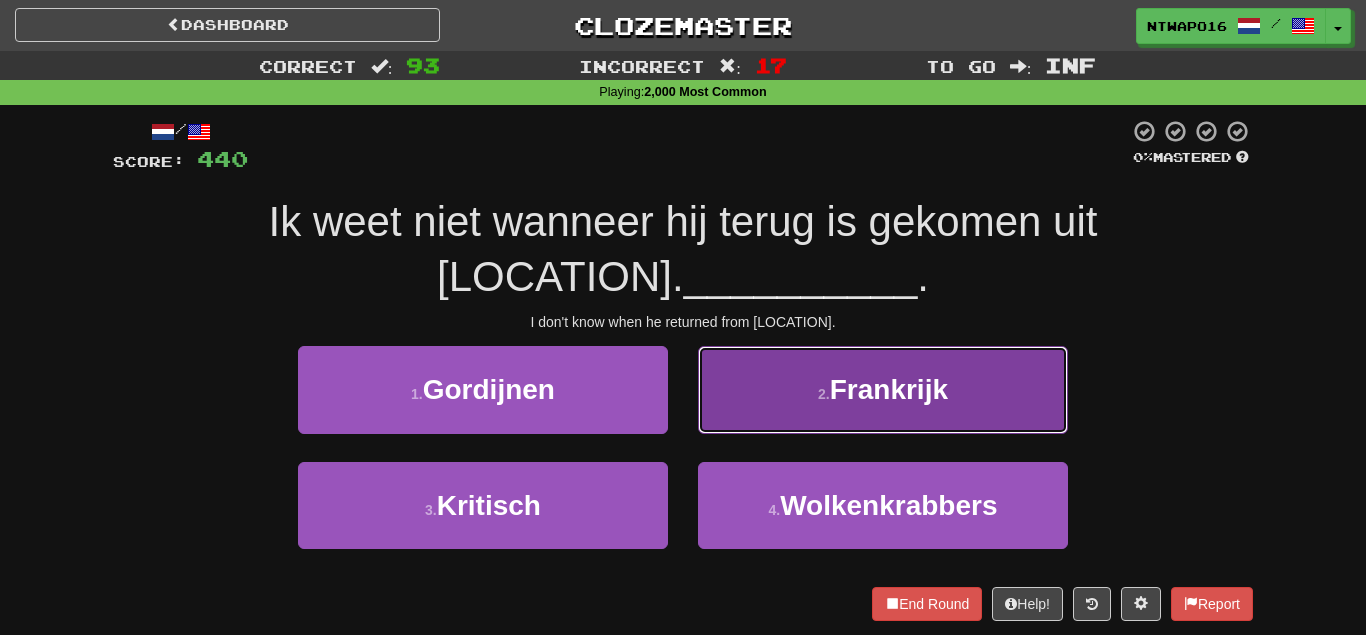 drag, startPoint x: 785, startPoint y: 362, endPoint x: 775, endPoint y: 365, distance: 10.440307 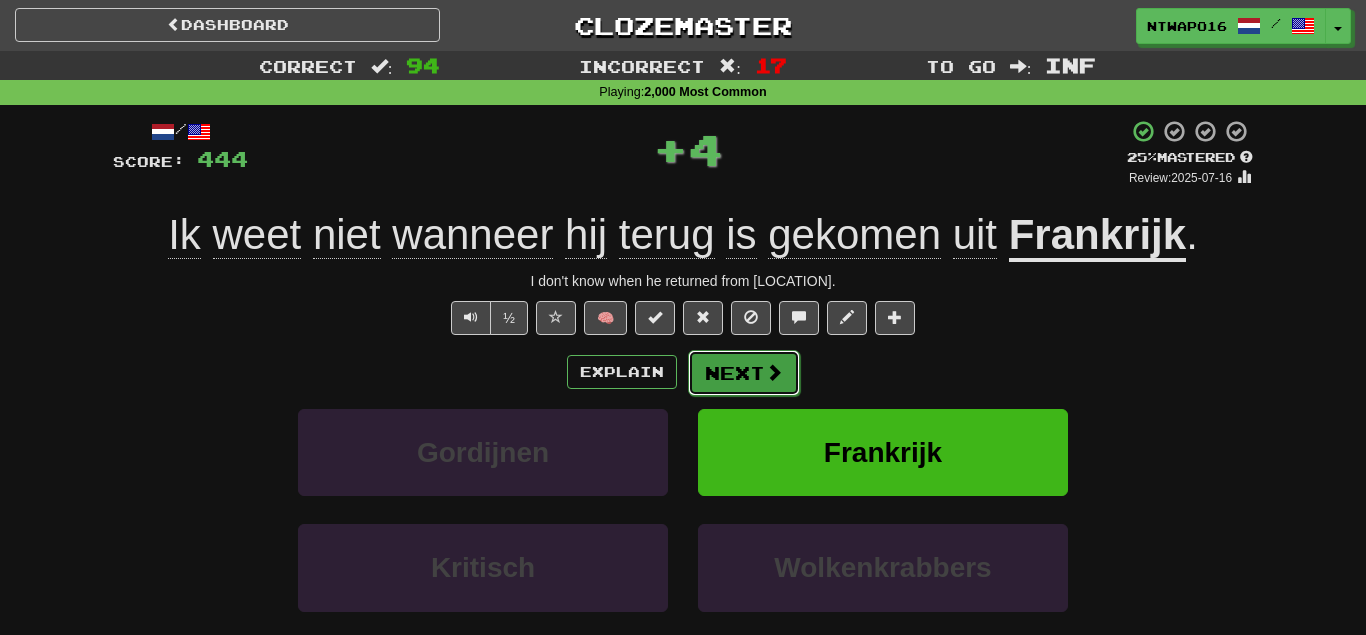 click on "Next" at bounding box center [744, 373] 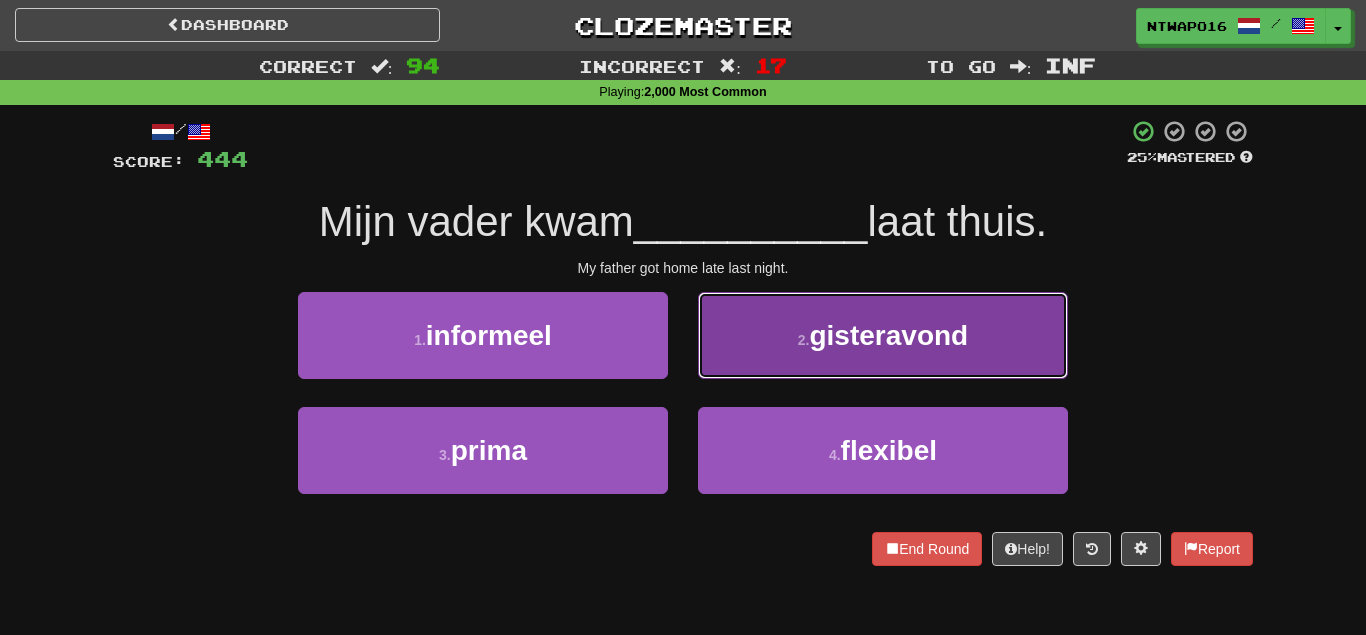 click on "2 .  gisteravond" at bounding box center [883, 335] 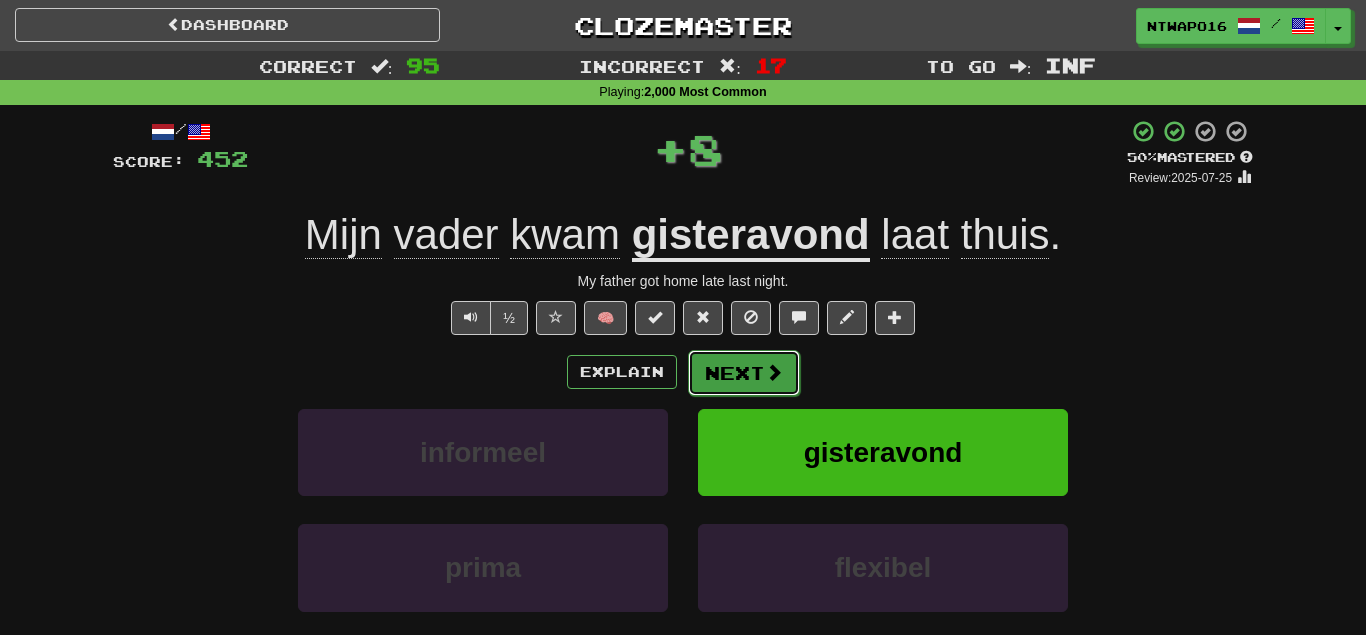 drag, startPoint x: 760, startPoint y: 355, endPoint x: 736, endPoint y: 375, distance: 31.241 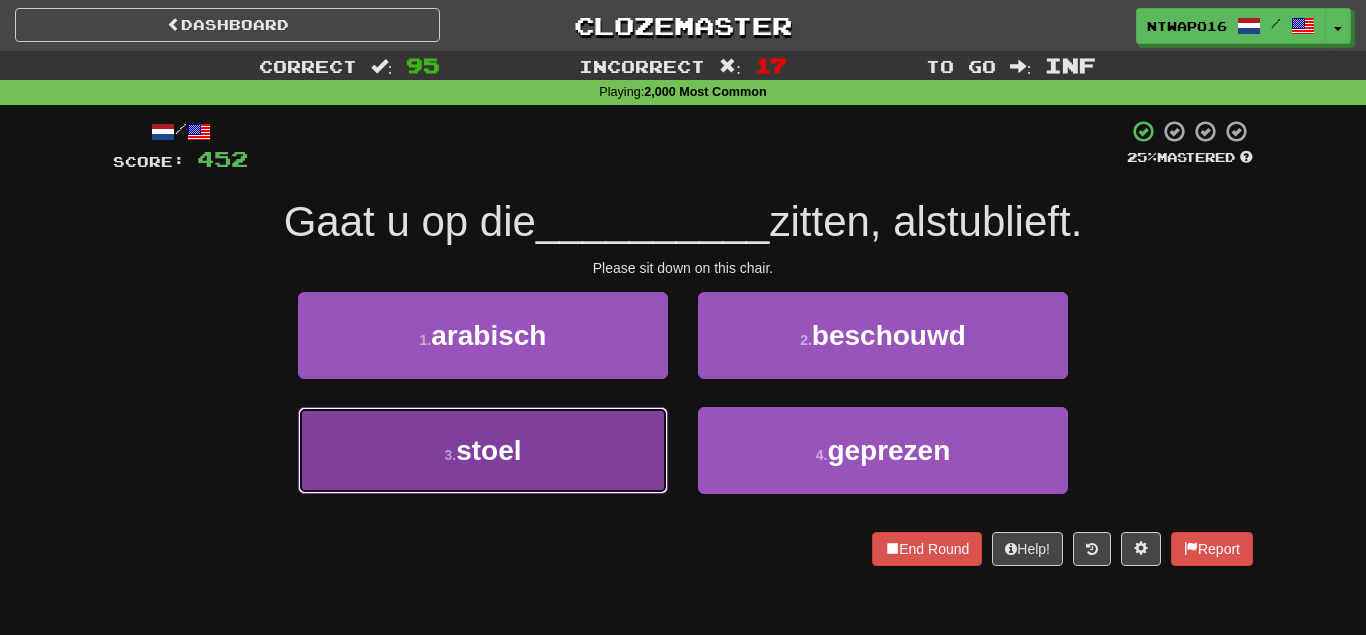 click on "3 .  stoel" at bounding box center [483, 450] 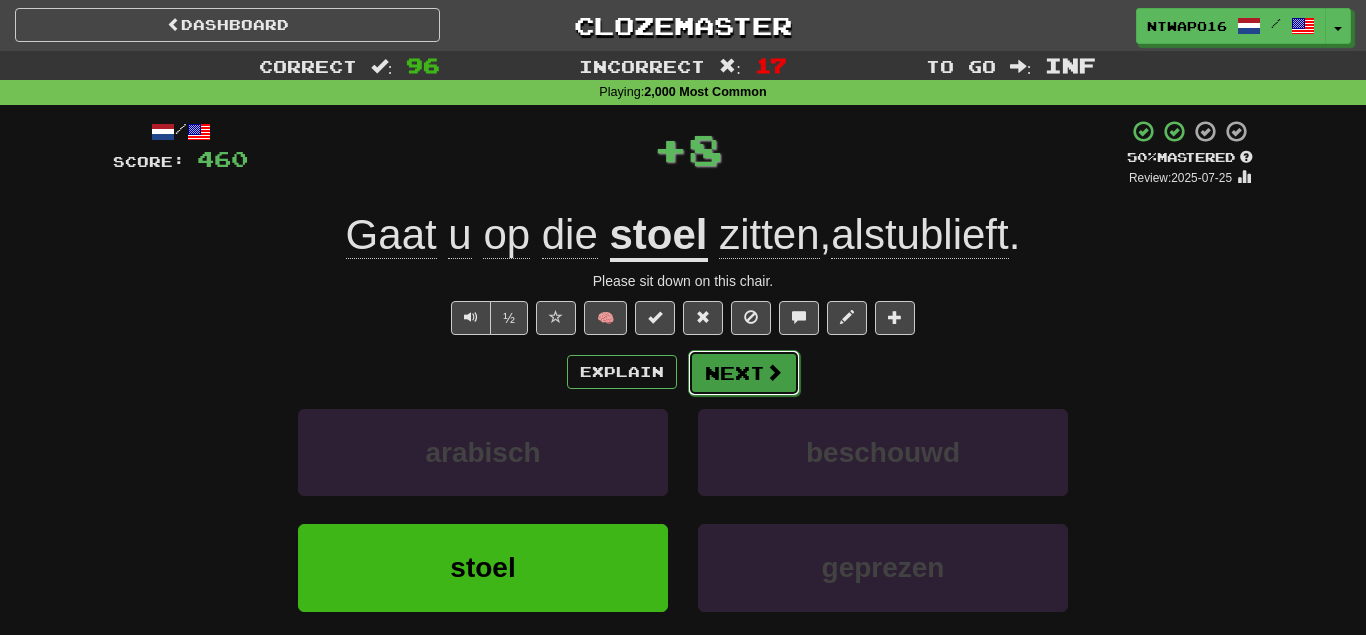 click on "Next" at bounding box center [744, 373] 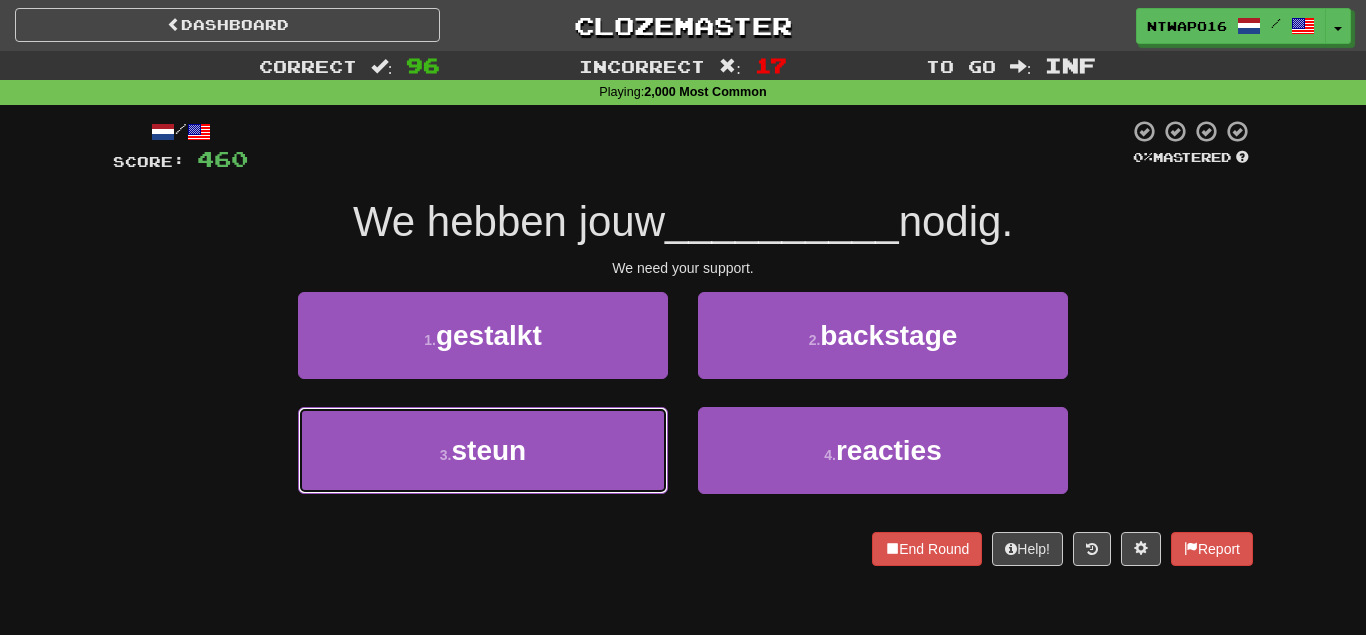 drag, startPoint x: 640, startPoint y: 440, endPoint x: 694, endPoint y: 398, distance: 68.41052 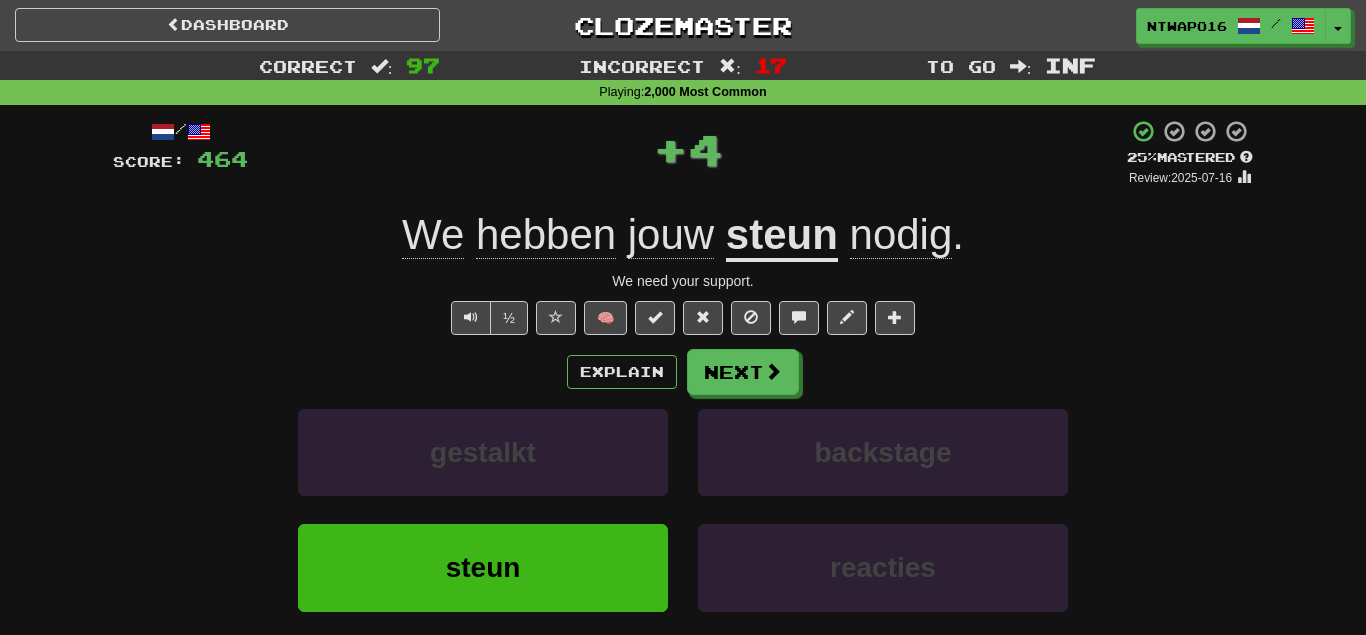 click on "Next" at bounding box center [743, 372] 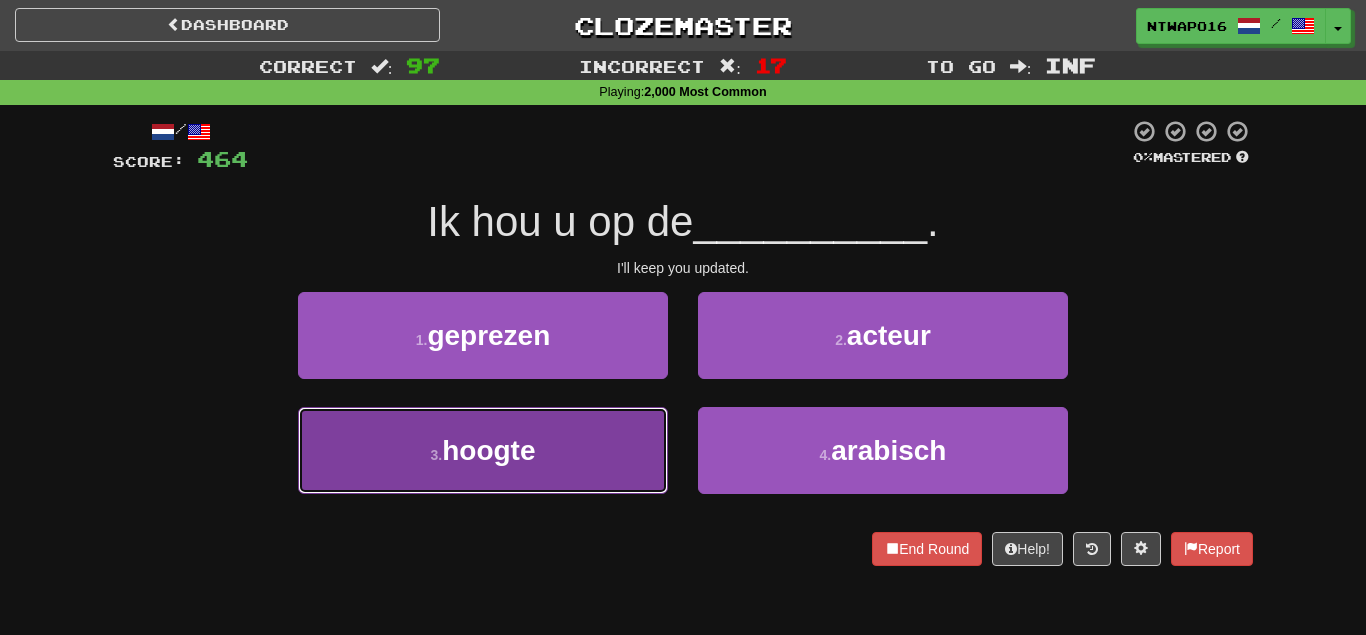 drag, startPoint x: 629, startPoint y: 439, endPoint x: 650, endPoint y: 428, distance: 23.70654 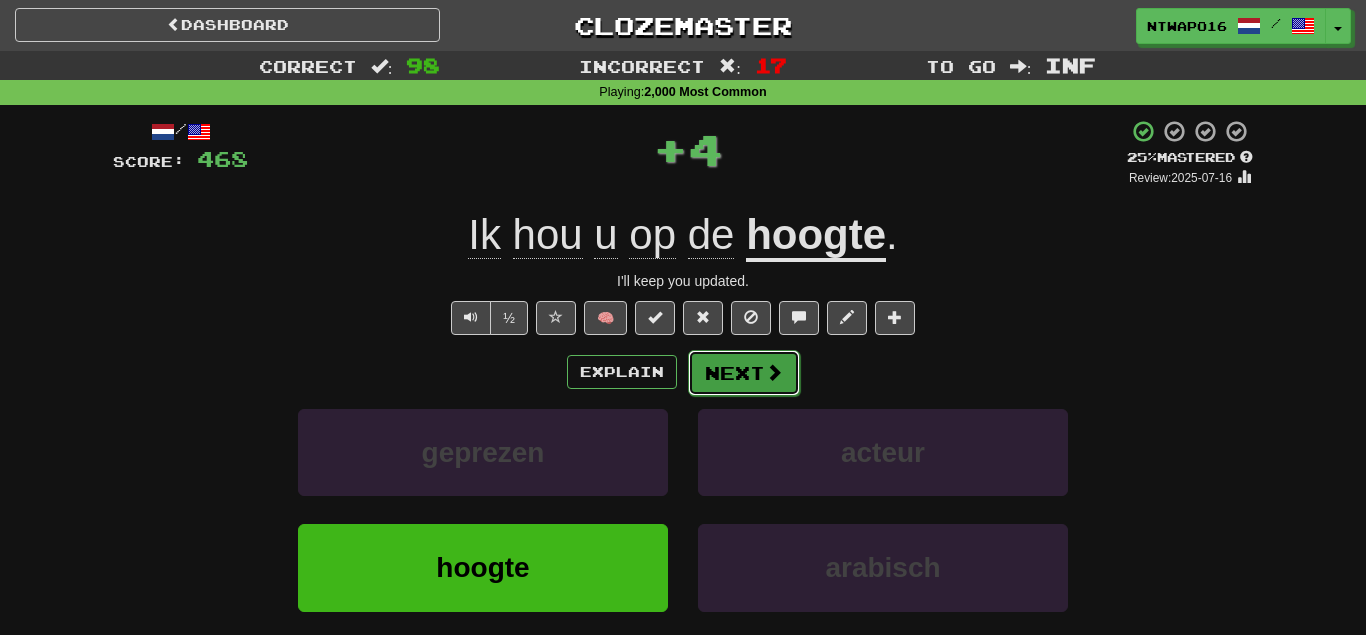 click on "Next" at bounding box center (744, 373) 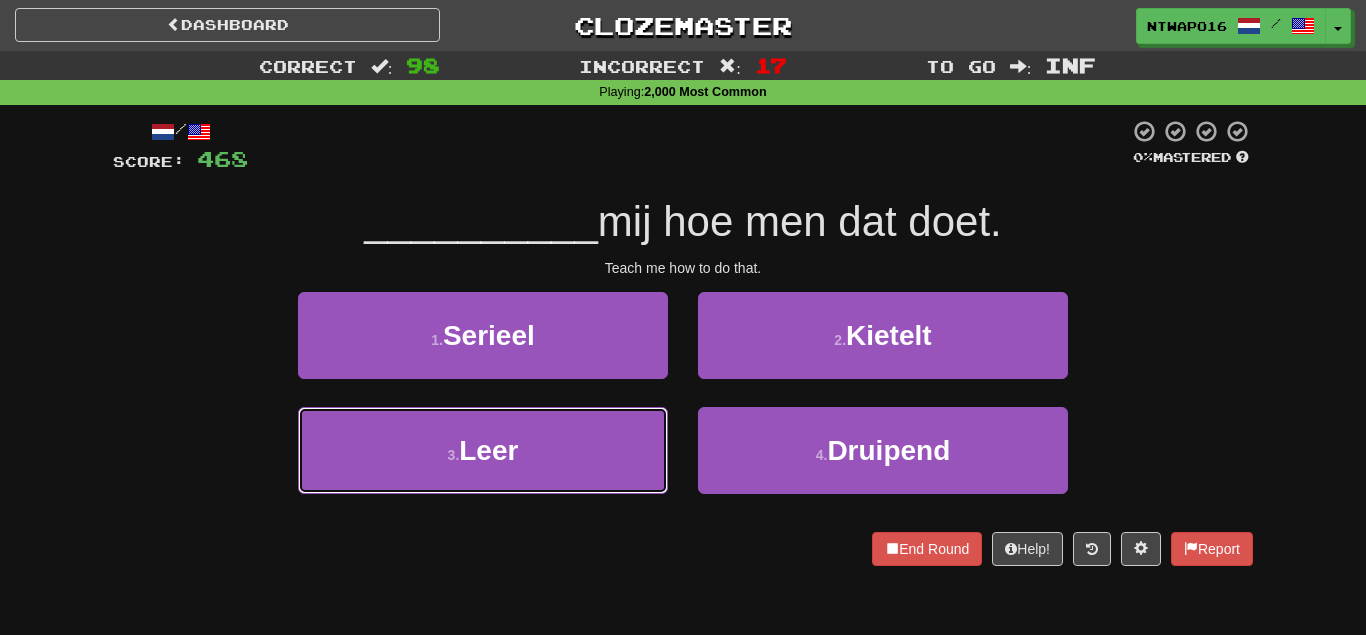 click on "3 .  Leer" at bounding box center [483, 450] 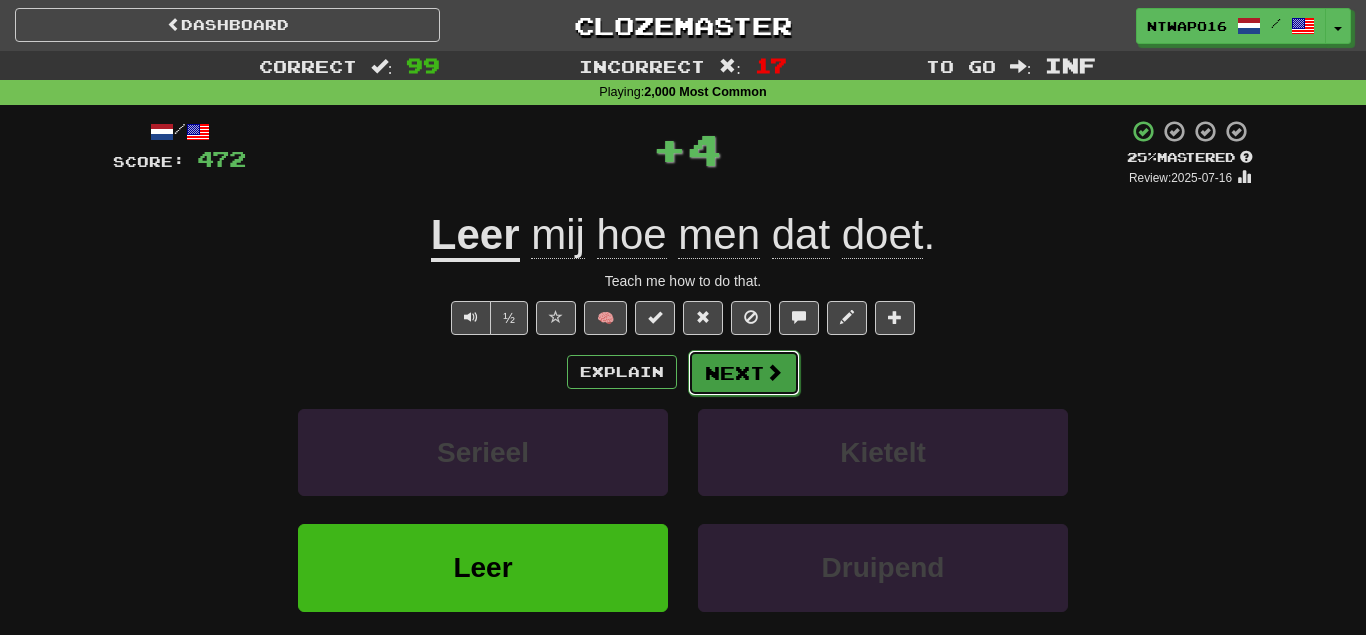 click on "Next" at bounding box center [744, 373] 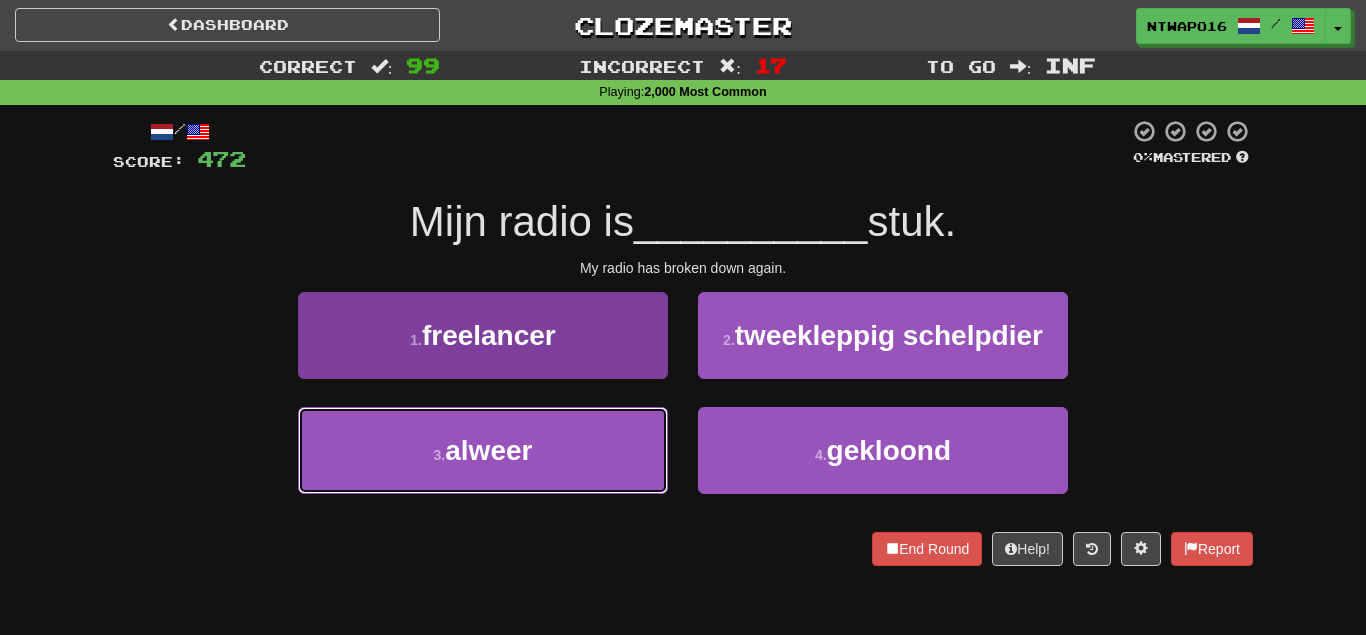 click on "3 .  alweer" at bounding box center (483, 450) 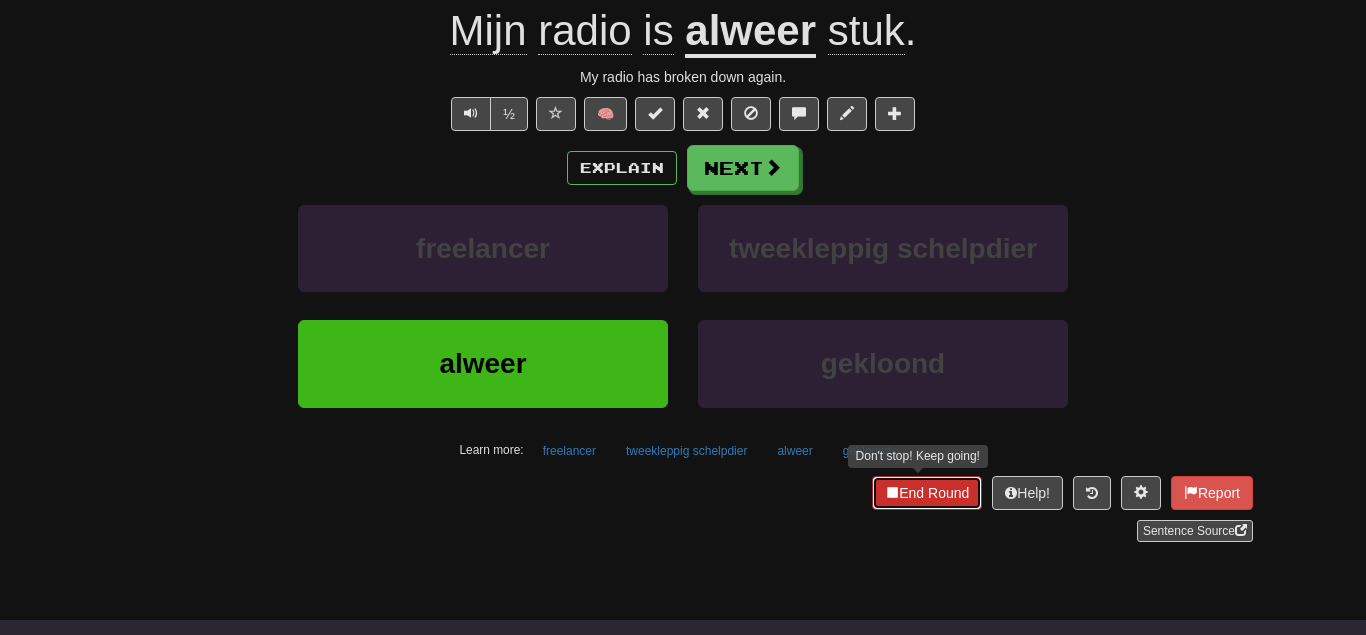 drag, startPoint x: 893, startPoint y: 499, endPoint x: 859, endPoint y: 427, distance: 79.624115 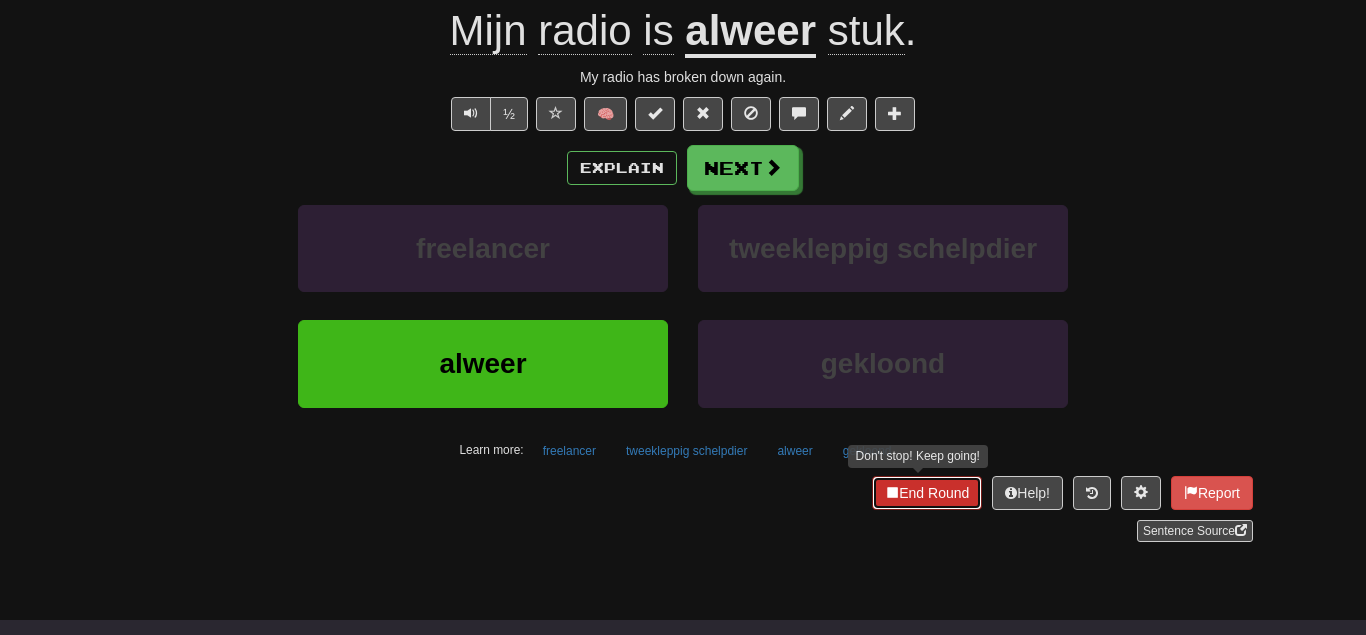 click on "End Round" at bounding box center [927, 493] 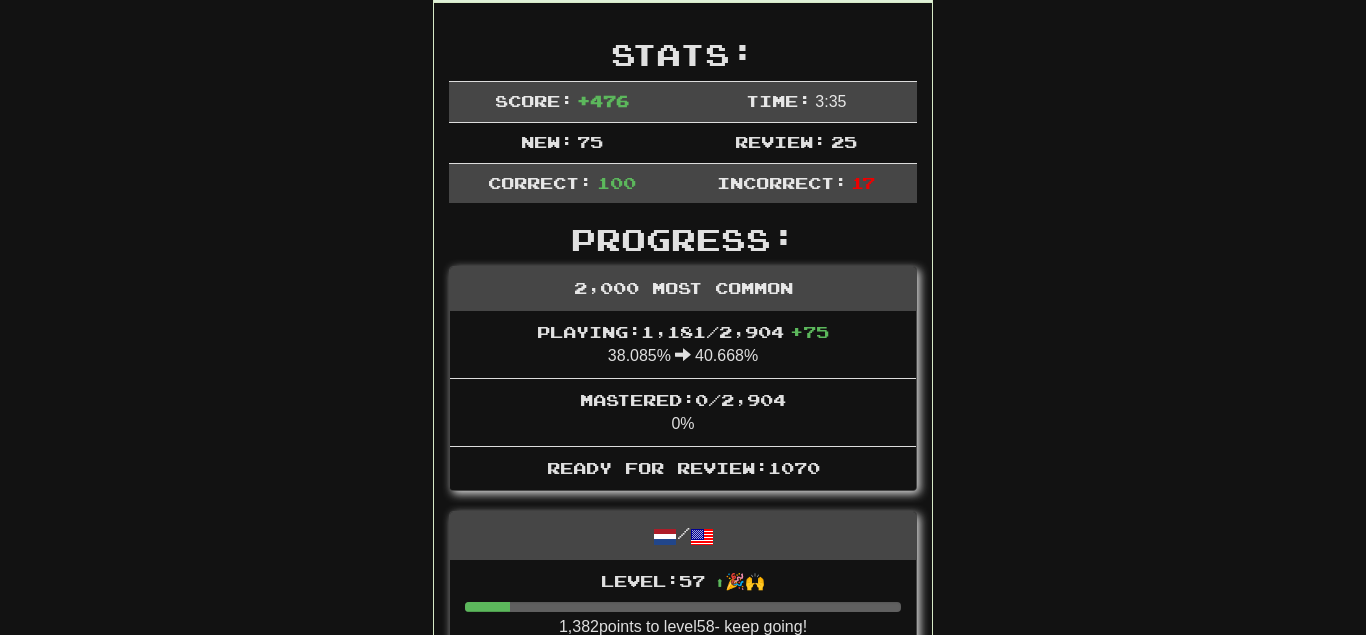 scroll, scrollTop: 0, scrollLeft: 0, axis: both 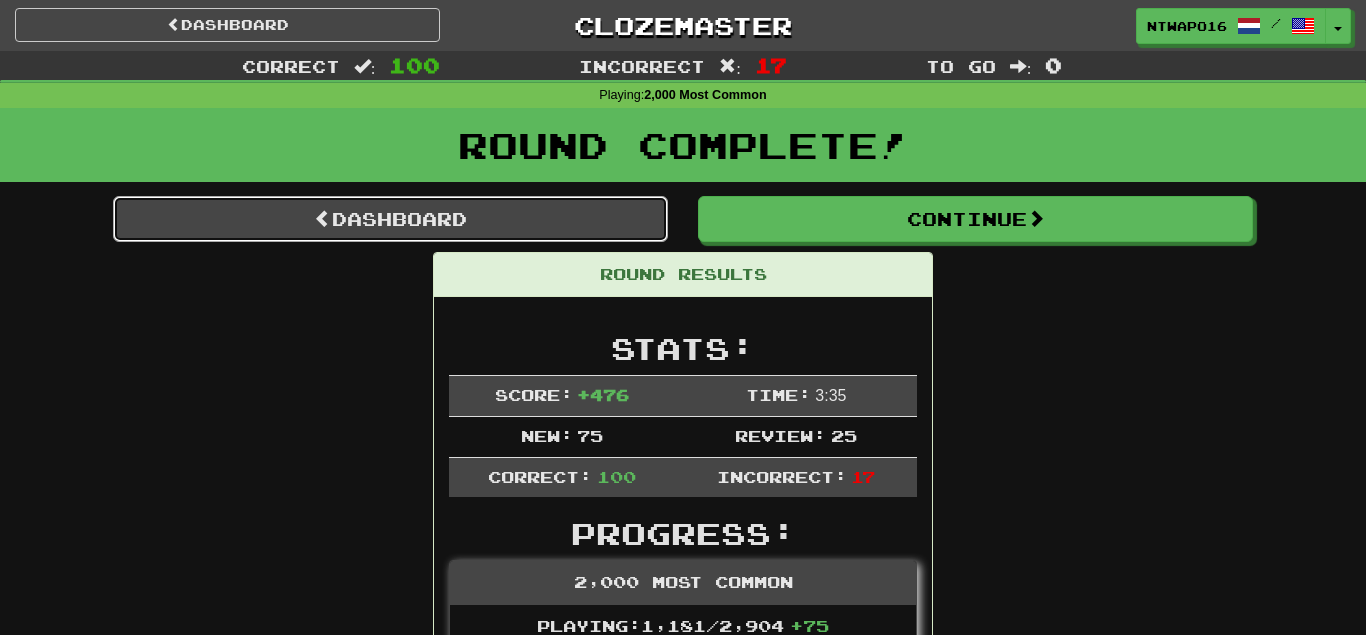 drag, startPoint x: 401, startPoint y: 238, endPoint x: 376, endPoint y: 230, distance: 26.24881 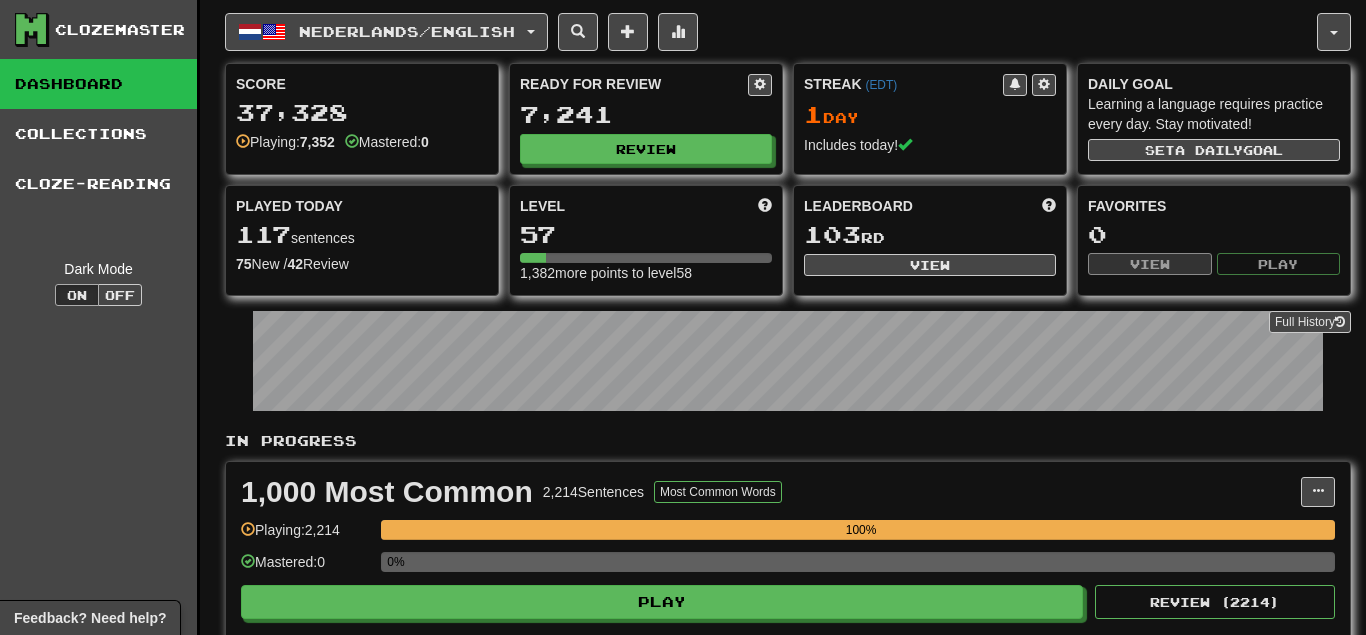 scroll, scrollTop: 0, scrollLeft: 0, axis: both 